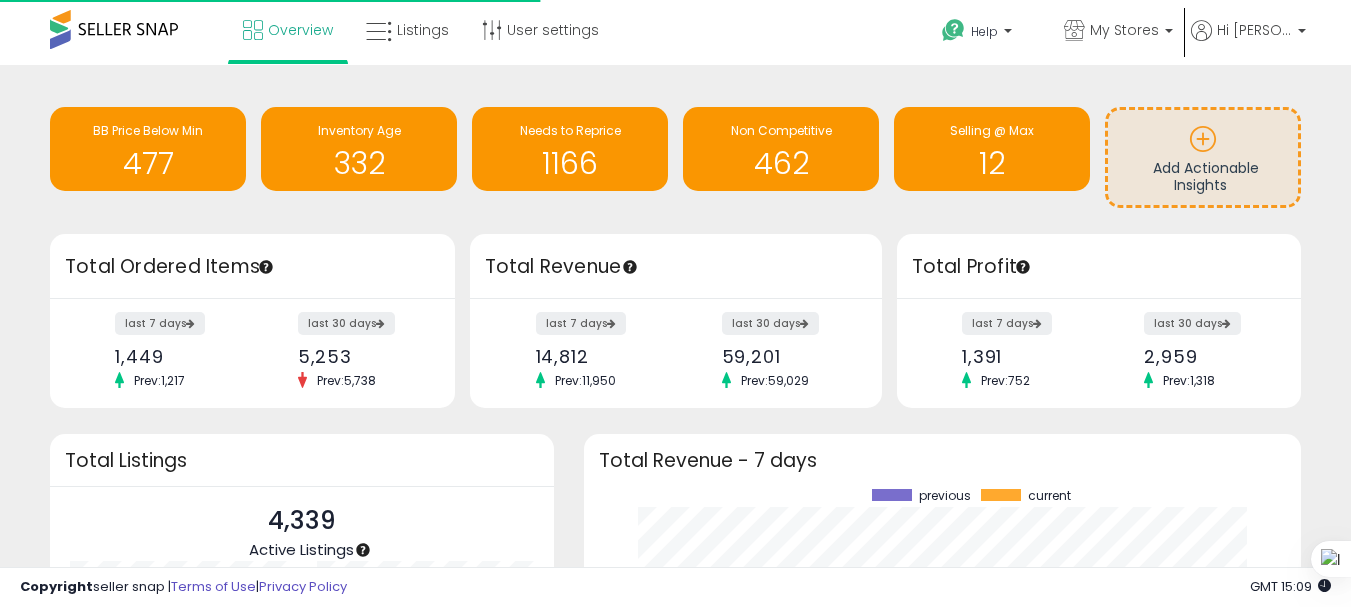 scroll, scrollTop: 0, scrollLeft: 0, axis: both 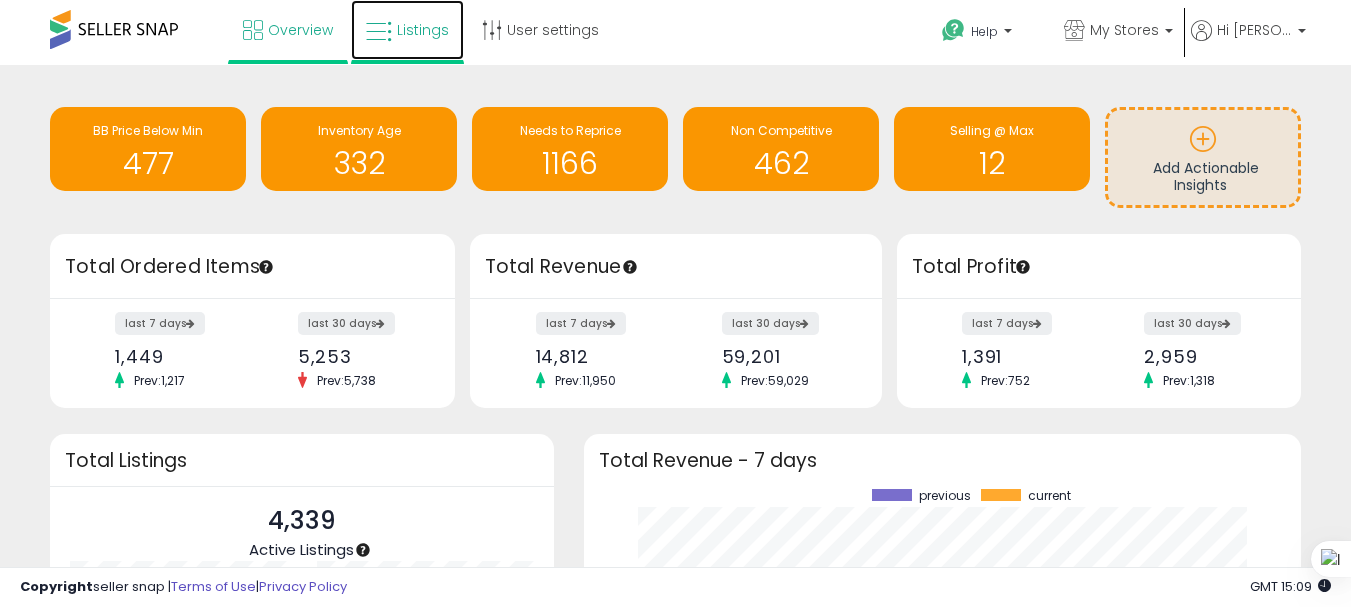 click on "Listings" at bounding box center (423, 30) 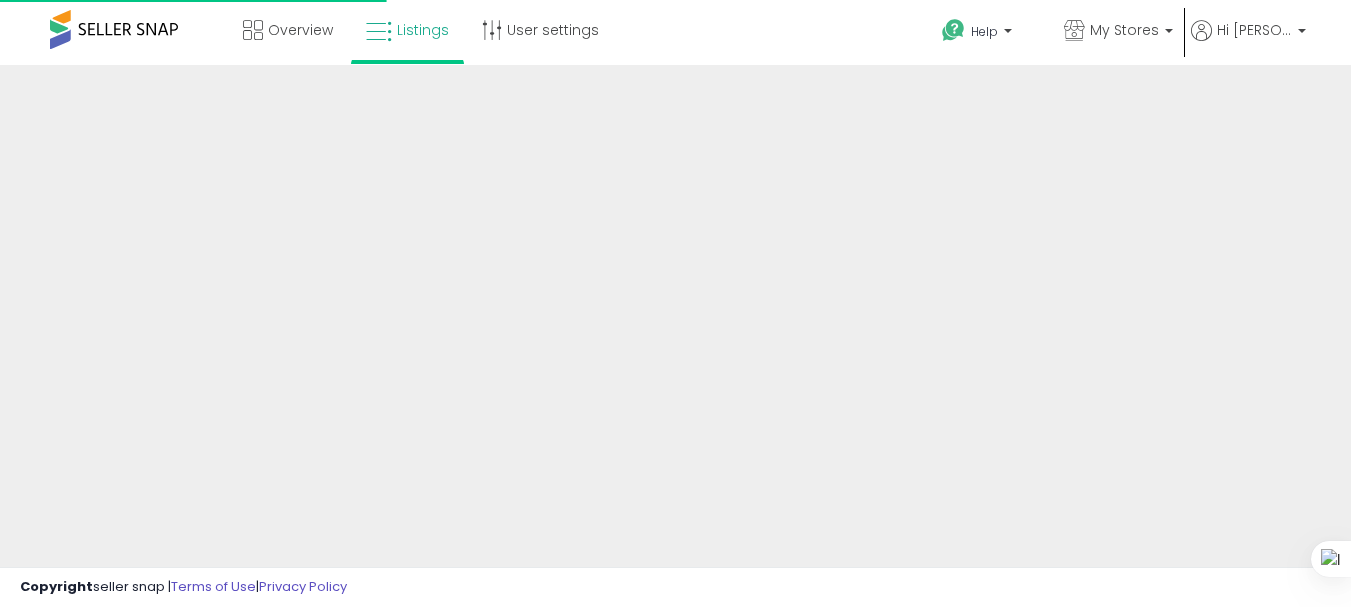 scroll, scrollTop: 0, scrollLeft: 0, axis: both 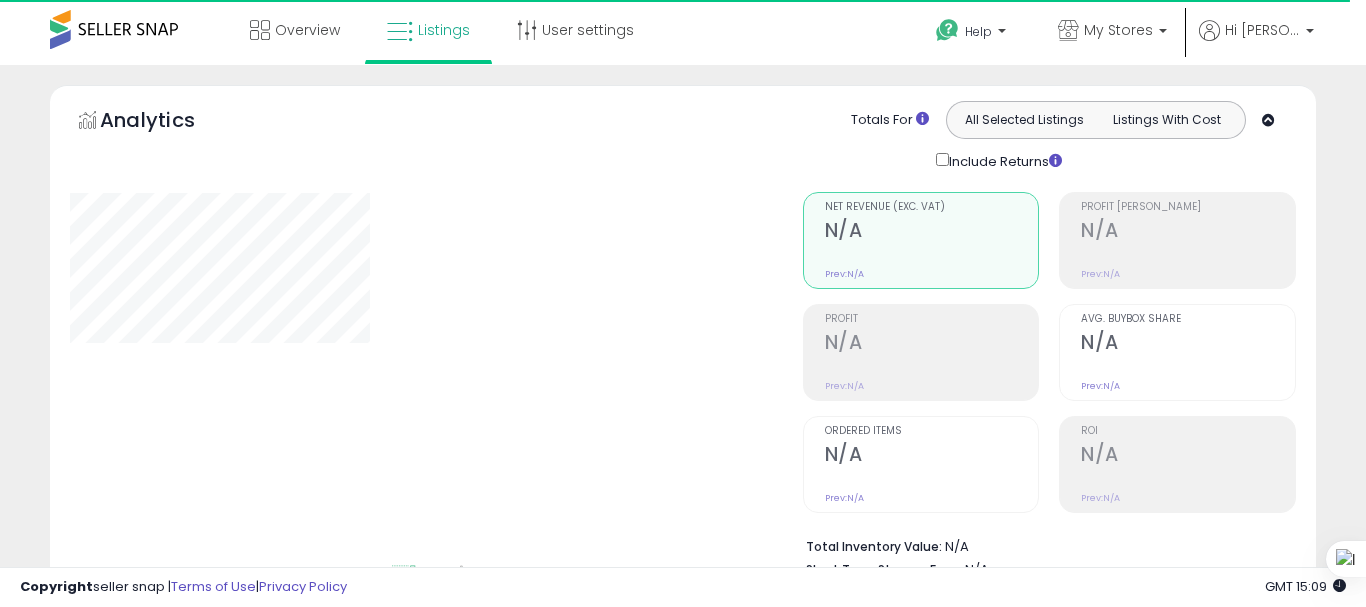 select on "**" 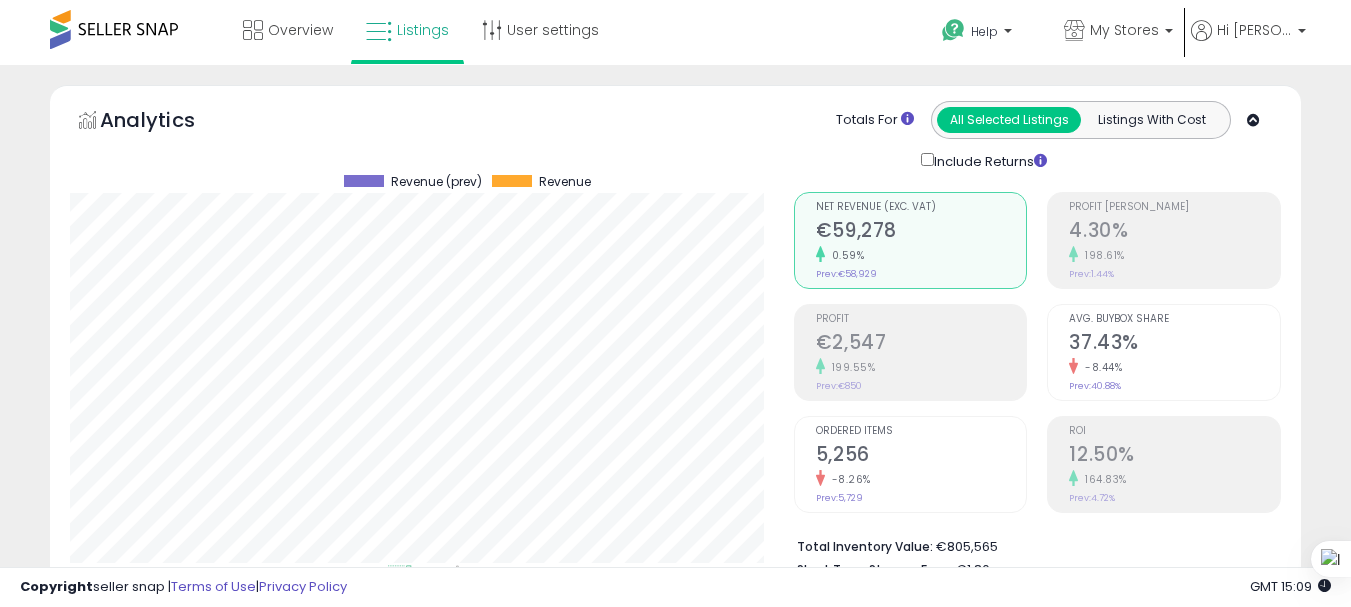 scroll, scrollTop: 999590, scrollLeft: 999276, axis: both 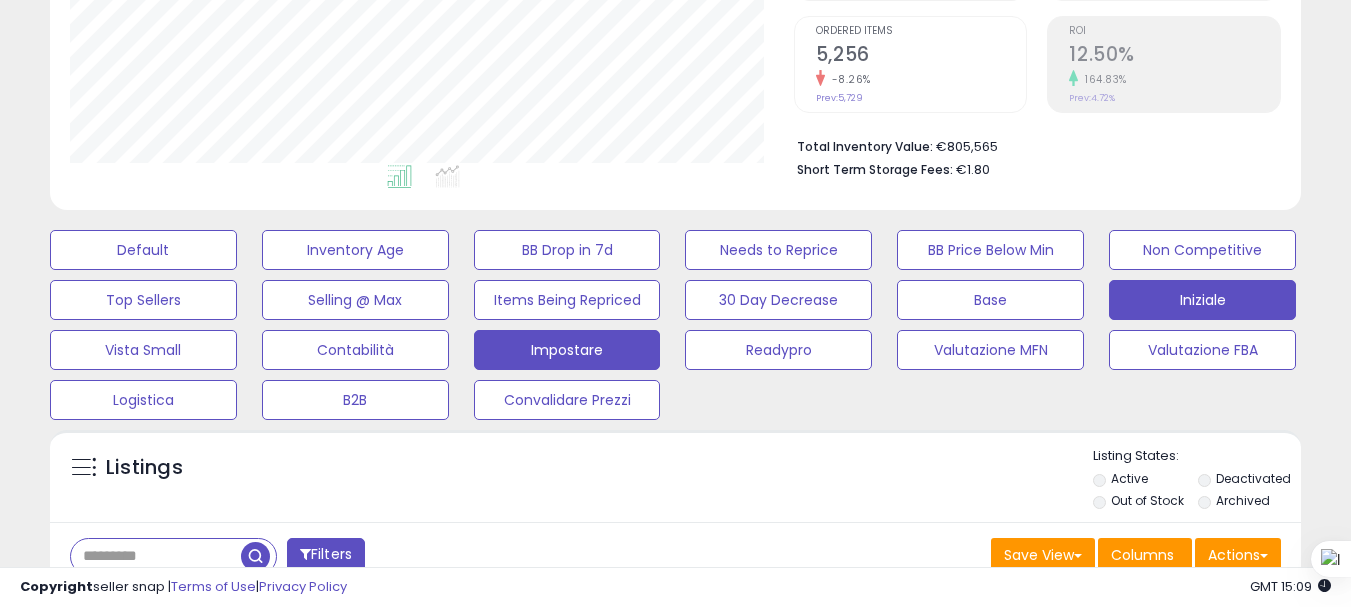 click on "Impostare" at bounding box center (143, 250) 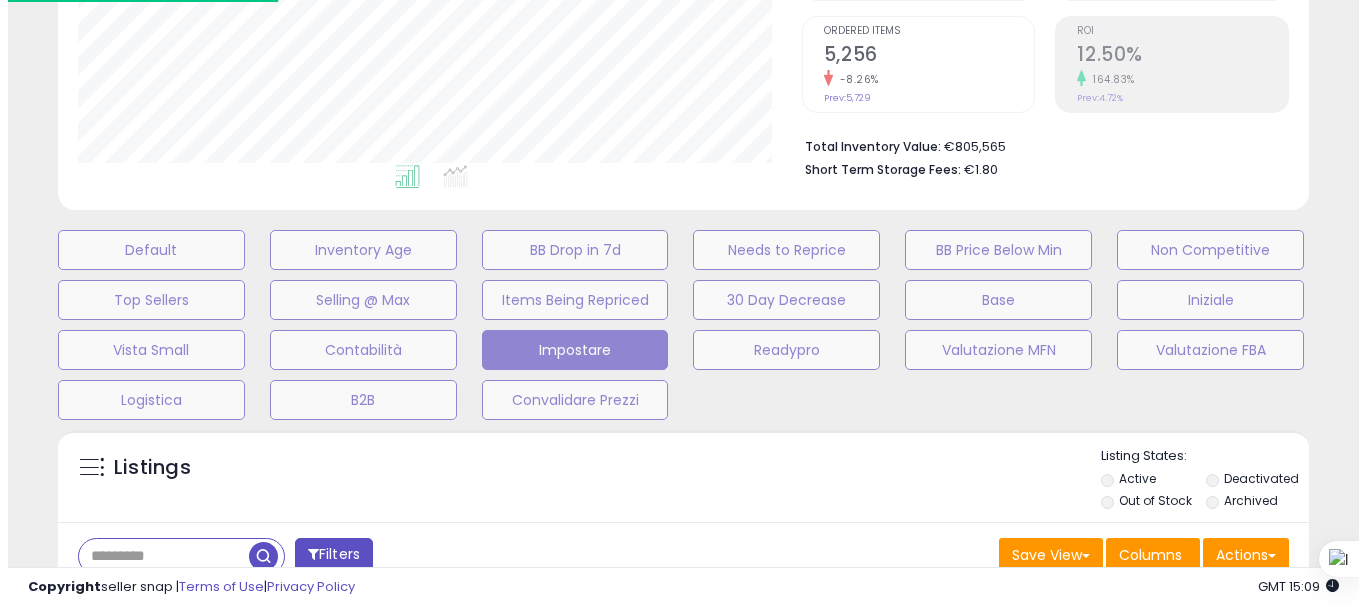 scroll, scrollTop: 999590, scrollLeft: 999267, axis: both 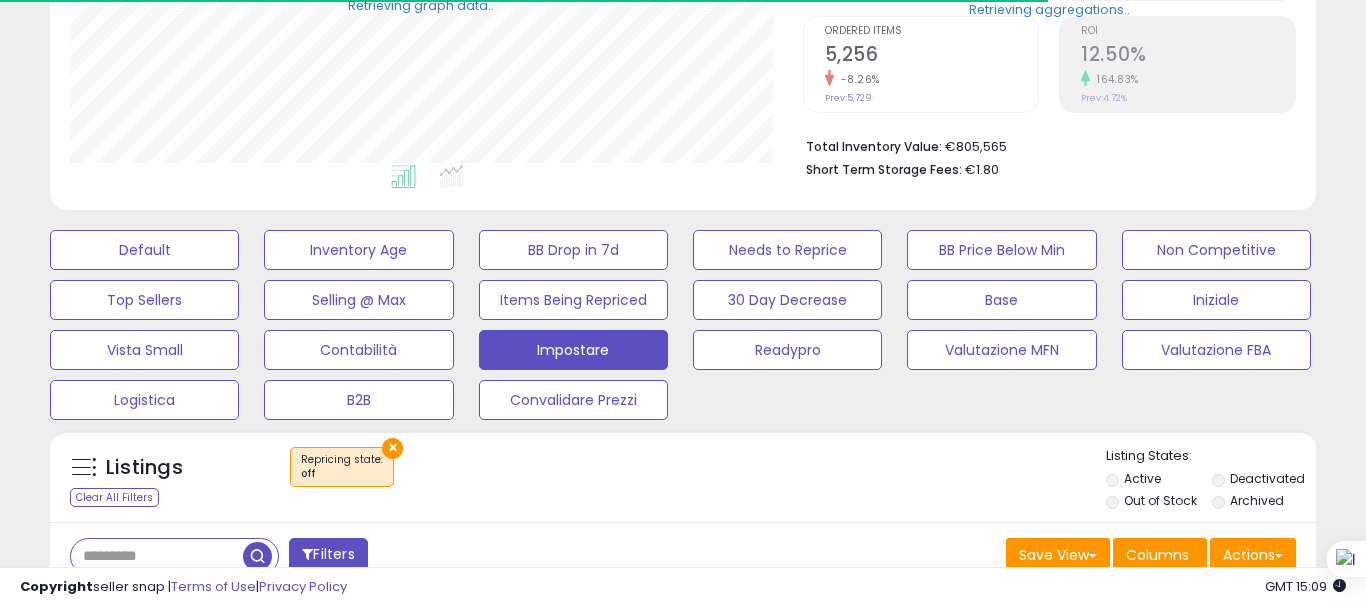 type on "**********" 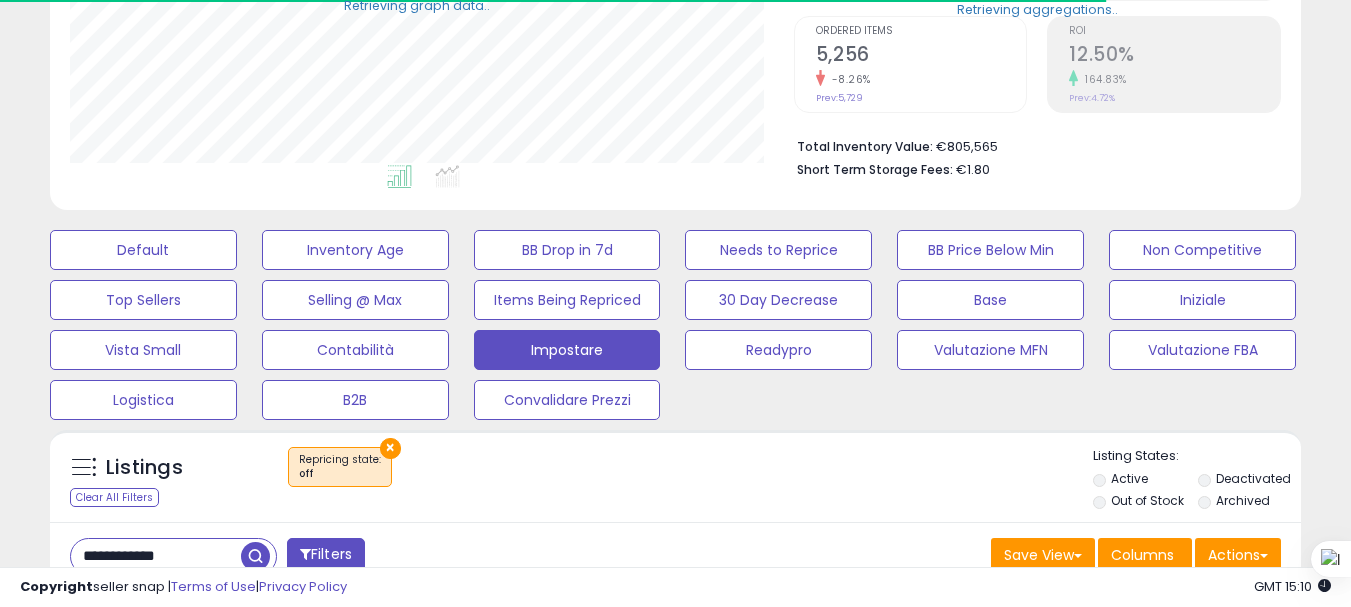 scroll, scrollTop: 410, scrollLeft: 724, axis: both 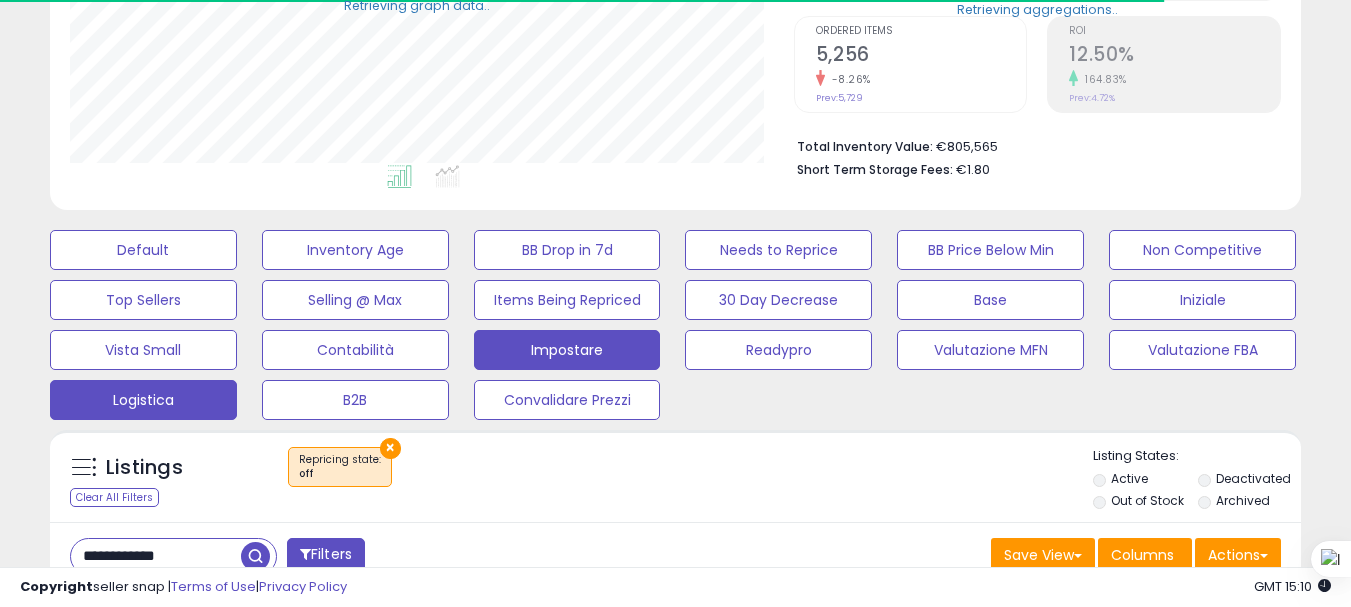 click on "Logistica" at bounding box center (143, 250) 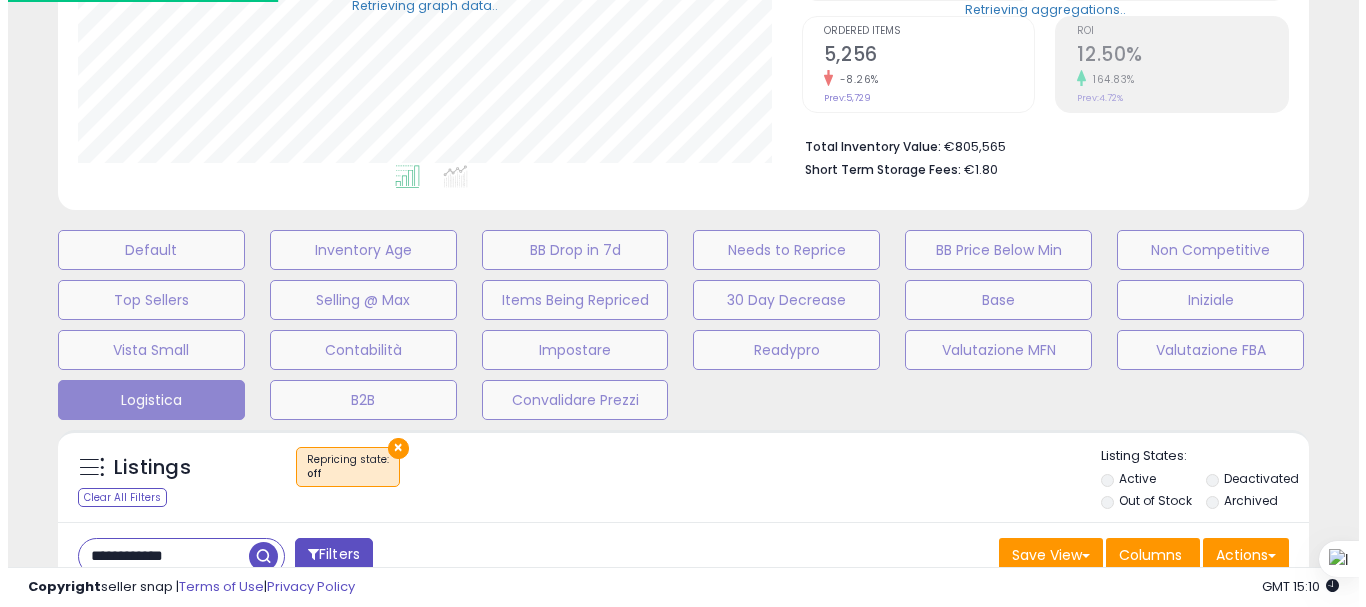 scroll, scrollTop: 999590, scrollLeft: 999267, axis: both 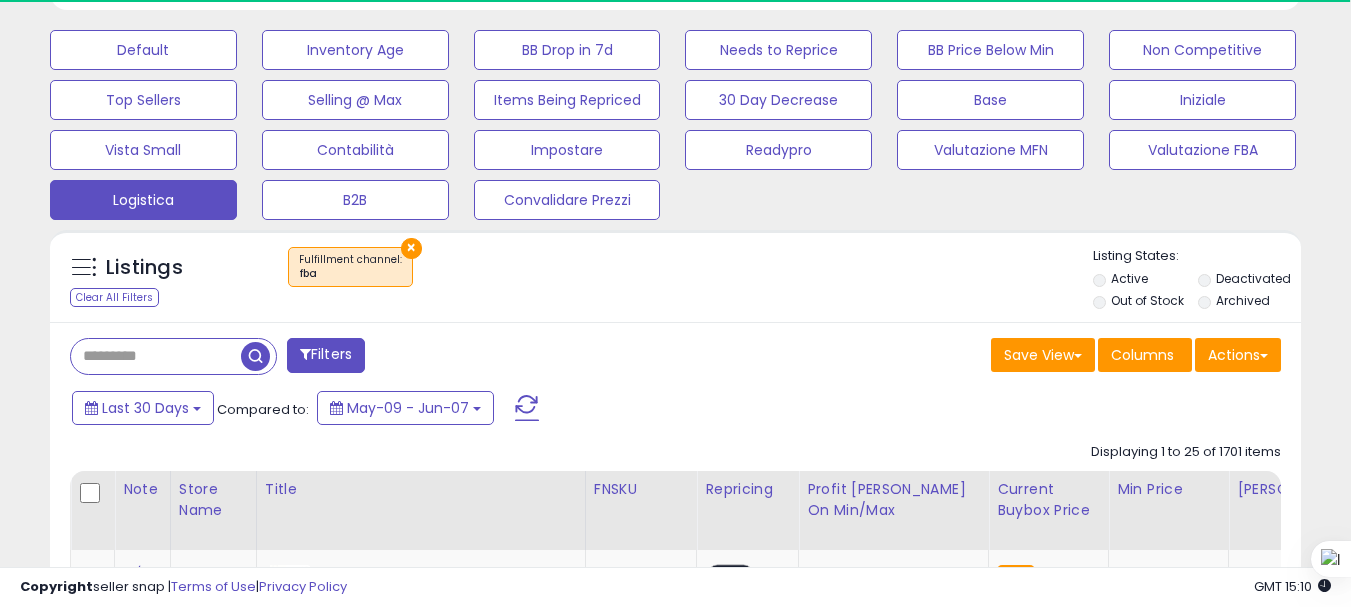 click on "×" at bounding box center (411, 248) 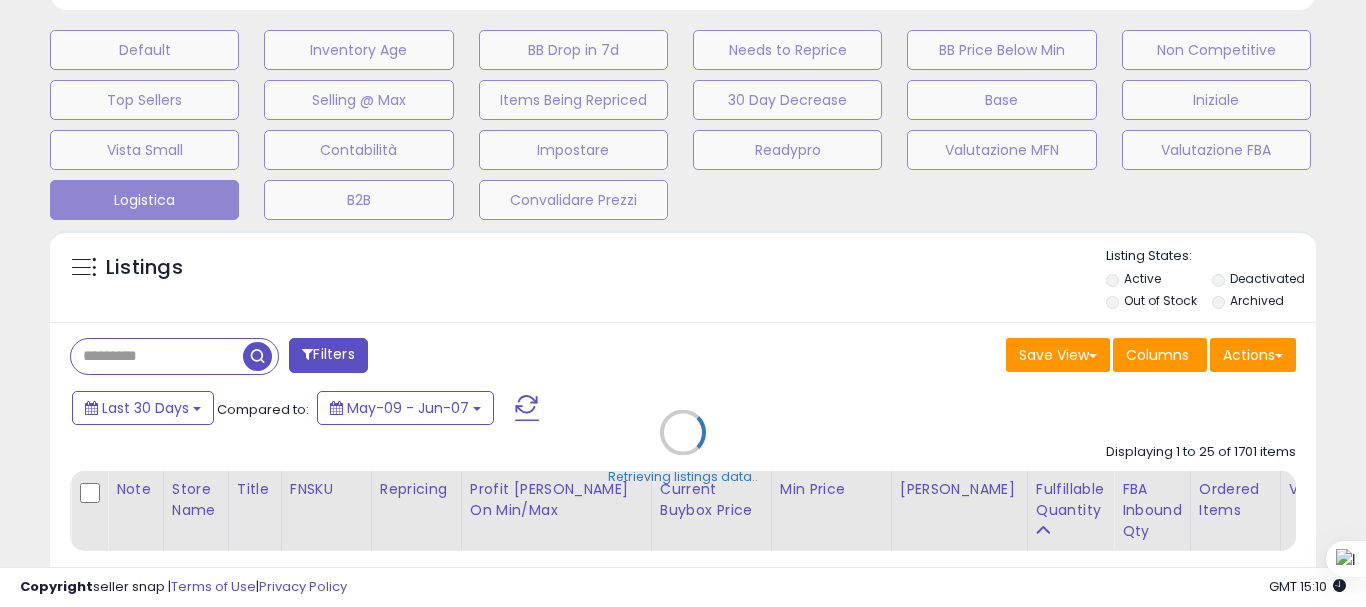 scroll, scrollTop: 999590, scrollLeft: 999267, axis: both 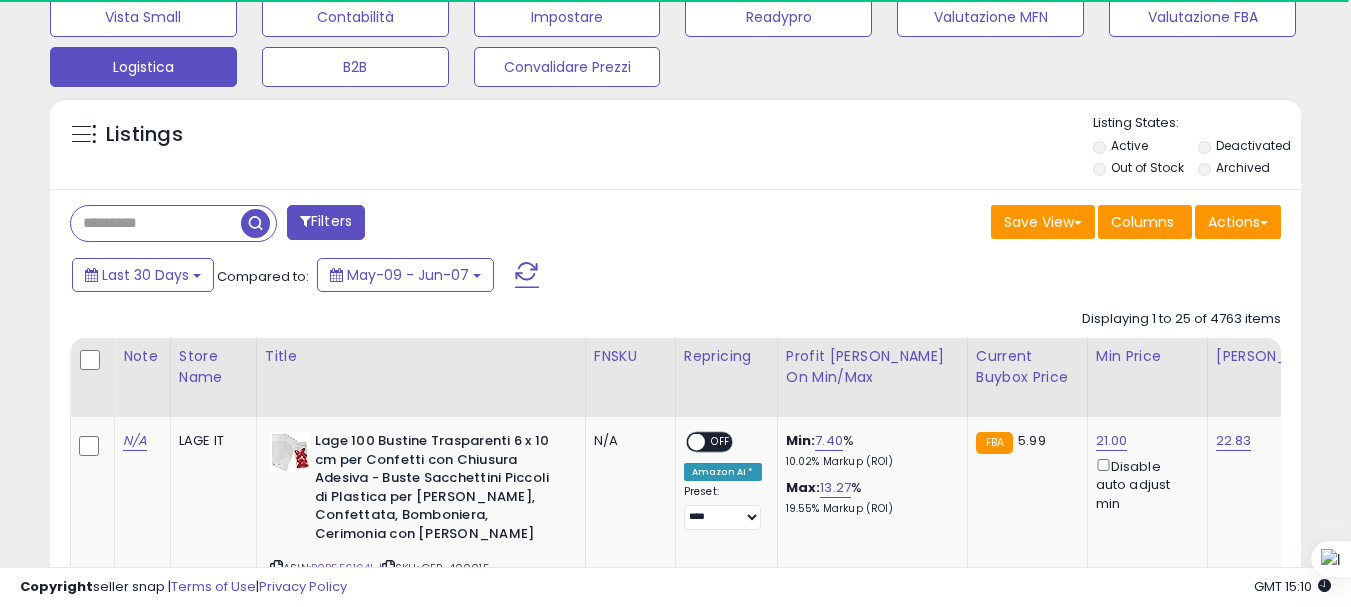 click at bounding box center [156, 223] 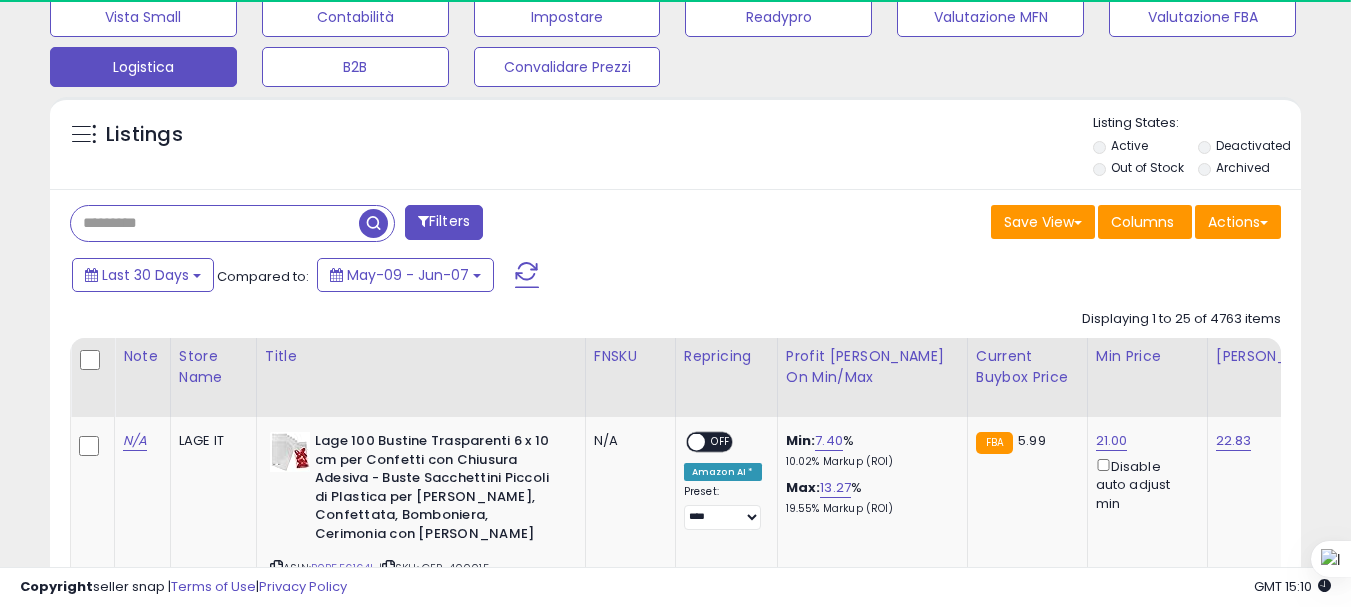 paste on "**********" 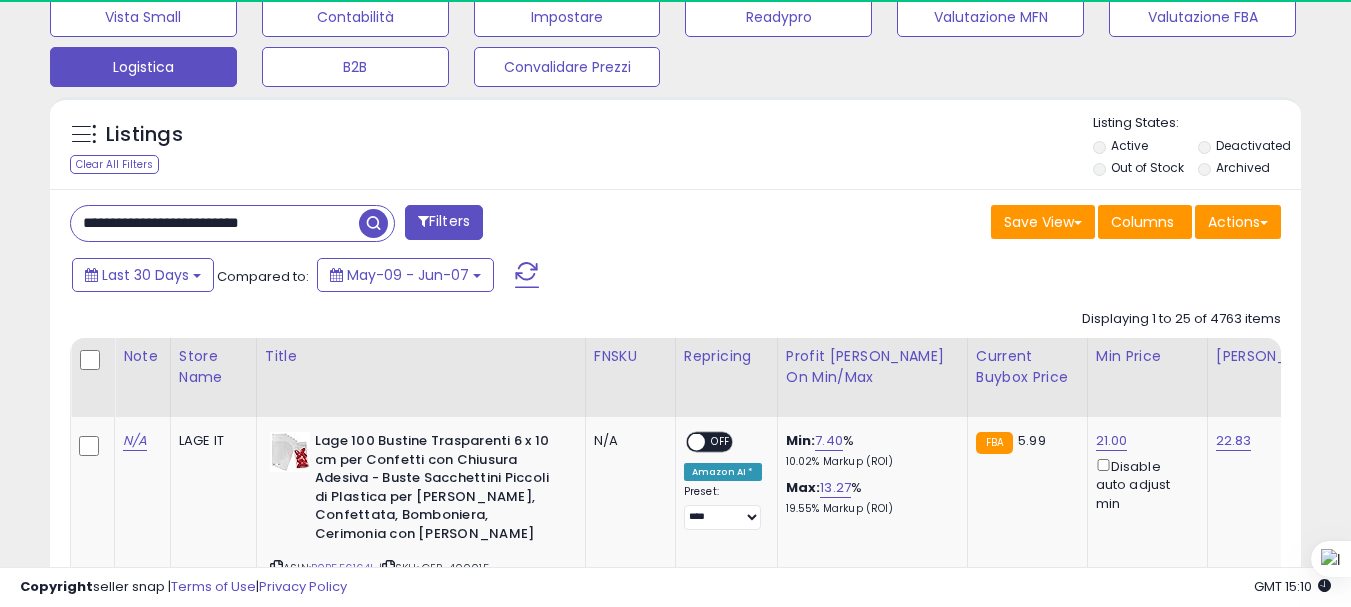 click at bounding box center (373, 223) 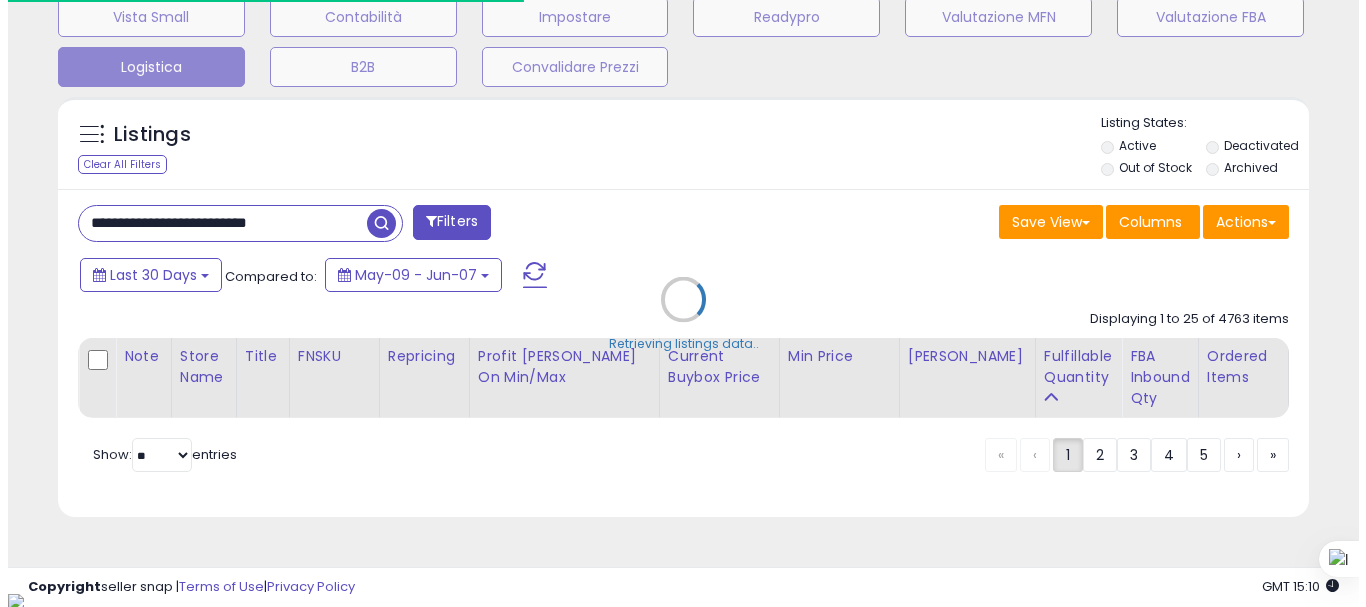 scroll, scrollTop: 999590, scrollLeft: 999267, axis: both 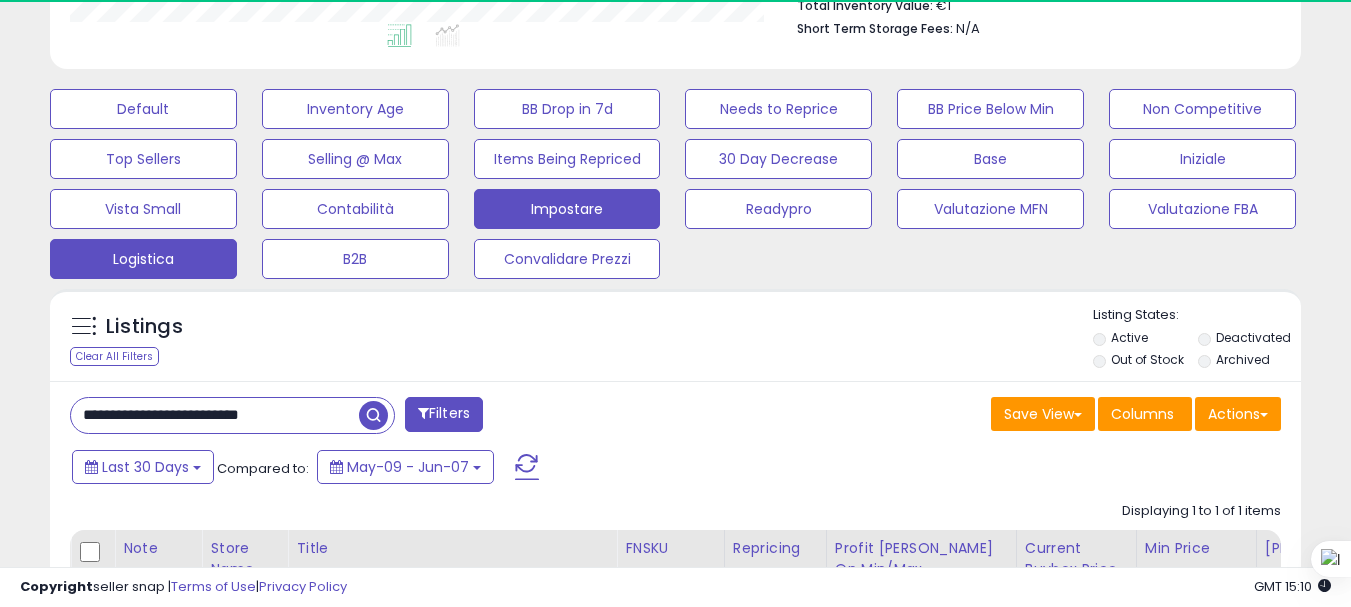 click on "Impostare" at bounding box center (143, 109) 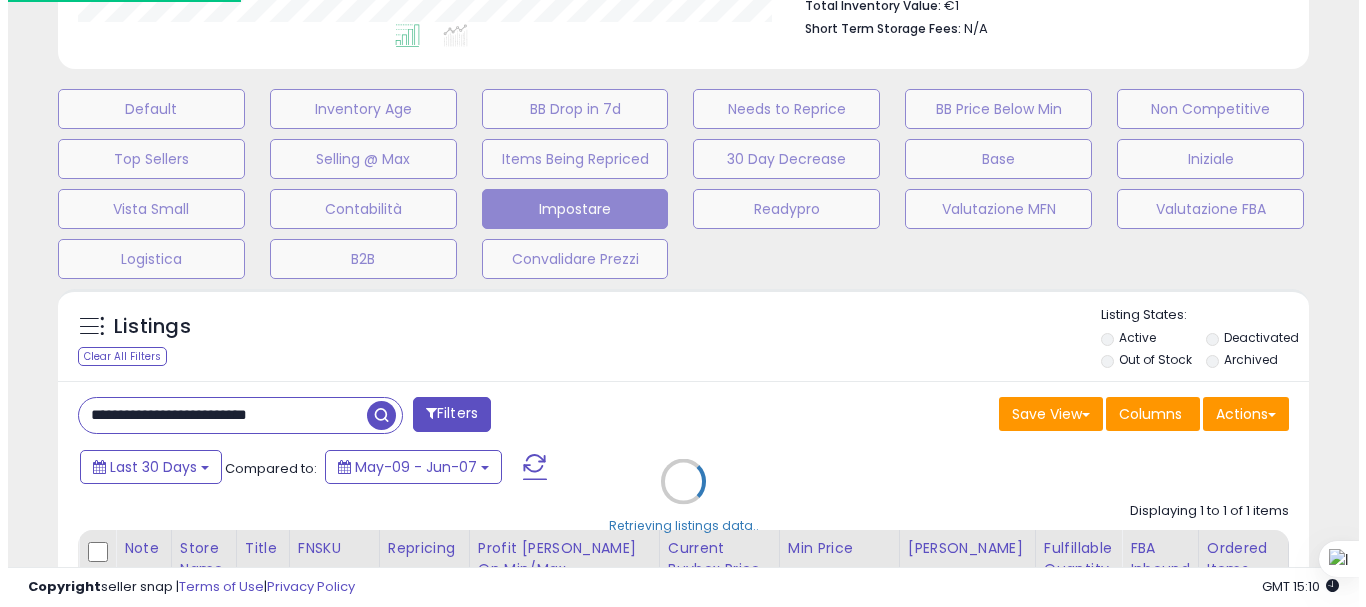 scroll 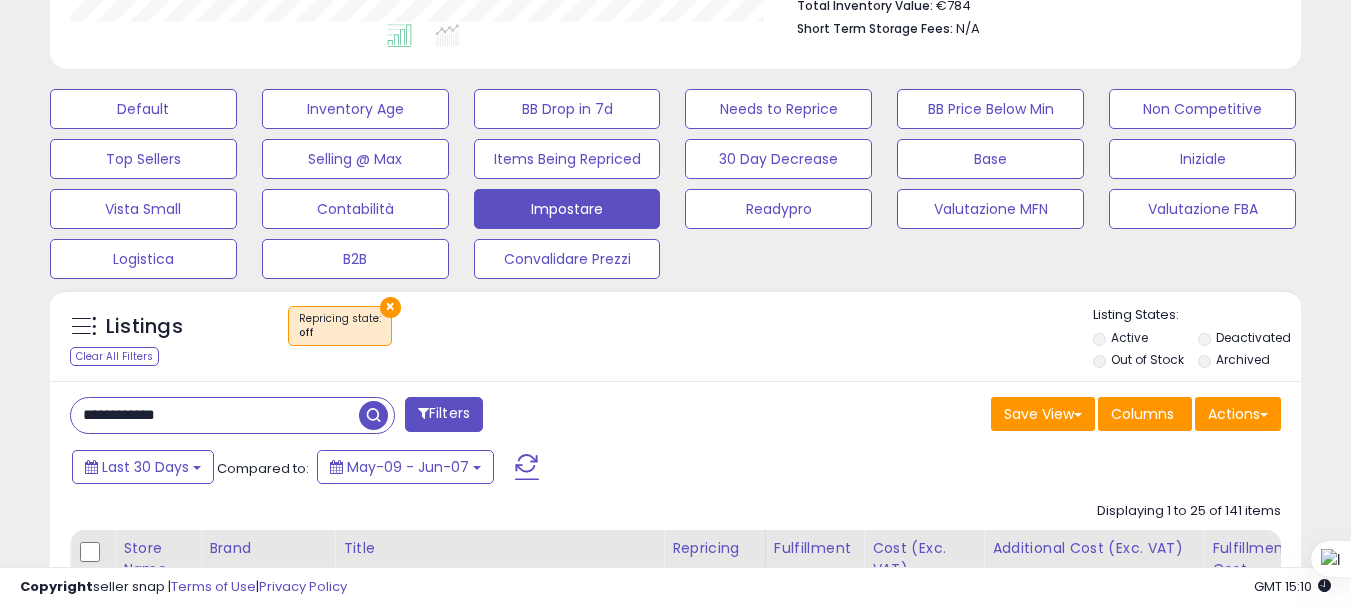 click on "×" at bounding box center (390, 307) 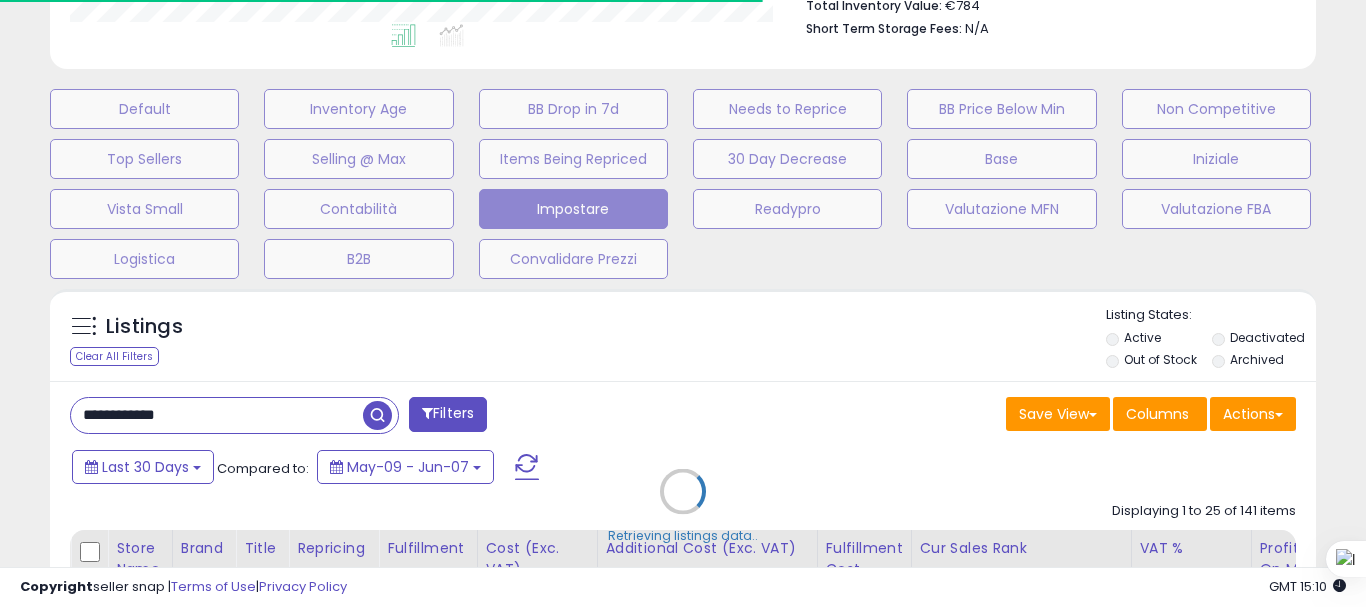 click on "Retrieving listings data.." at bounding box center [683, 506] 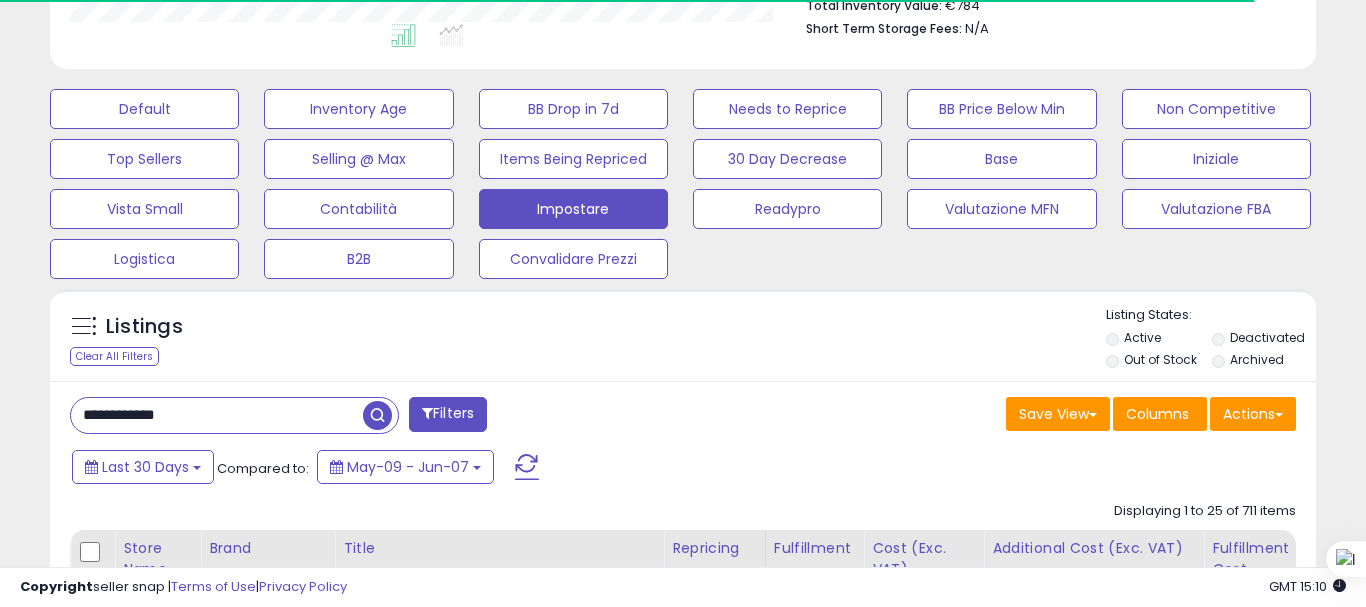click on "**********" at bounding box center [217, 415] 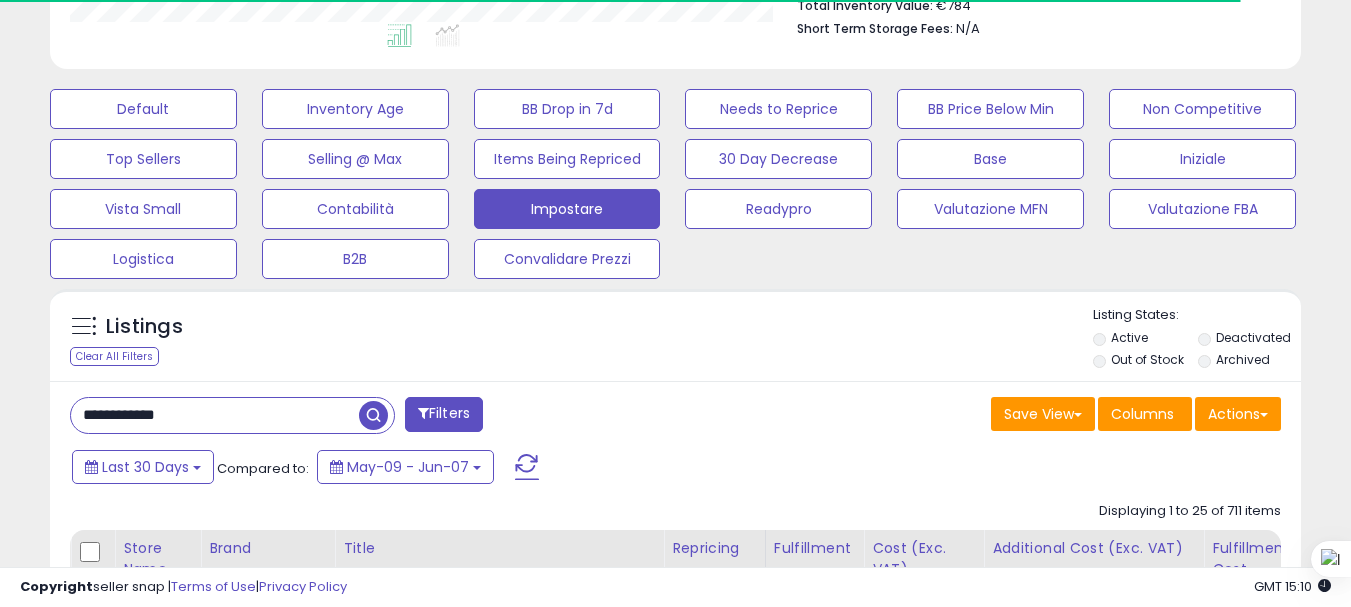 click on "**********" at bounding box center (215, 415) 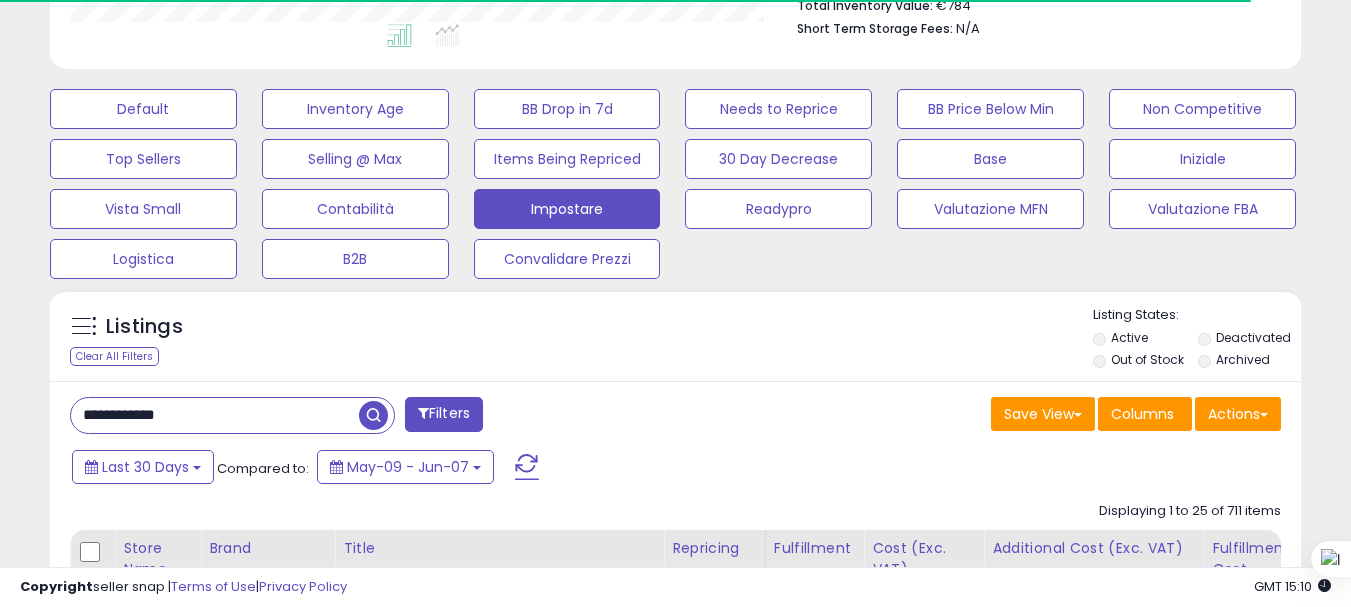 click on "**********" at bounding box center [215, 415] 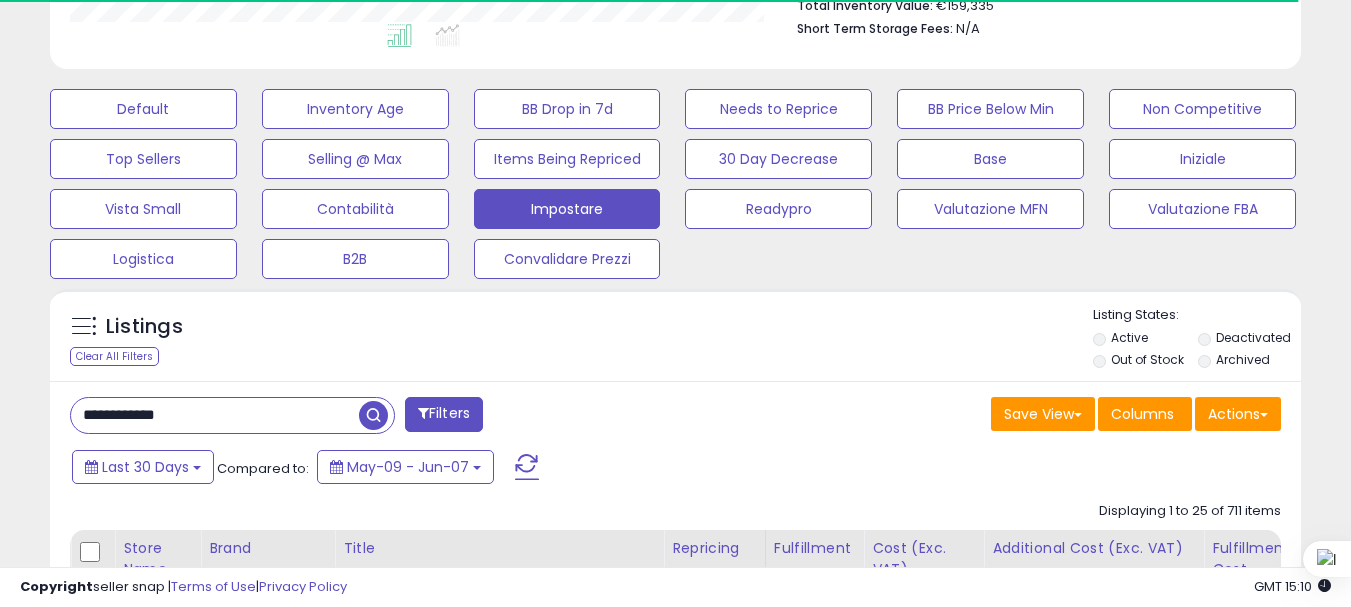 paste on "**********" 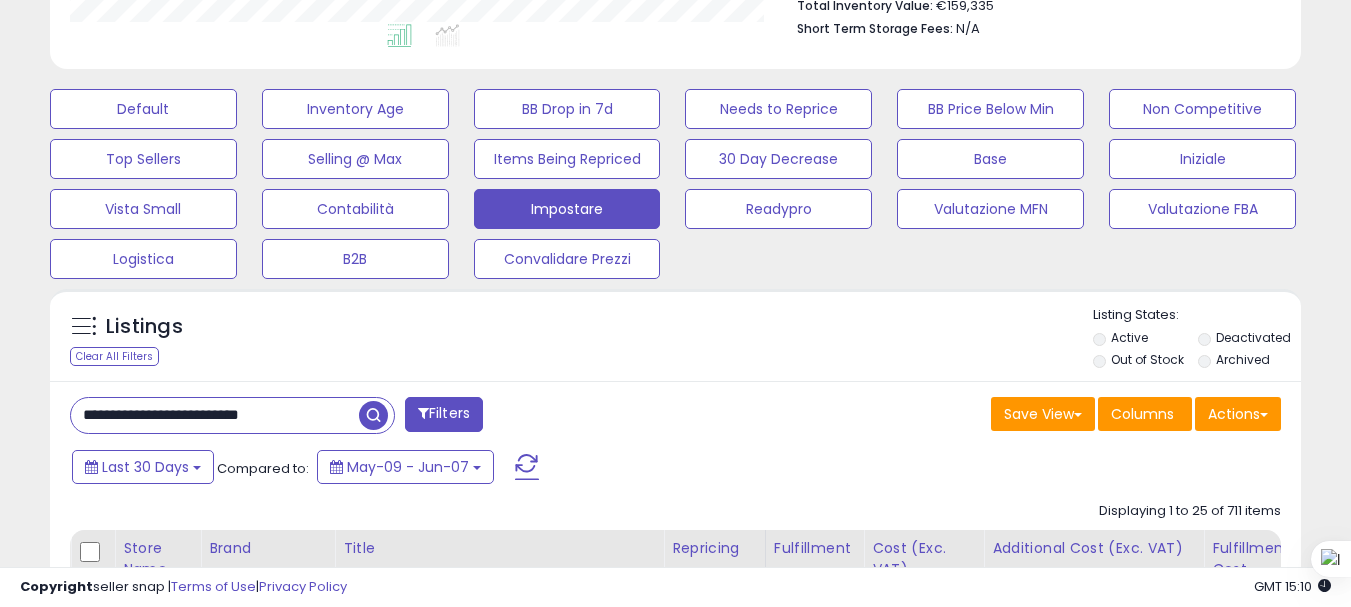 click at bounding box center [373, 415] 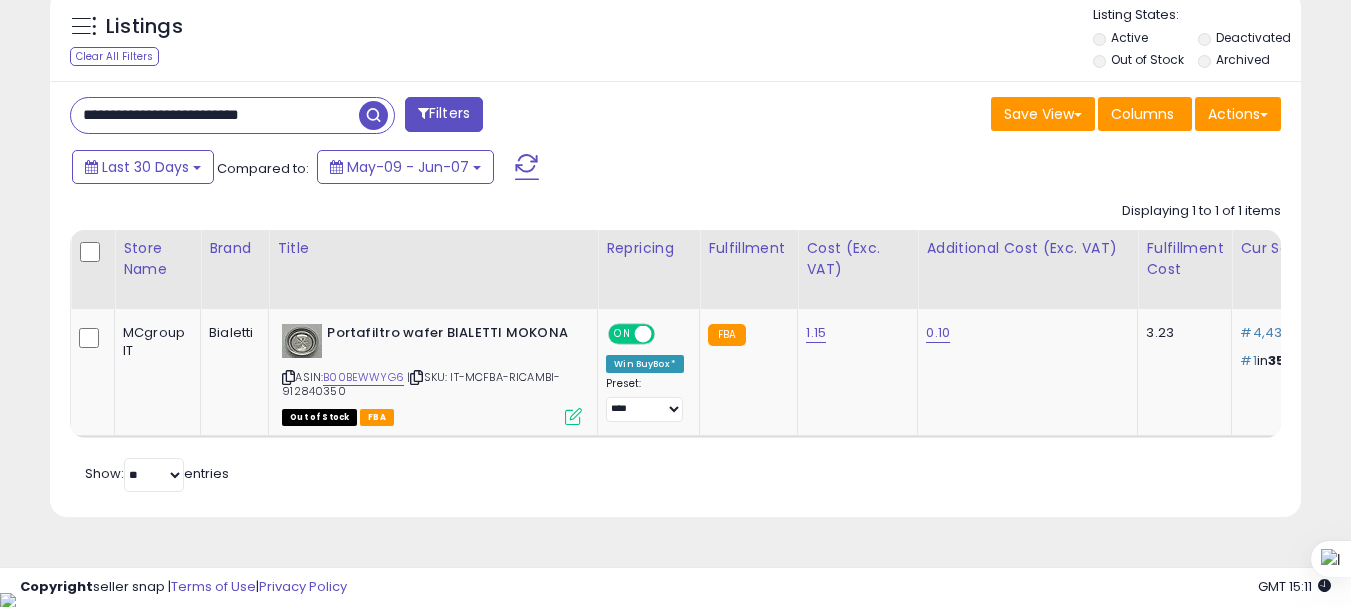 click on "**********" at bounding box center [215, 115] 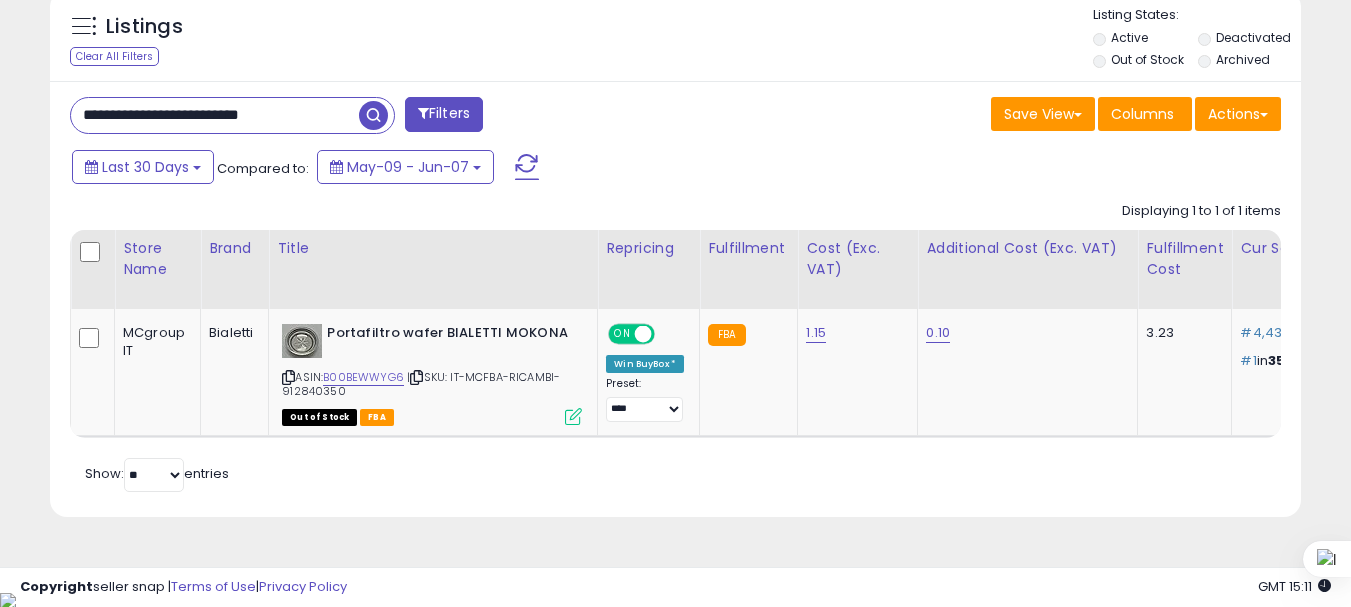 paste 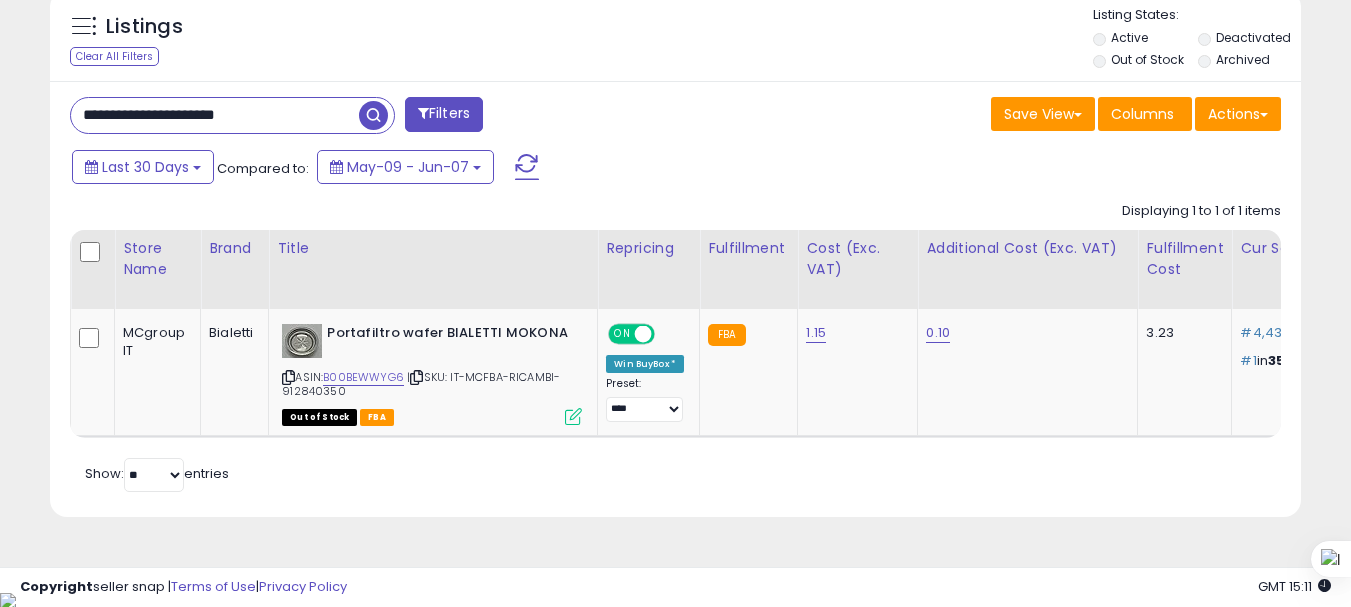 click at bounding box center (373, 115) 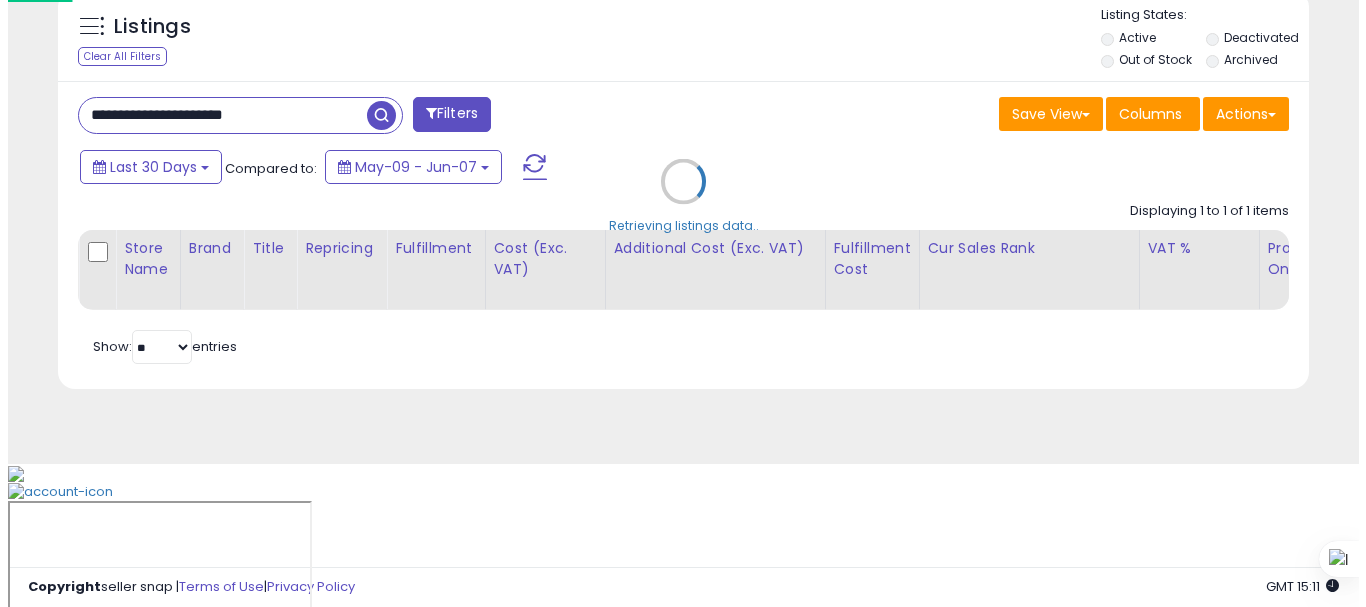 scroll, scrollTop: 713, scrollLeft: 0, axis: vertical 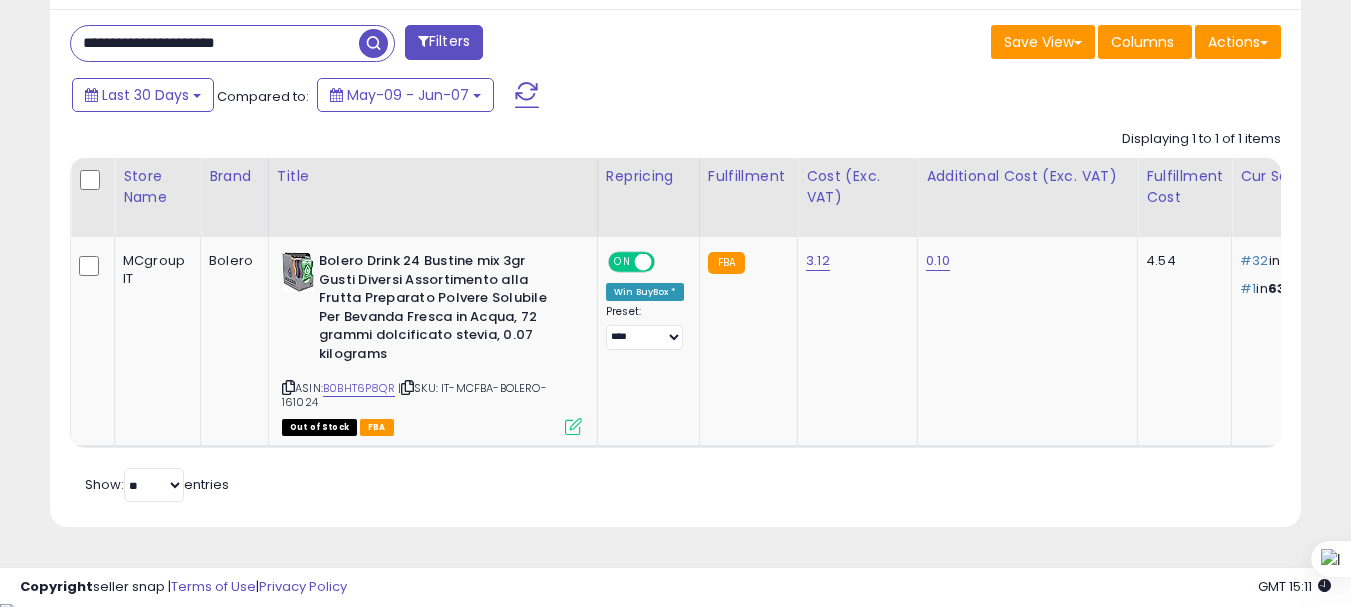 click on "**********" at bounding box center [215, 43] 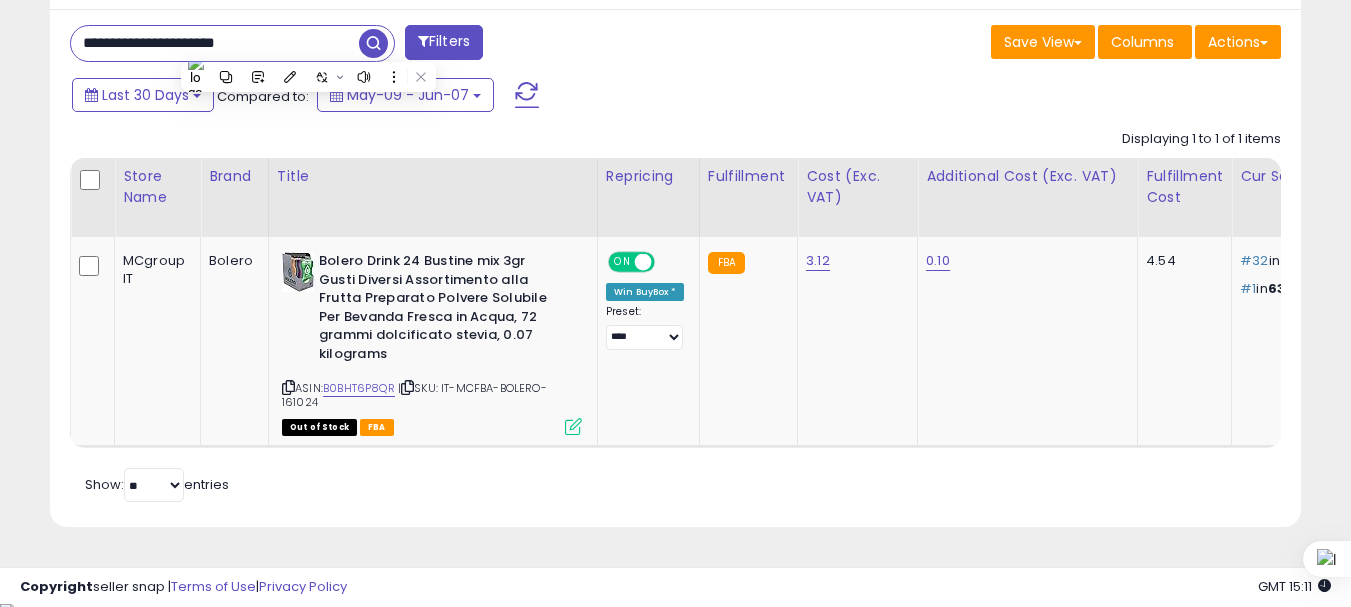 click on "**********" at bounding box center (215, 43) 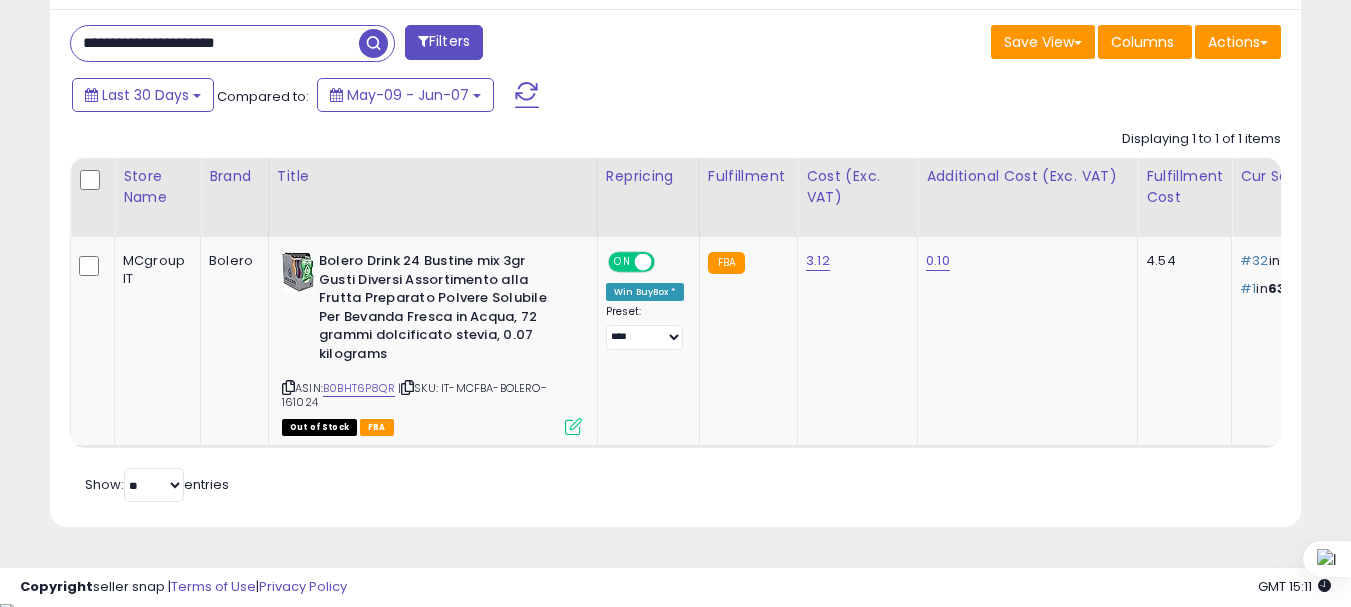 paste on "**********" 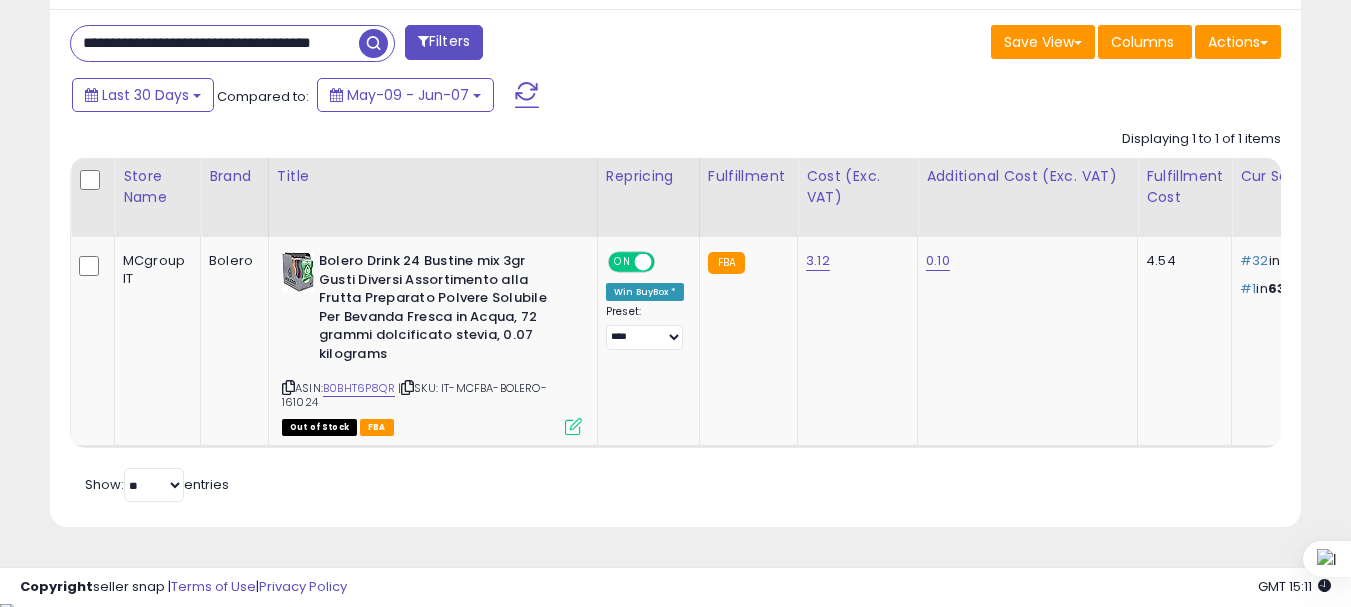 scroll, scrollTop: 0, scrollLeft: 88, axis: horizontal 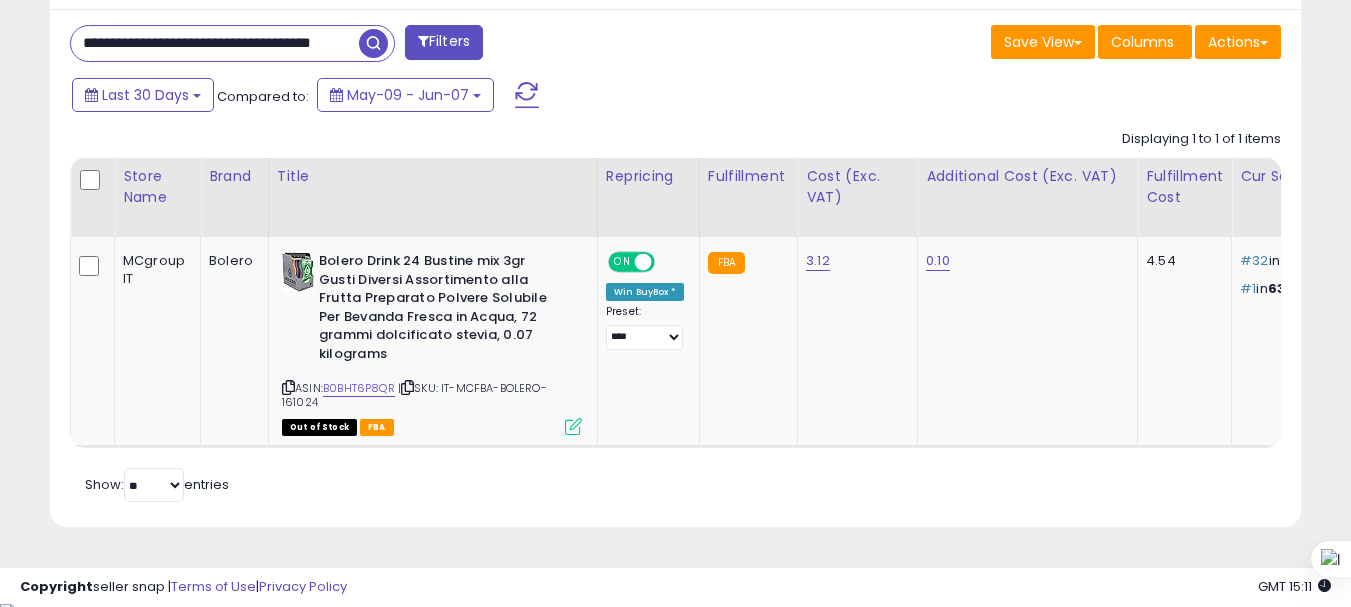 click at bounding box center (373, 43) 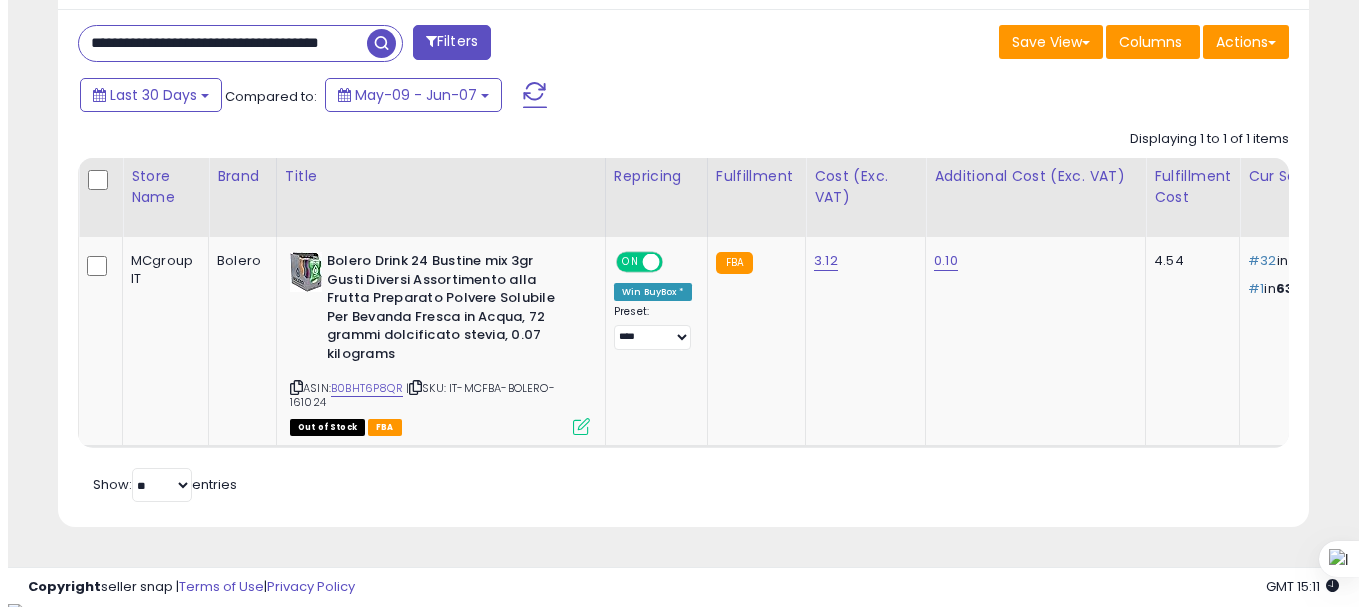 scroll, scrollTop: 713, scrollLeft: 0, axis: vertical 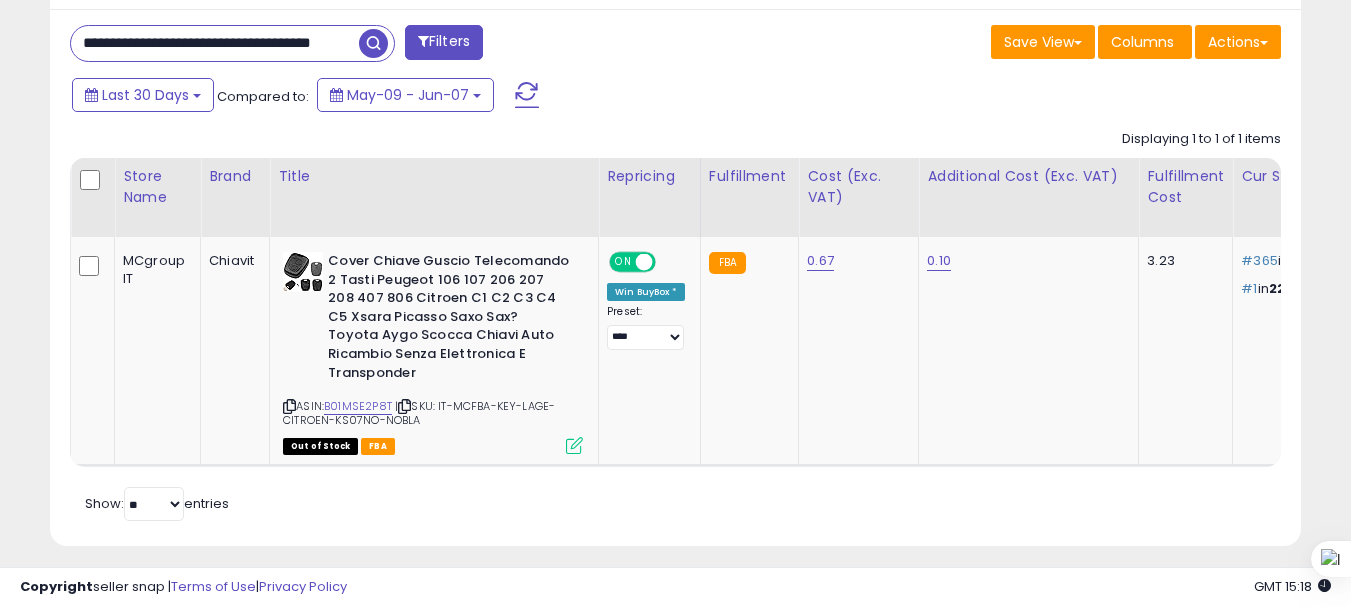click on "**********" at bounding box center [215, 43] 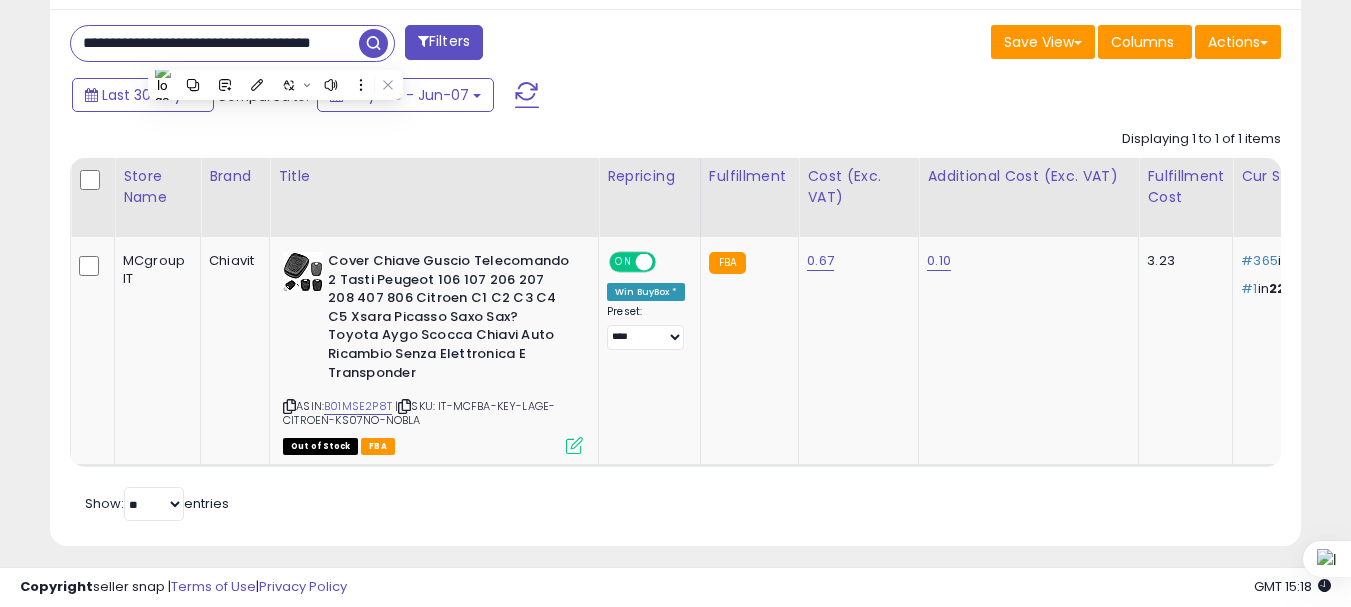 click on "**********" at bounding box center [215, 43] 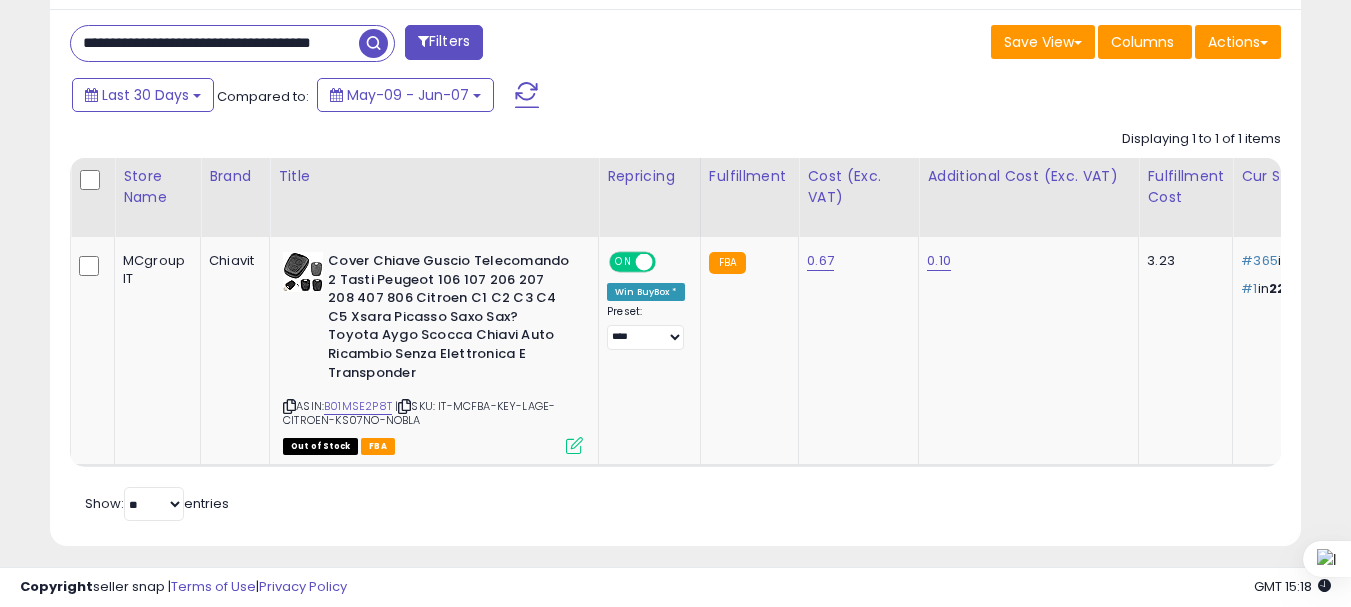 paste 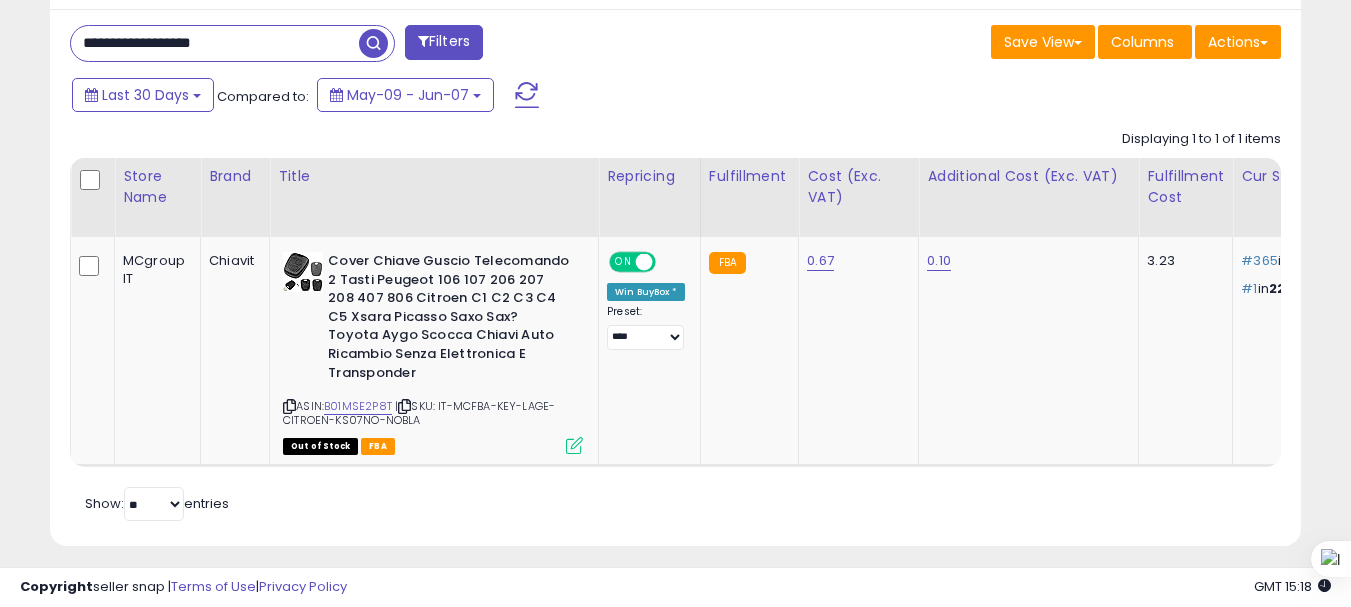click on "**********" at bounding box center (215, 43) 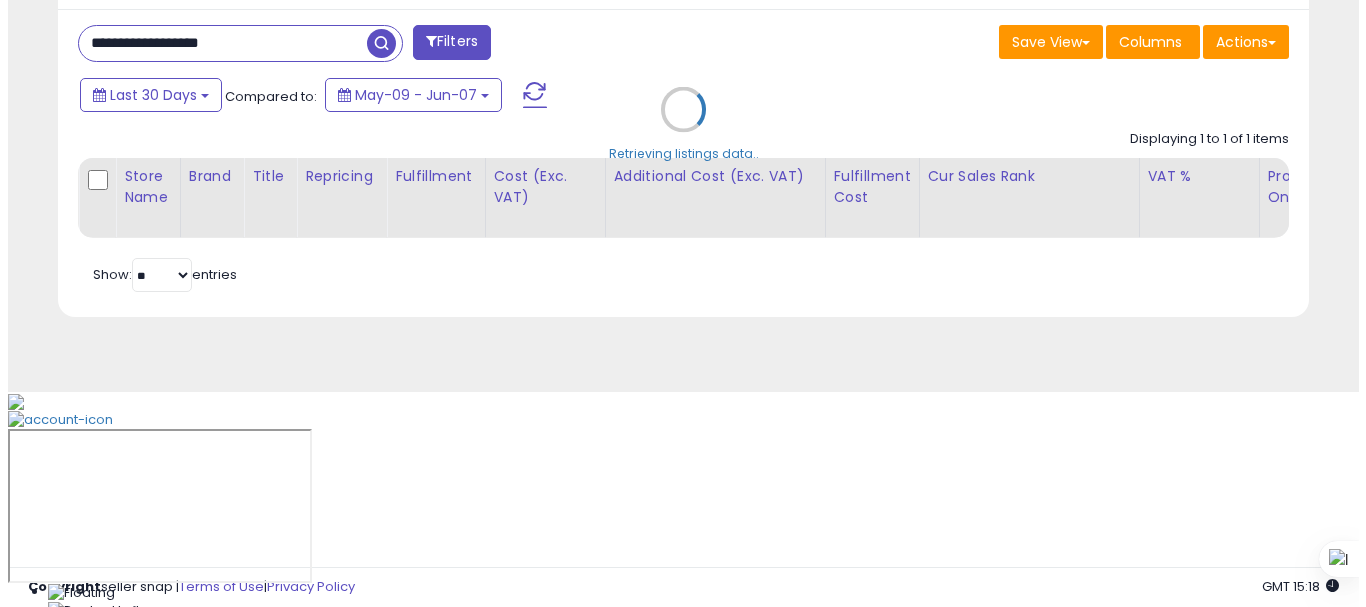 scroll, scrollTop: 713, scrollLeft: 0, axis: vertical 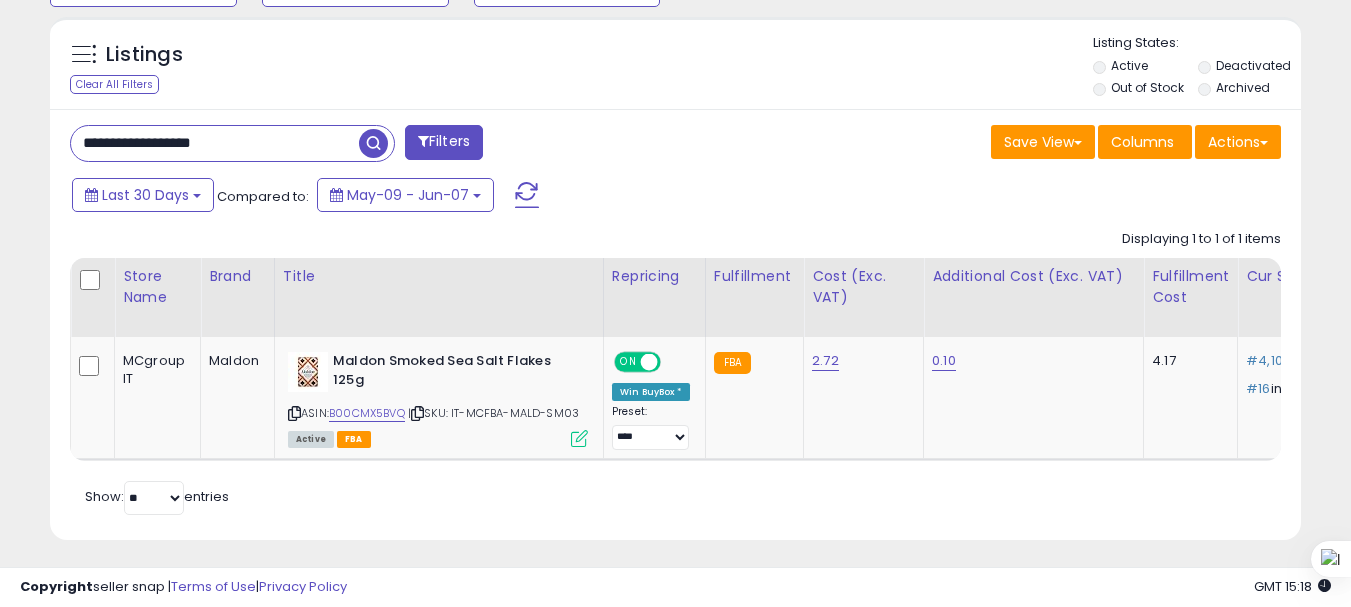 click on "**********" at bounding box center (215, 143) 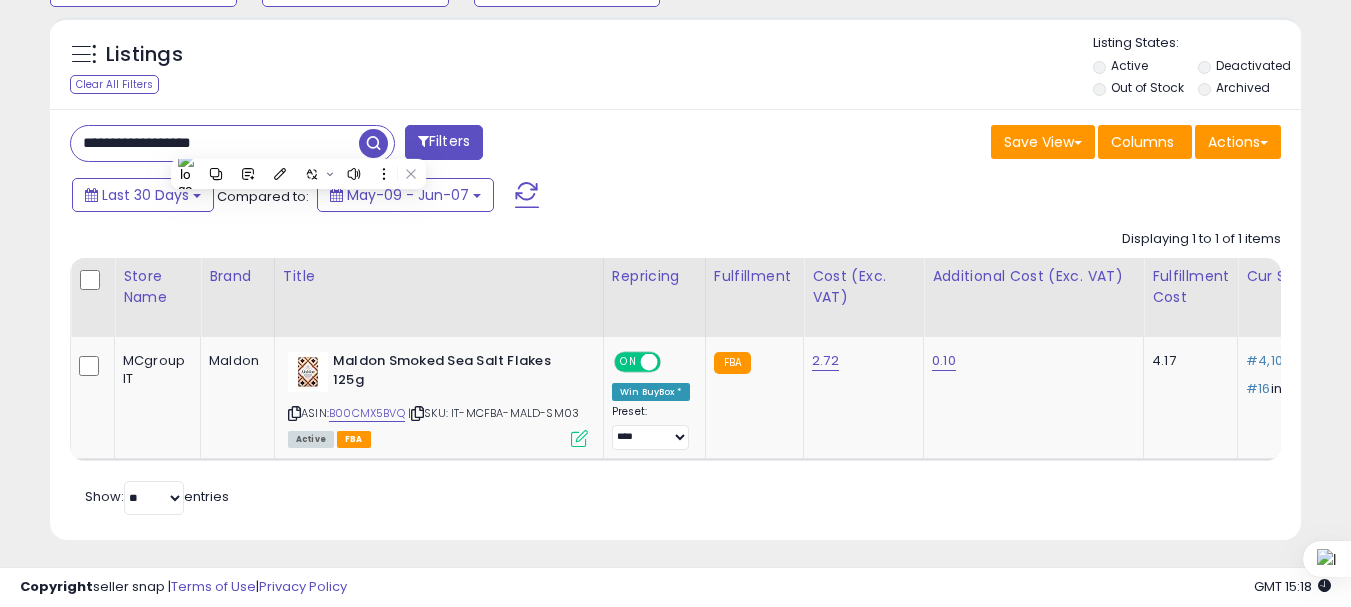 click on "**********" at bounding box center [215, 143] 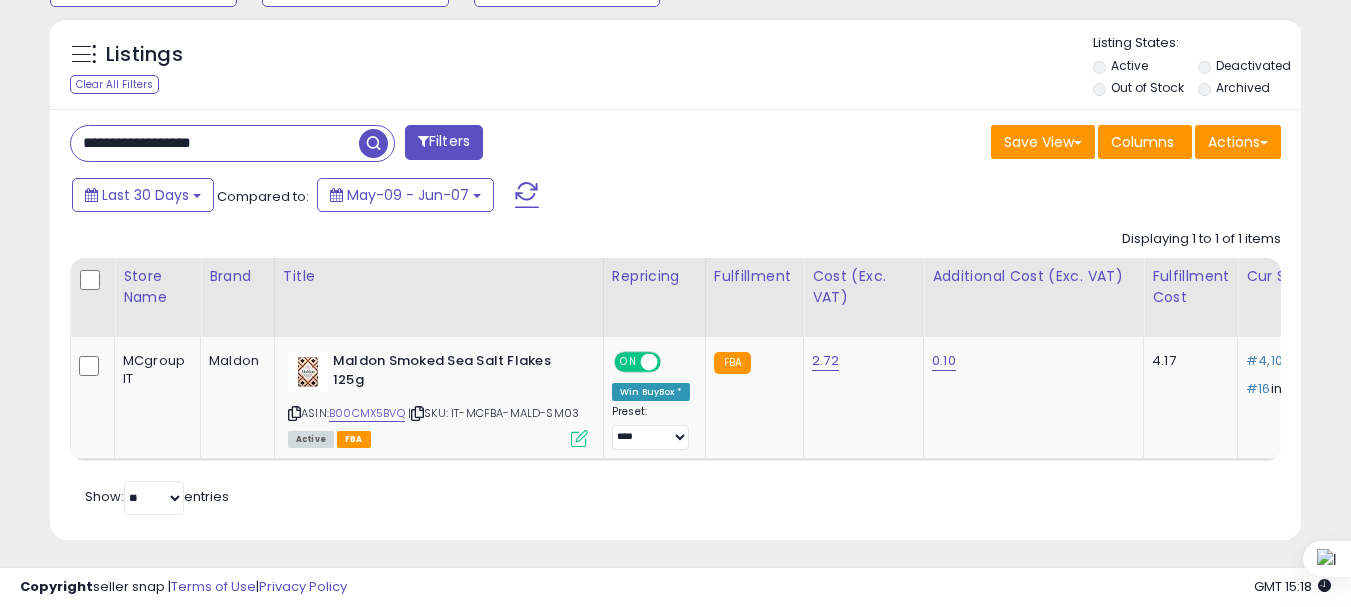 paste 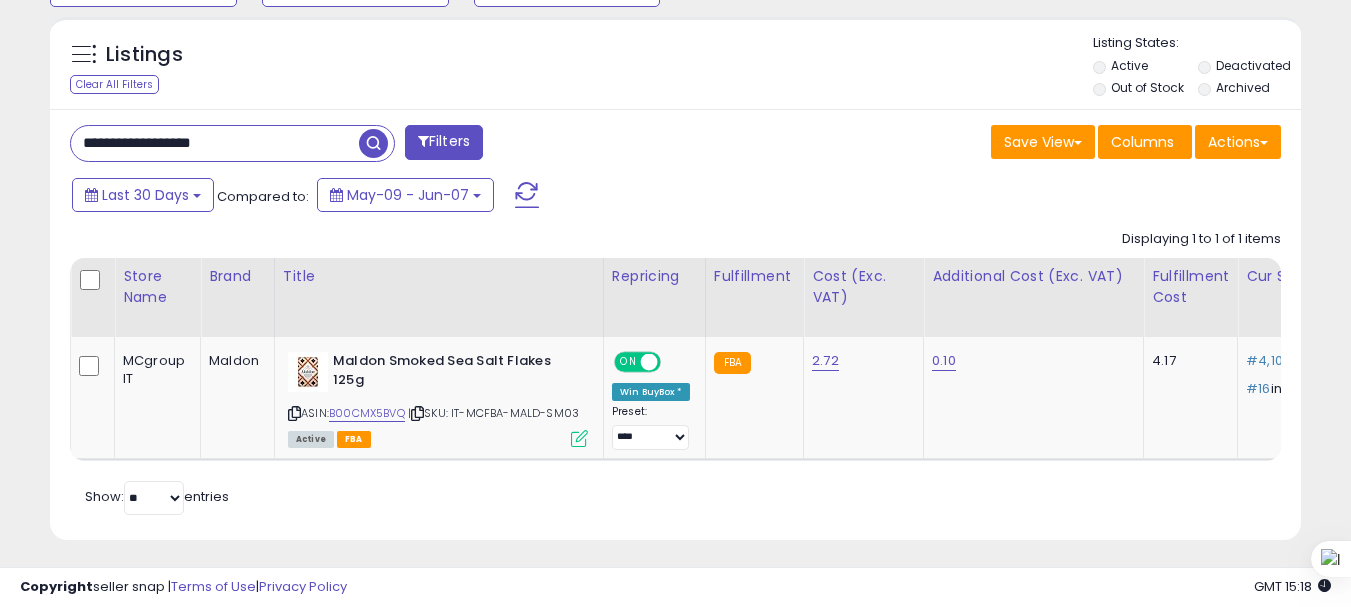 click at bounding box center [373, 143] 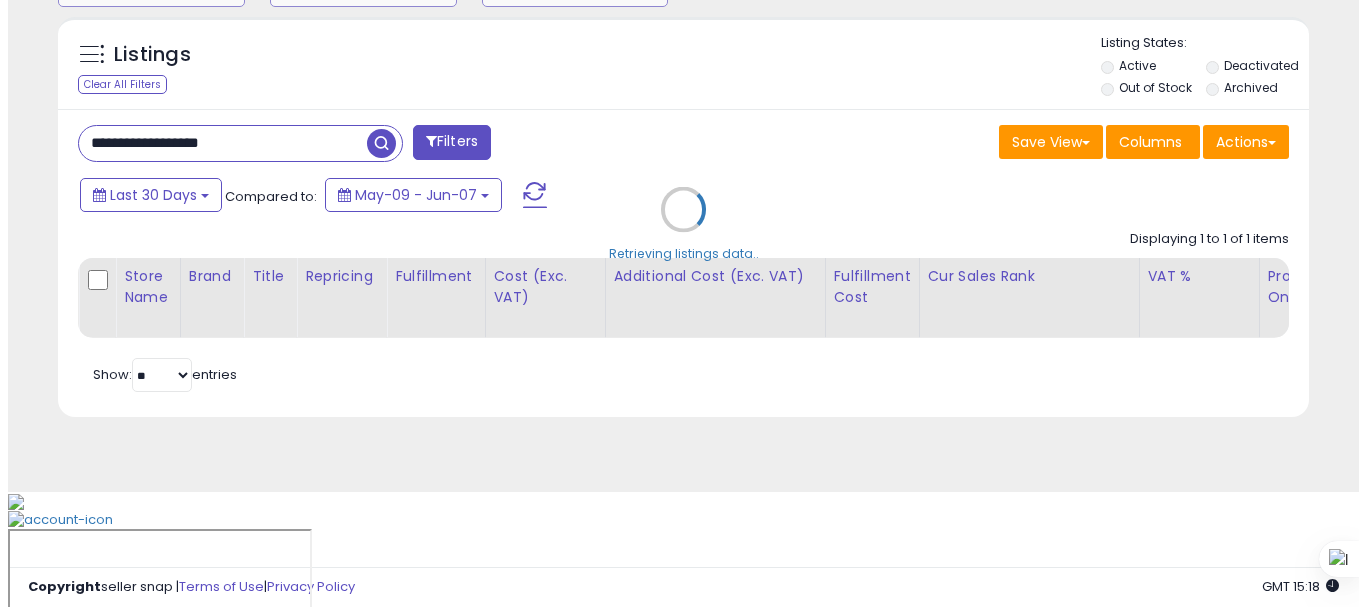 scroll, scrollTop: 713, scrollLeft: 0, axis: vertical 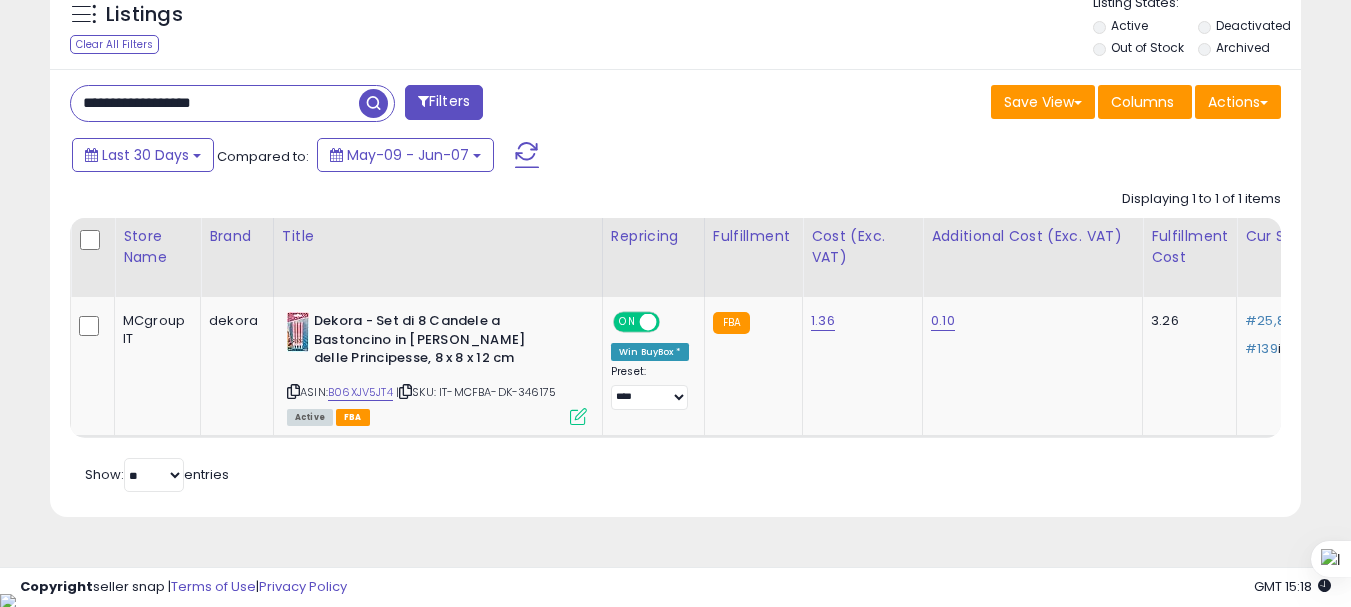 click on "**********" at bounding box center (215, 103) 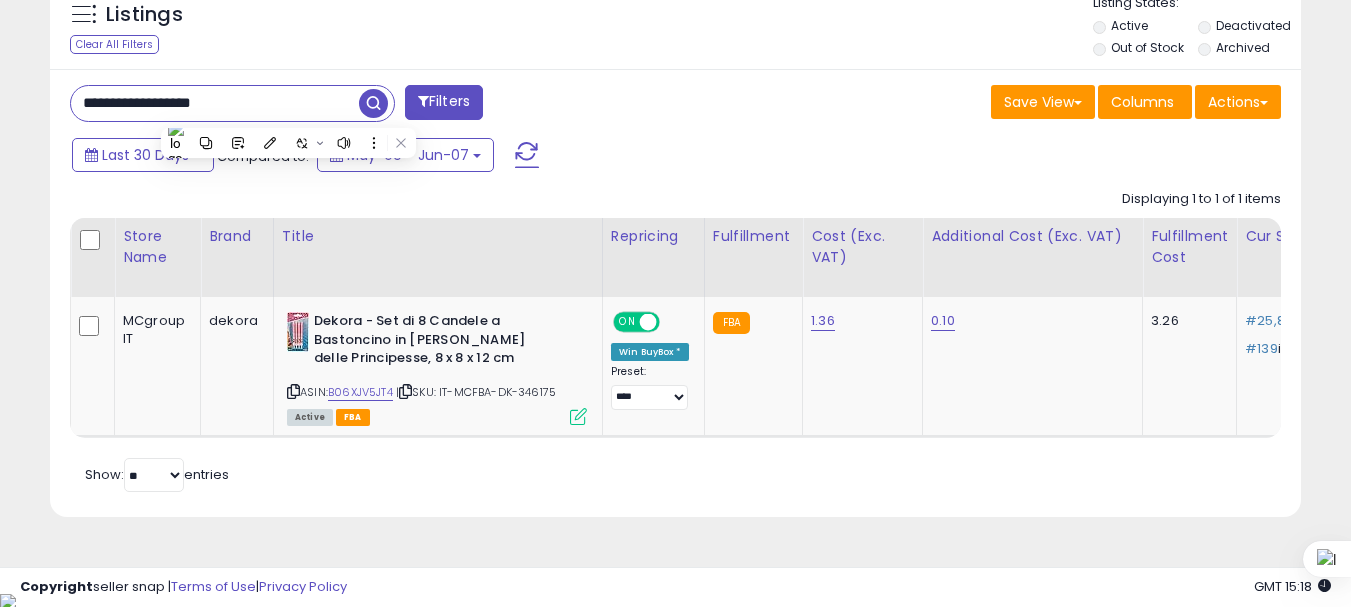 click on "**********" at bounding box center (215, 103) 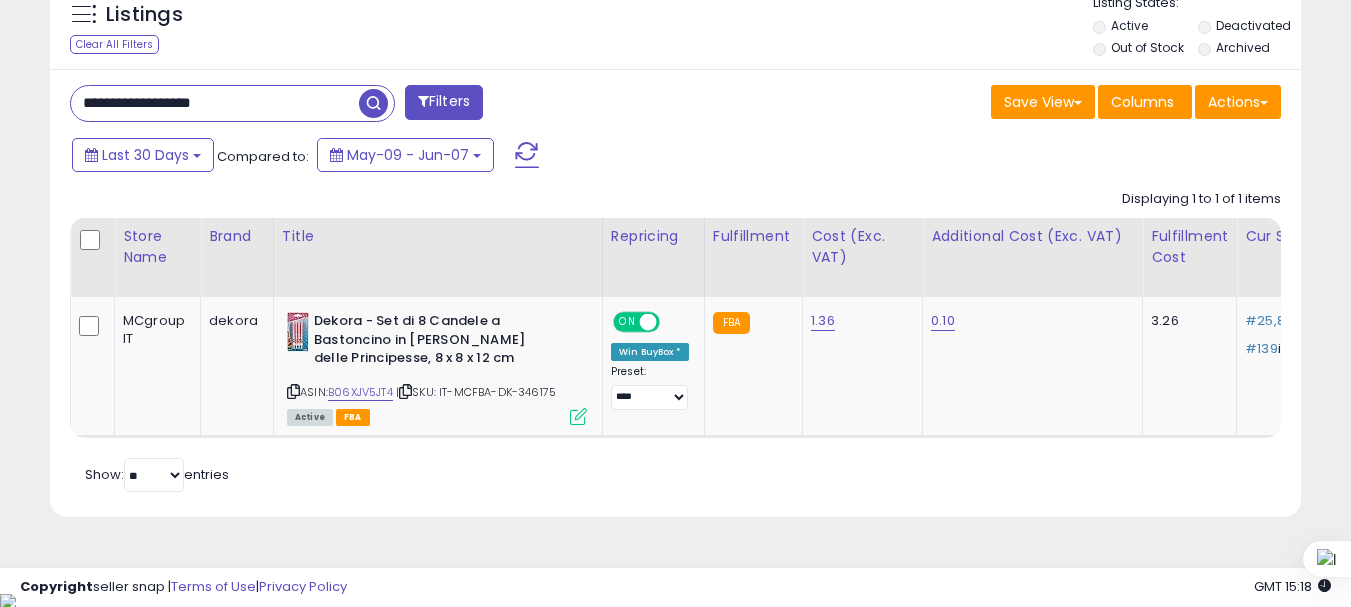 paste 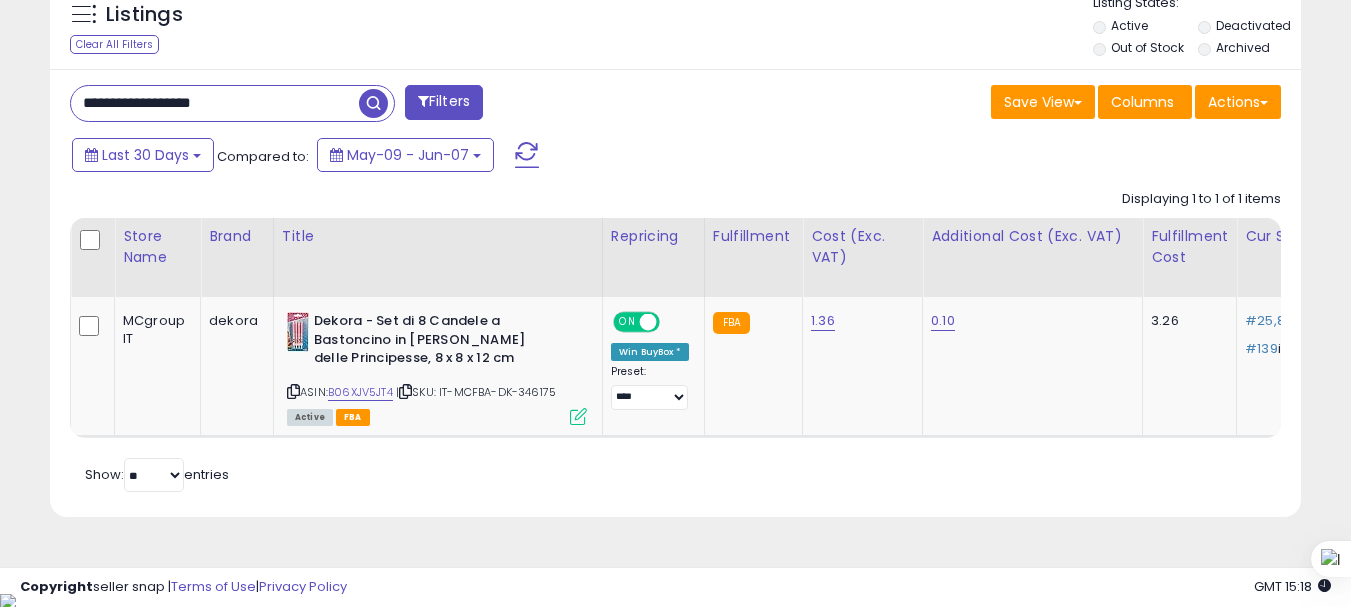 click at bounding box center [373, 103] 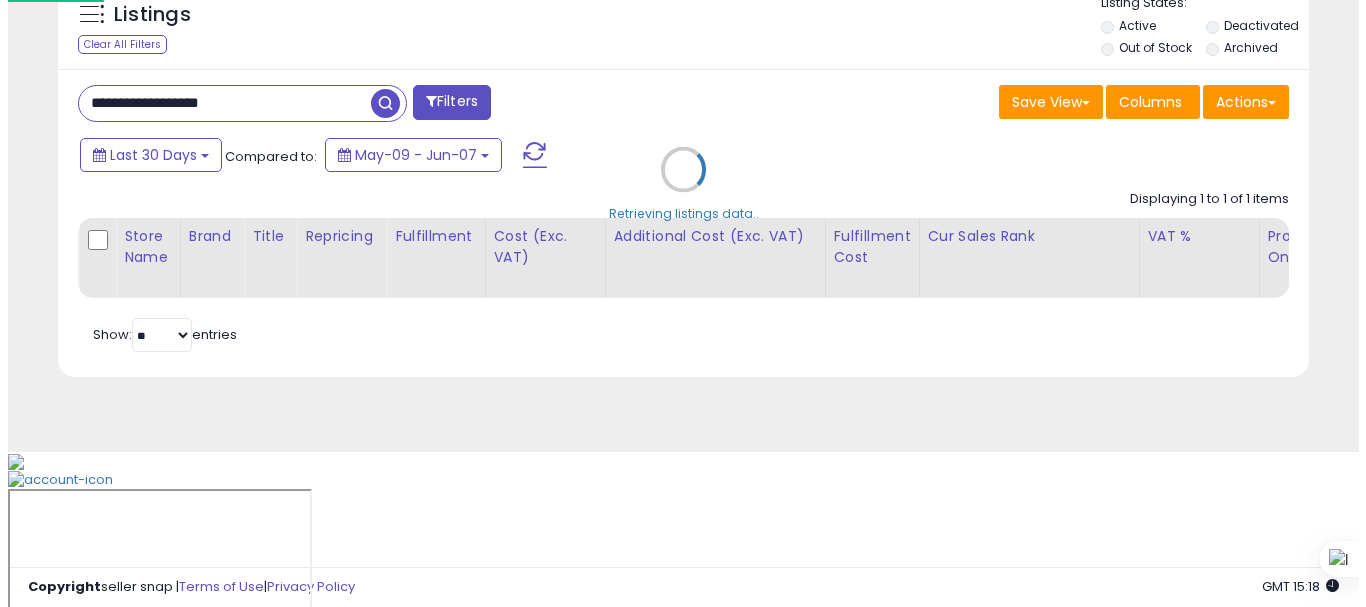 scroll, scrollTop: 713, scrollLeft: 0, axis: vertical 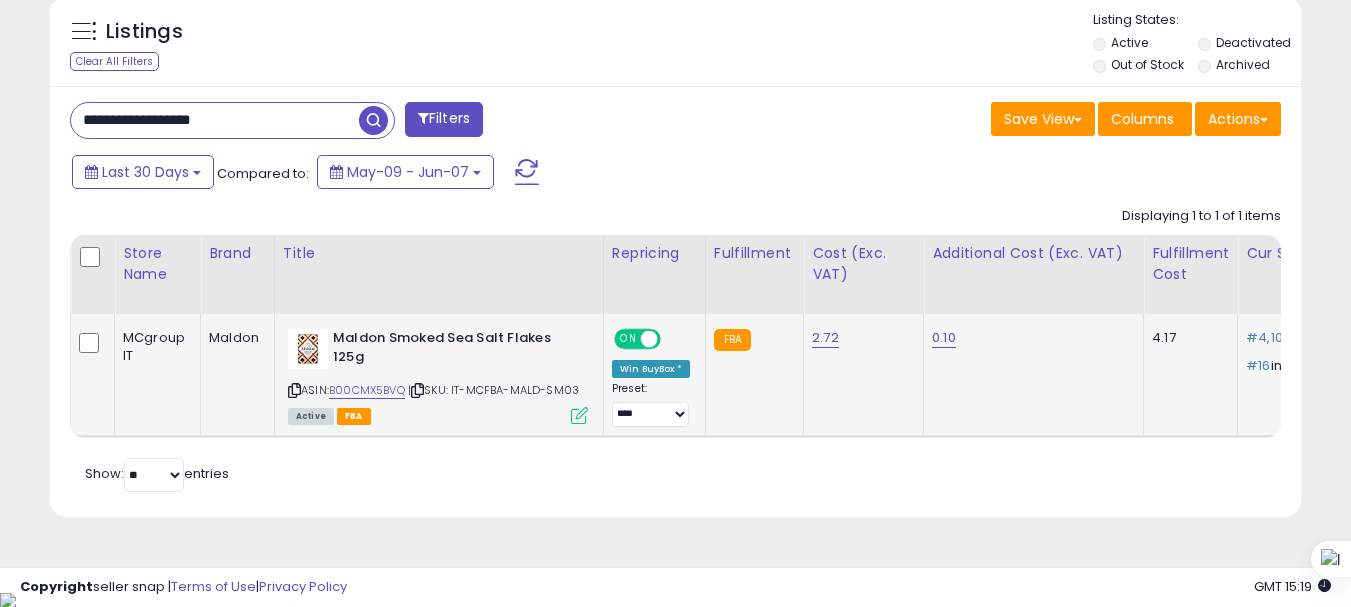 click at bounding box center [579, 415] 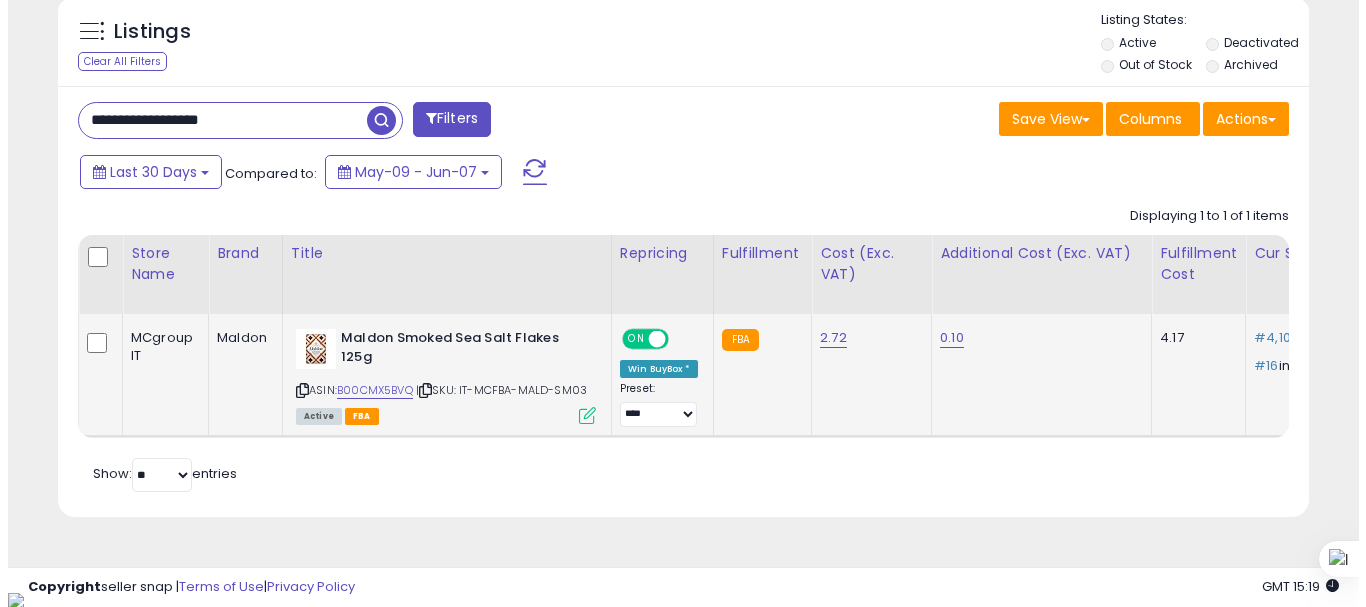 scroll, scrollTop: 999590, scrollLeft: 999267, axis: both 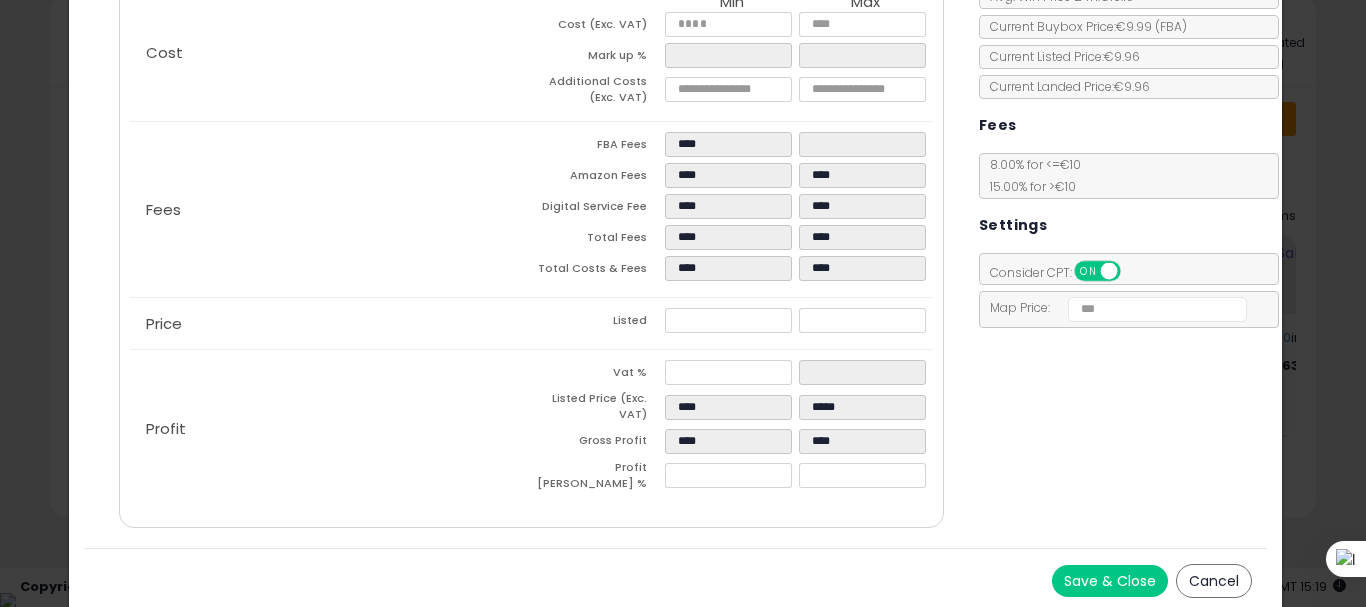 click on "Cancel" at bounding box center [1214, 581] 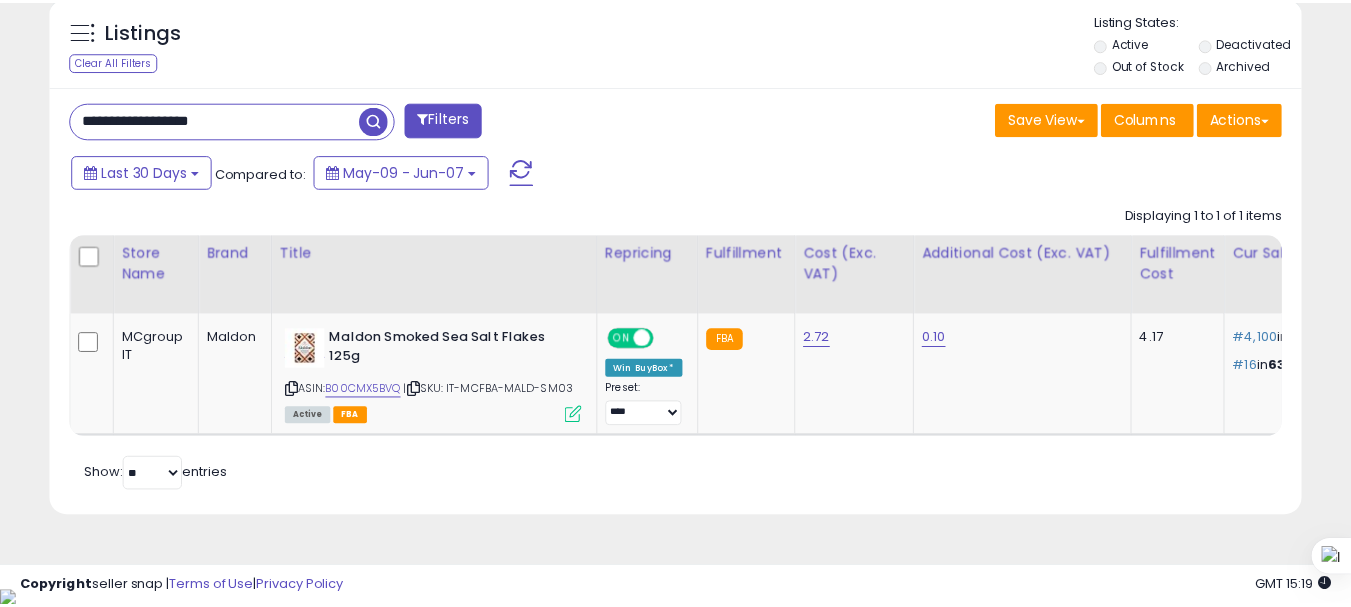 scroll, scrollTop: 410, scrollLeft: 724, axis: both 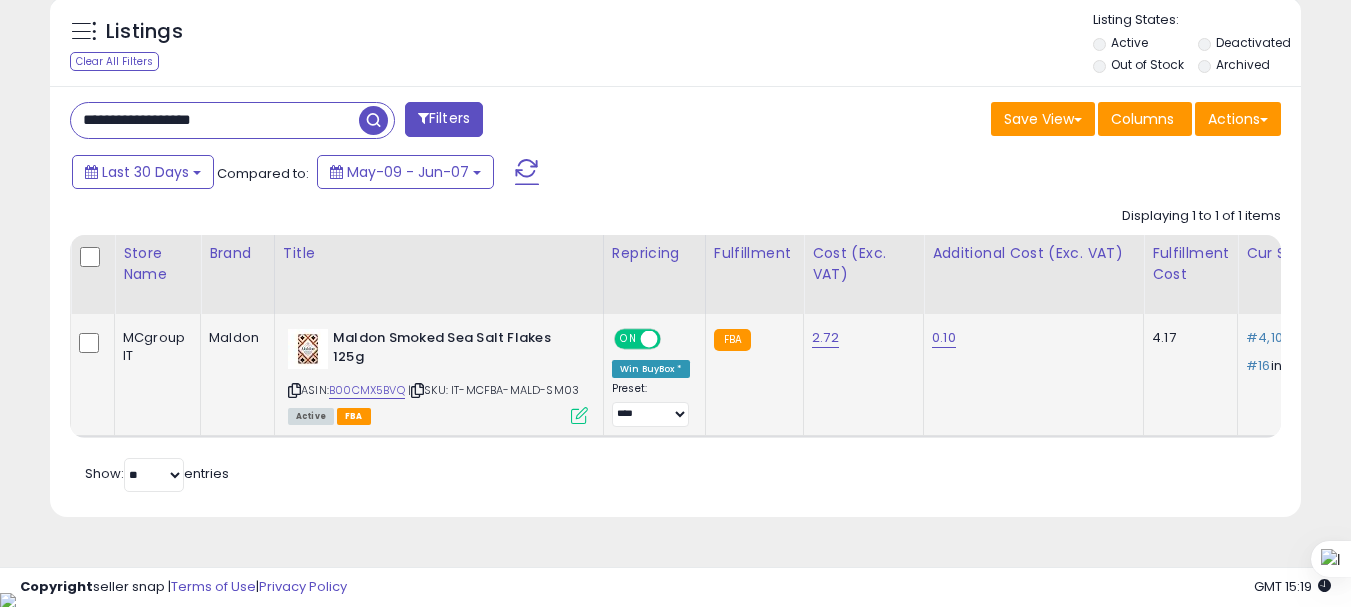 click at bounding box center [579, 415] 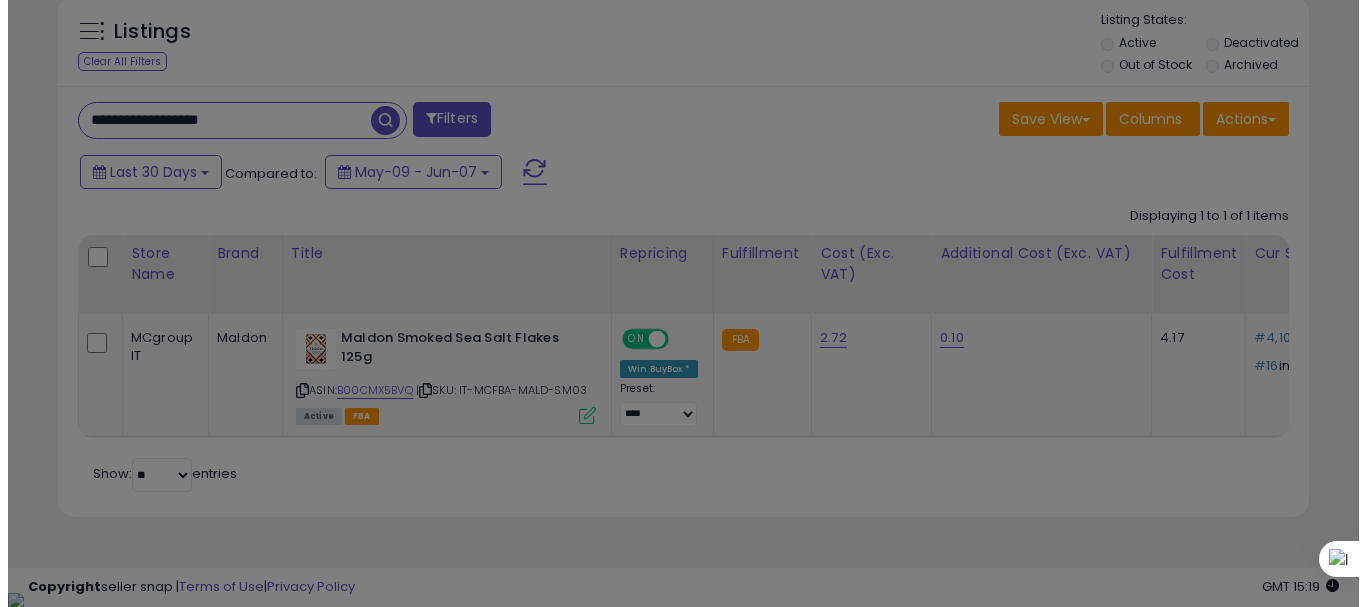 scroll, scrollTop: 999590, scrollLeft: 999267, axis: both 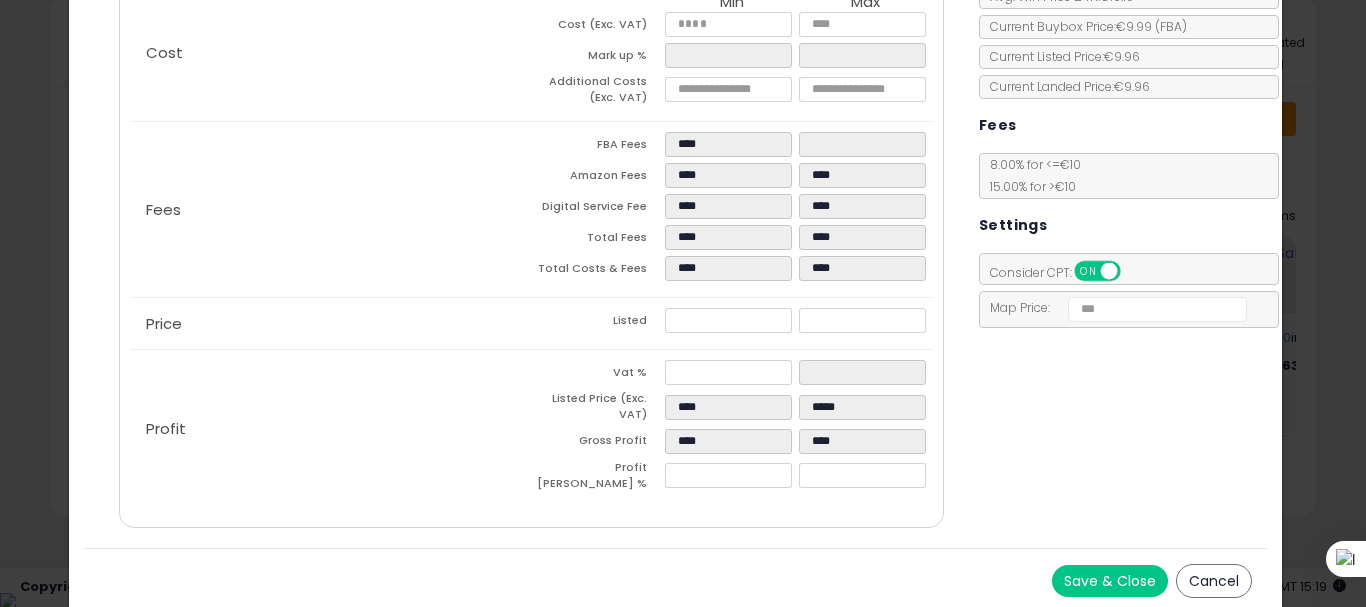 click on "Cancel" at bounding box center [1214, 581] 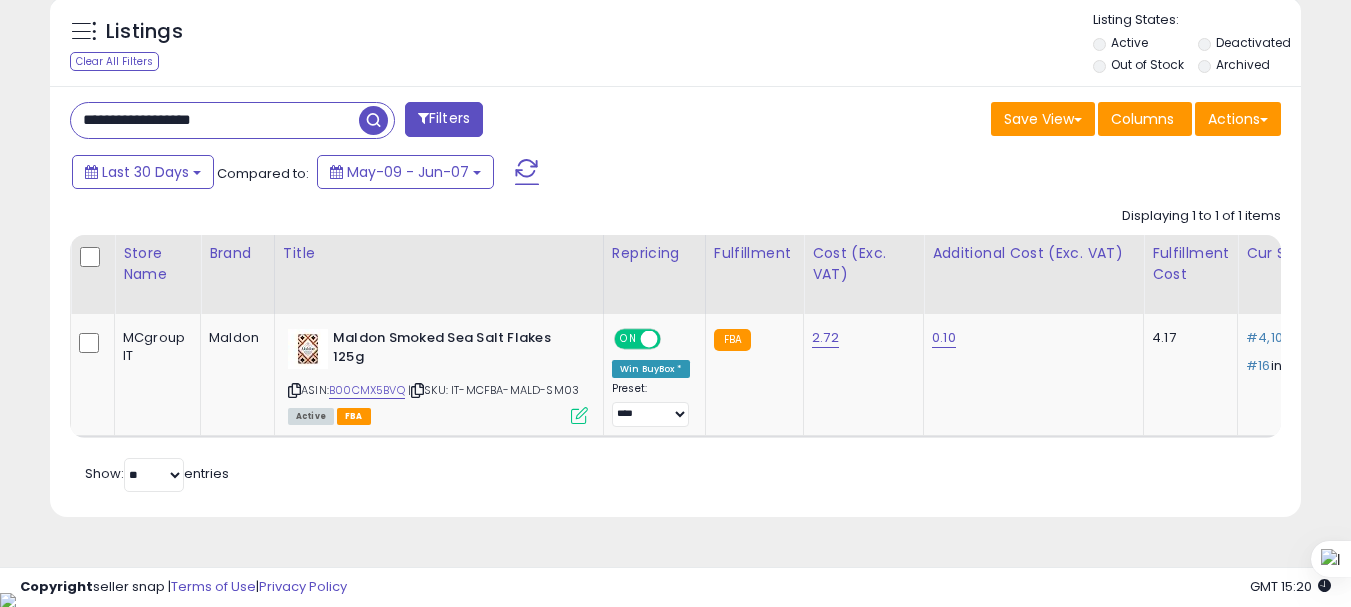 click on "**********" at bounding box center (215, 120) 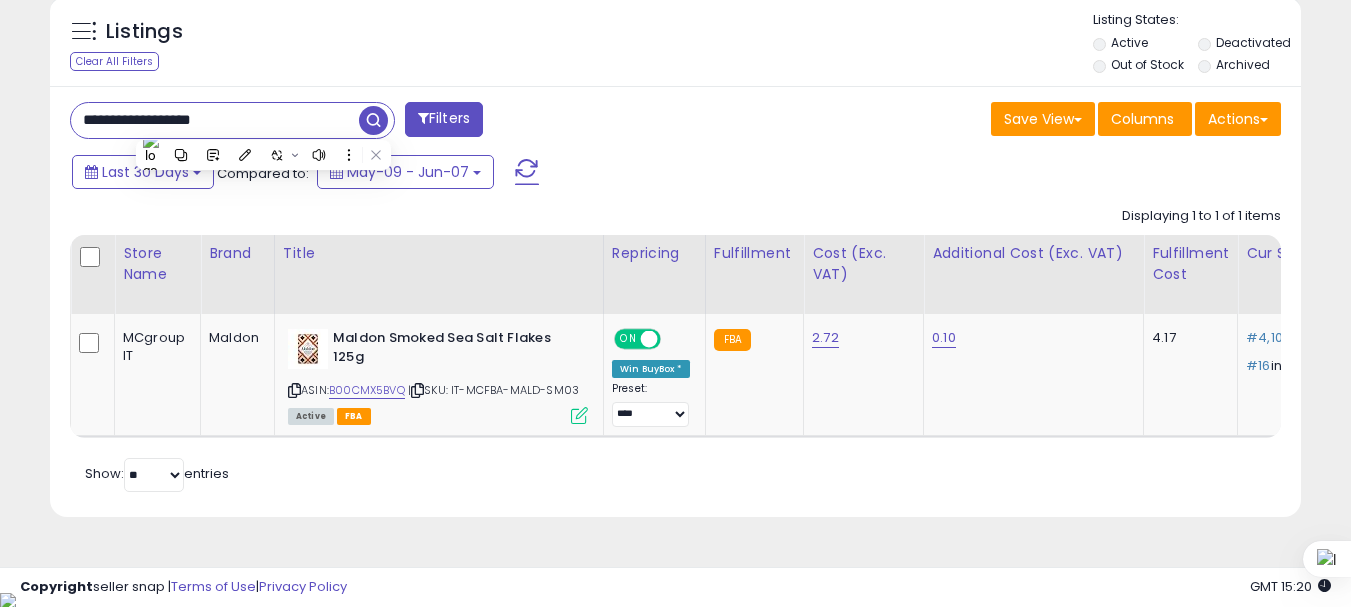 click on "**********" at bounding box center [215, 120] 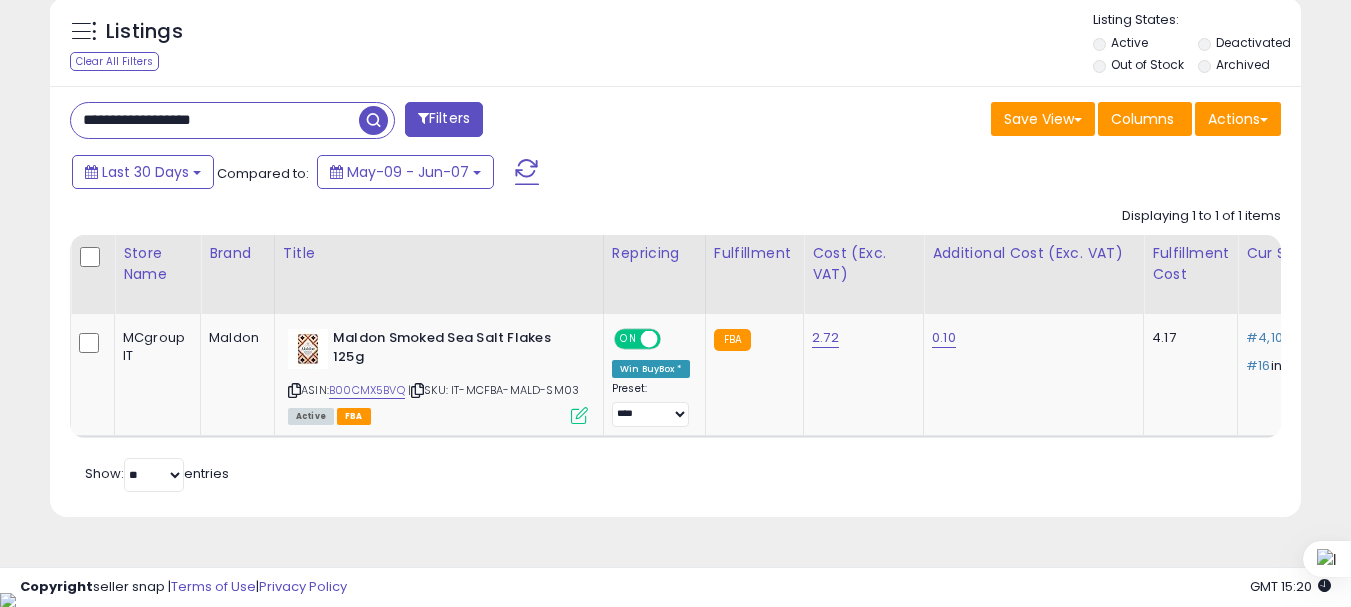 paste 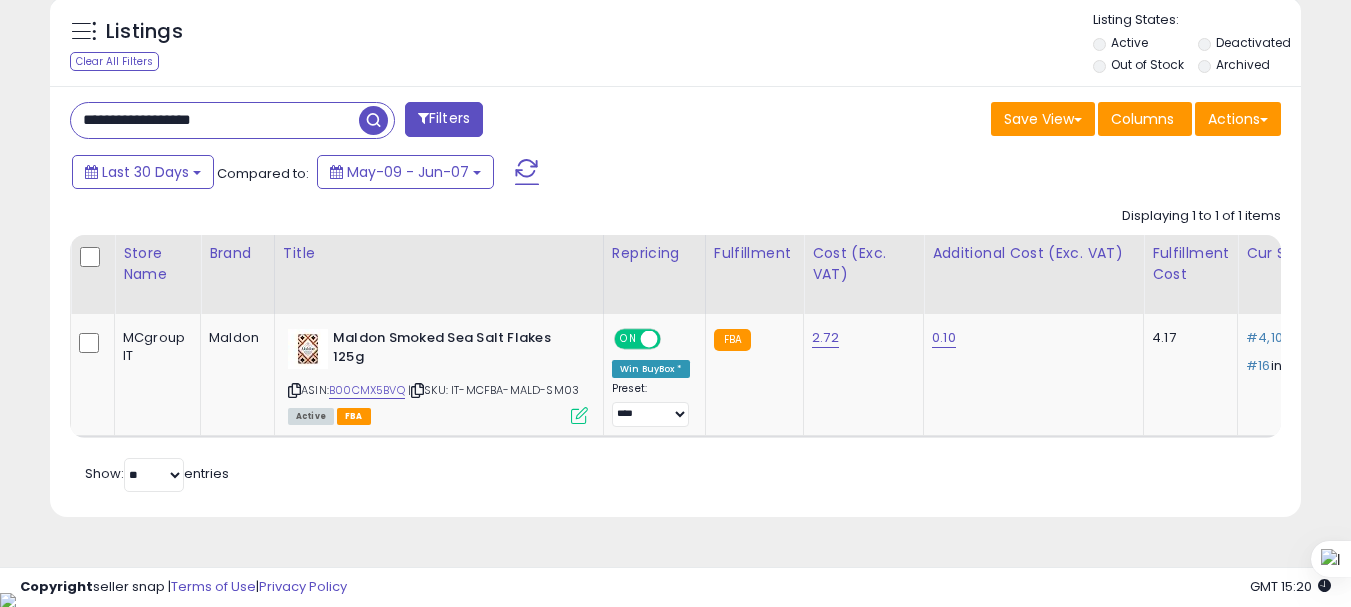 click at bounding box center [373, 120] 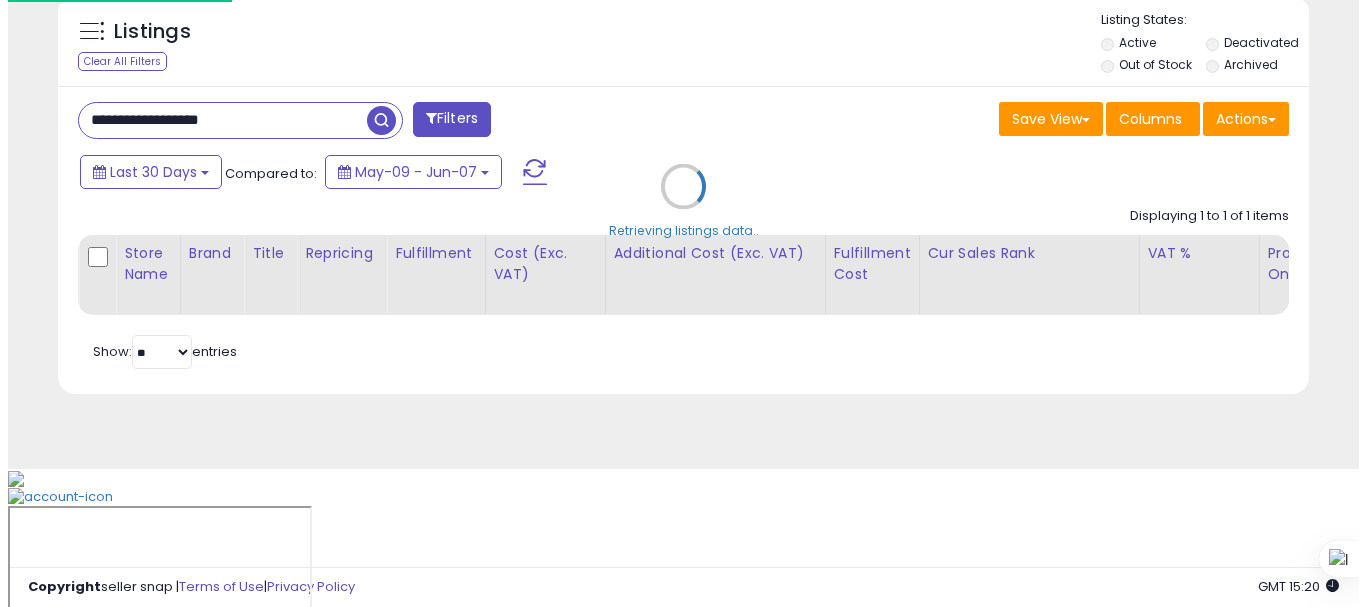 scroll, scrollTop: 713, scrollLeft: 0, axis: vertical 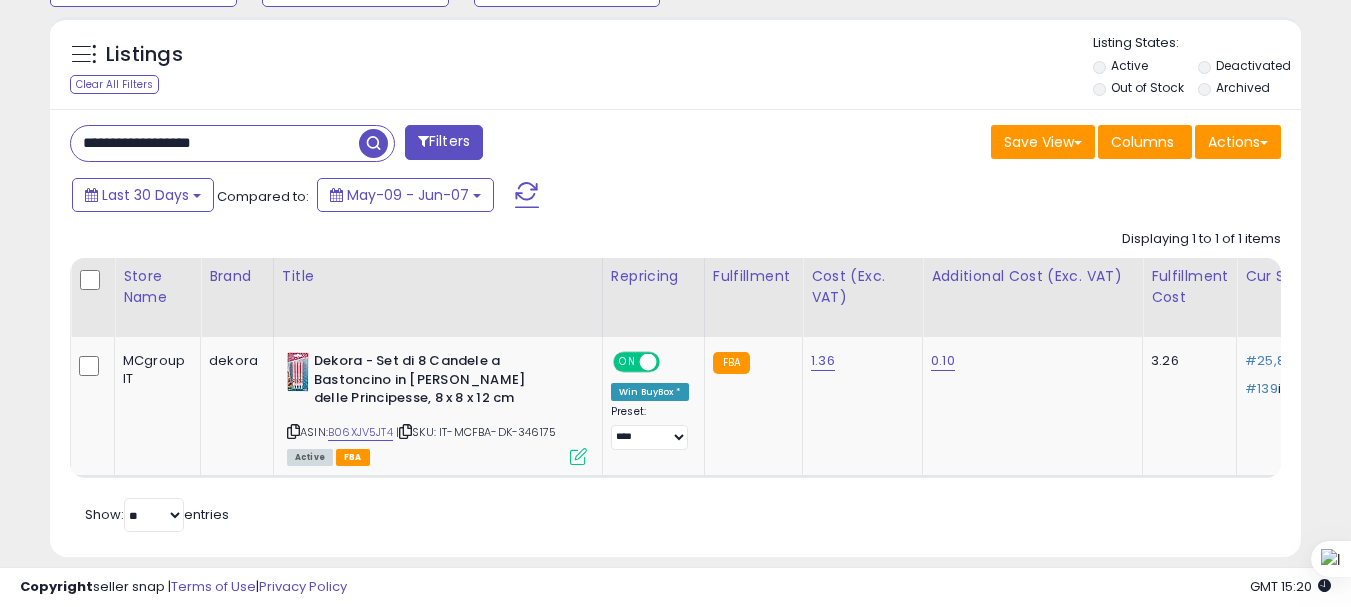 click on "**********" at bounding box center [215, 143] 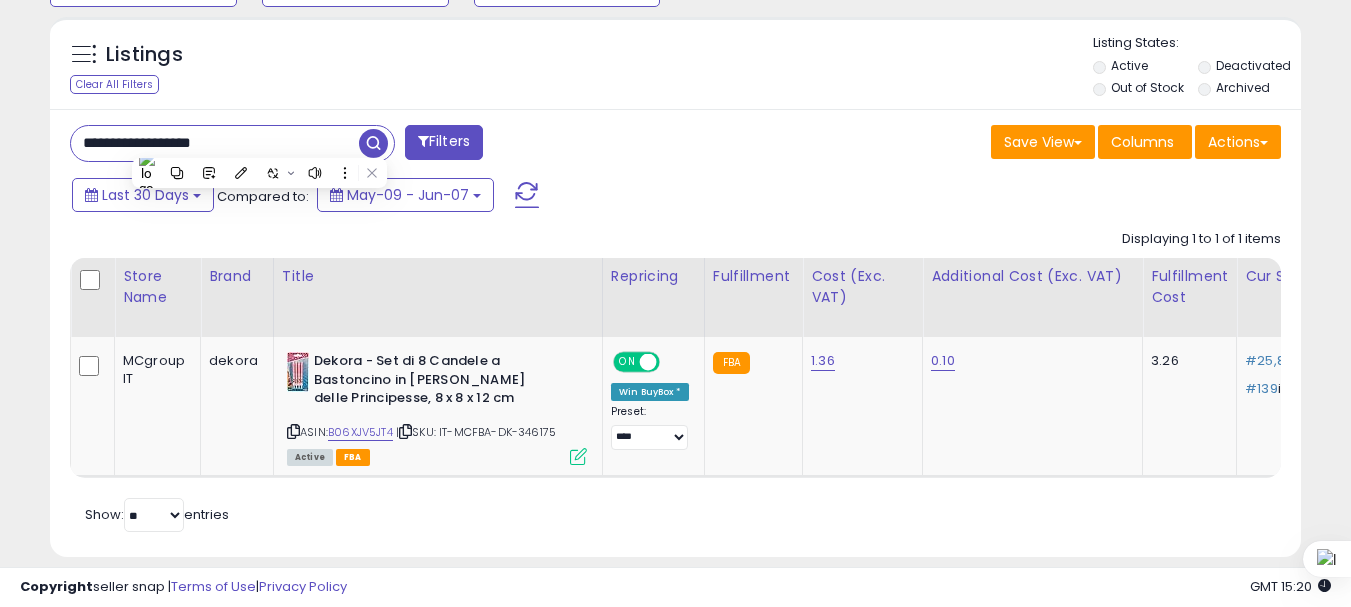 click on "**********" at bounding box center [215, 143] 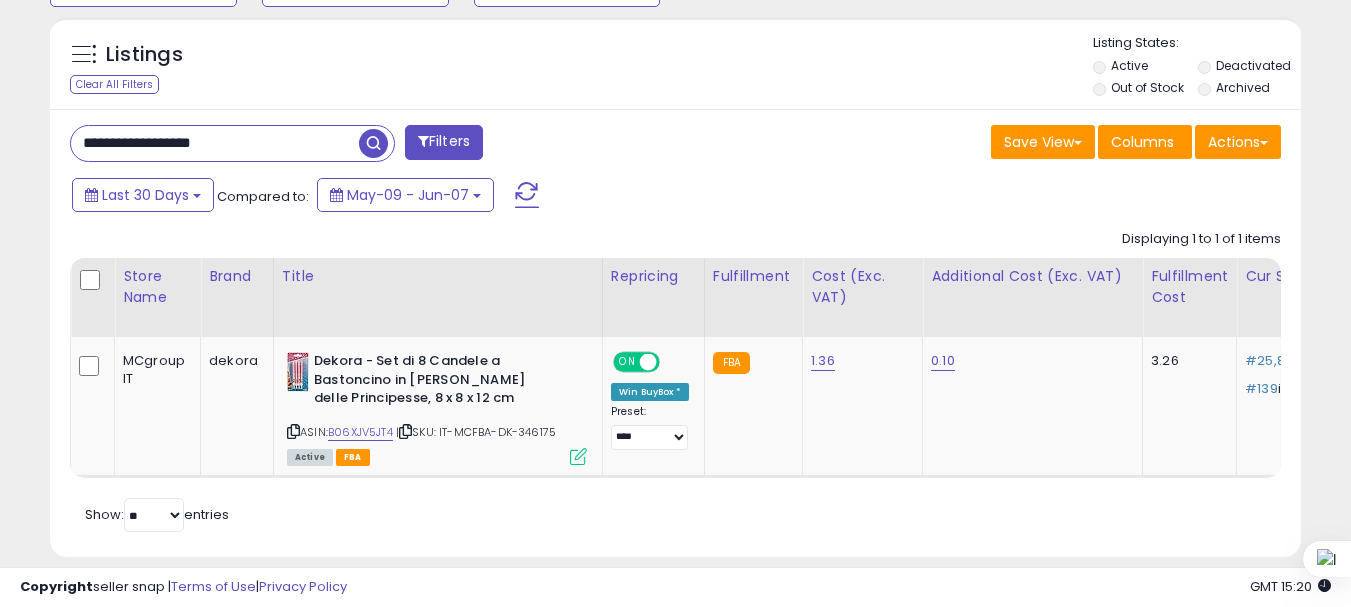 paste on "*" 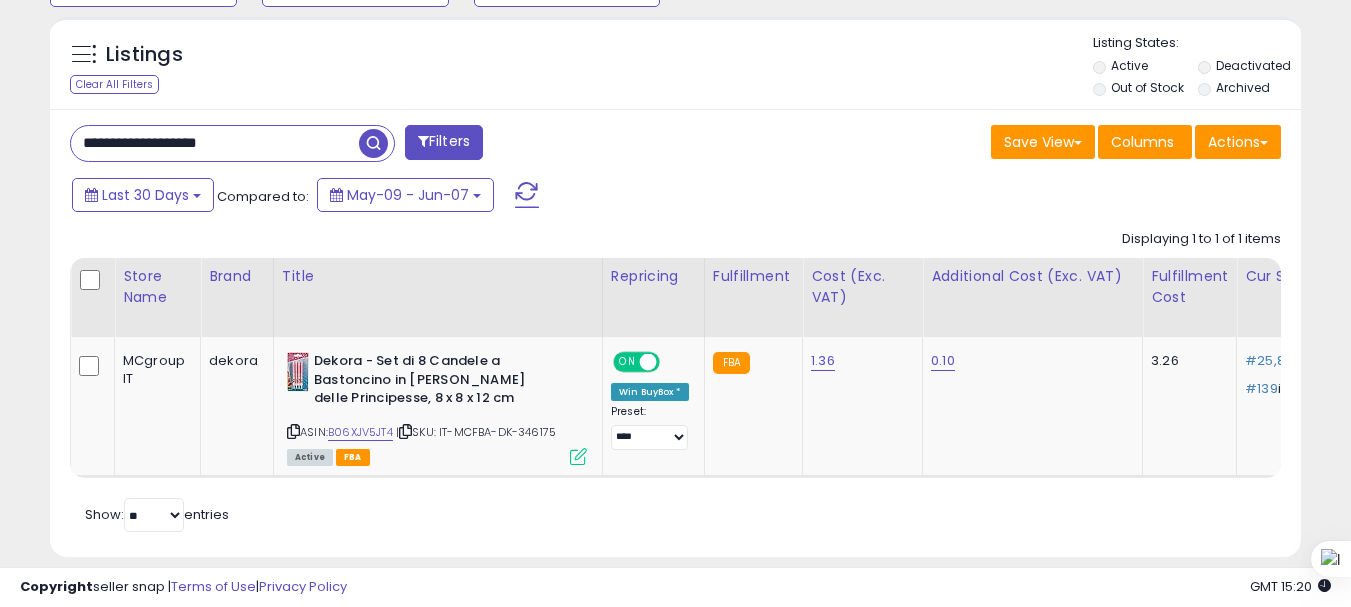 click at bounding box center (373, 143) 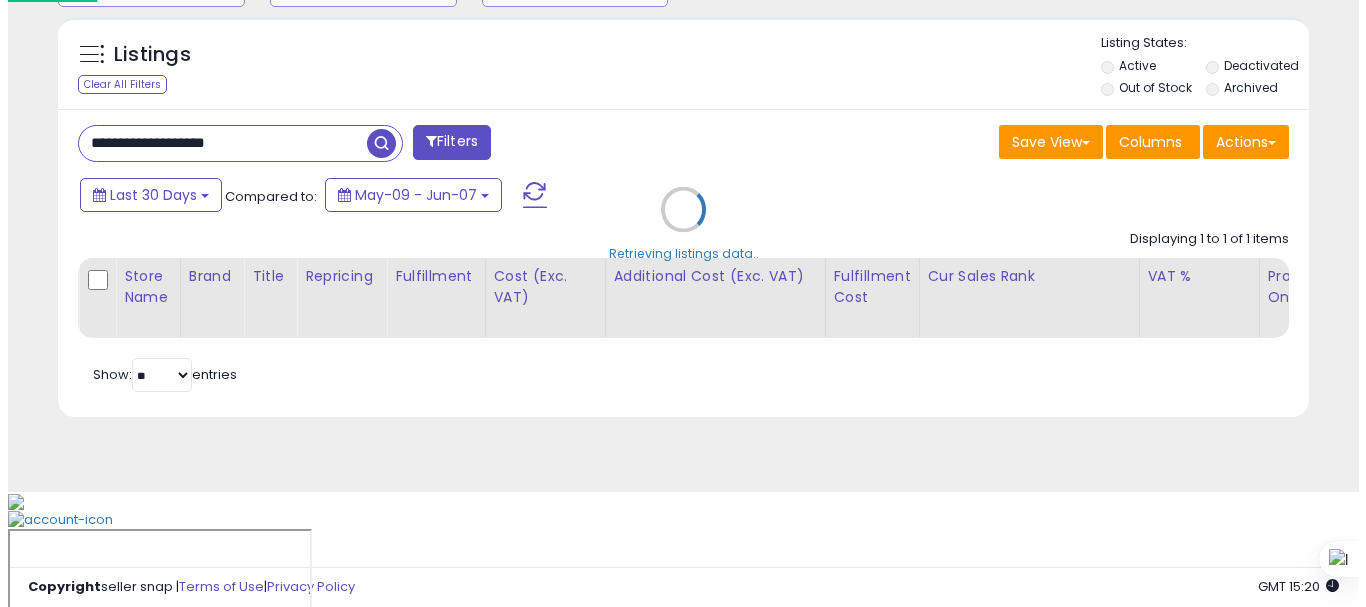 scroll, scrollTop: 713, scrollLeft: 0, axis: vertical 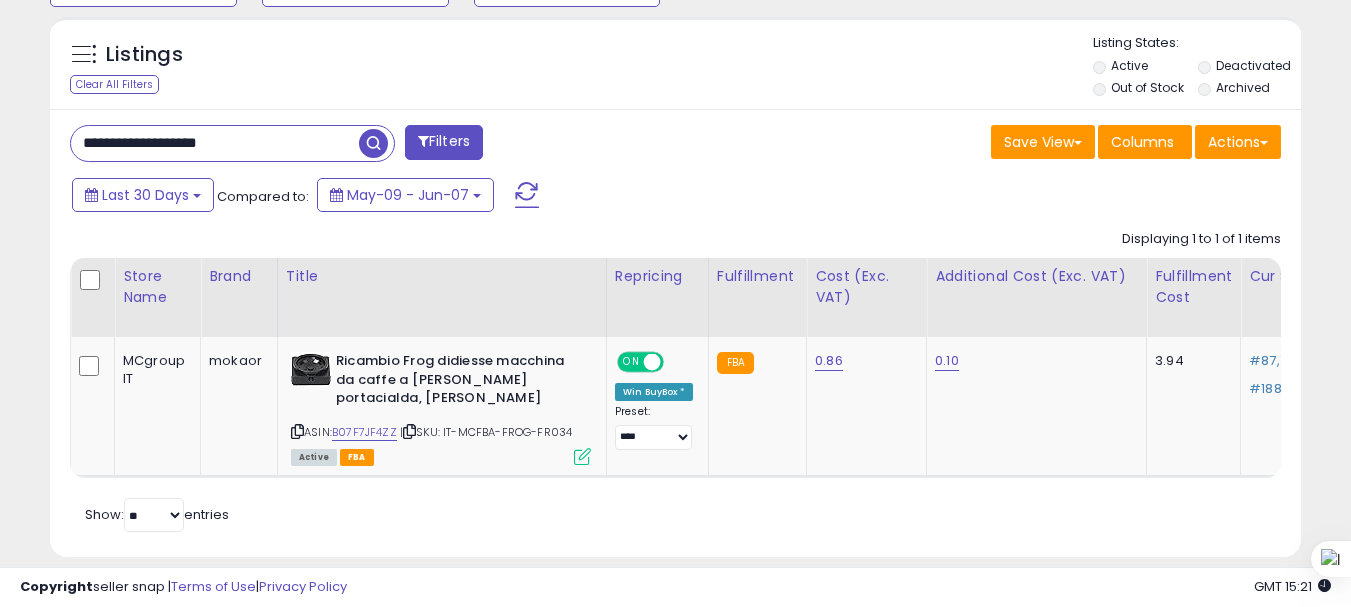 click on "**********" at bounding box center (215, 143) 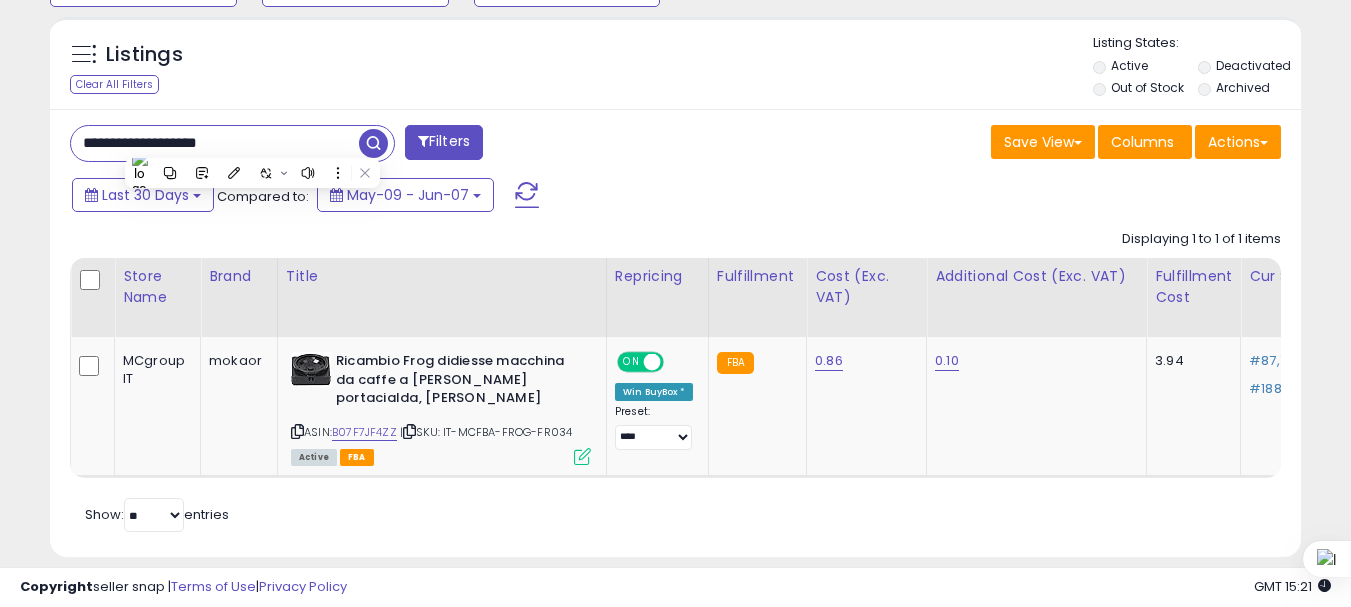 click on "**********" at bounding box center (215, 143) 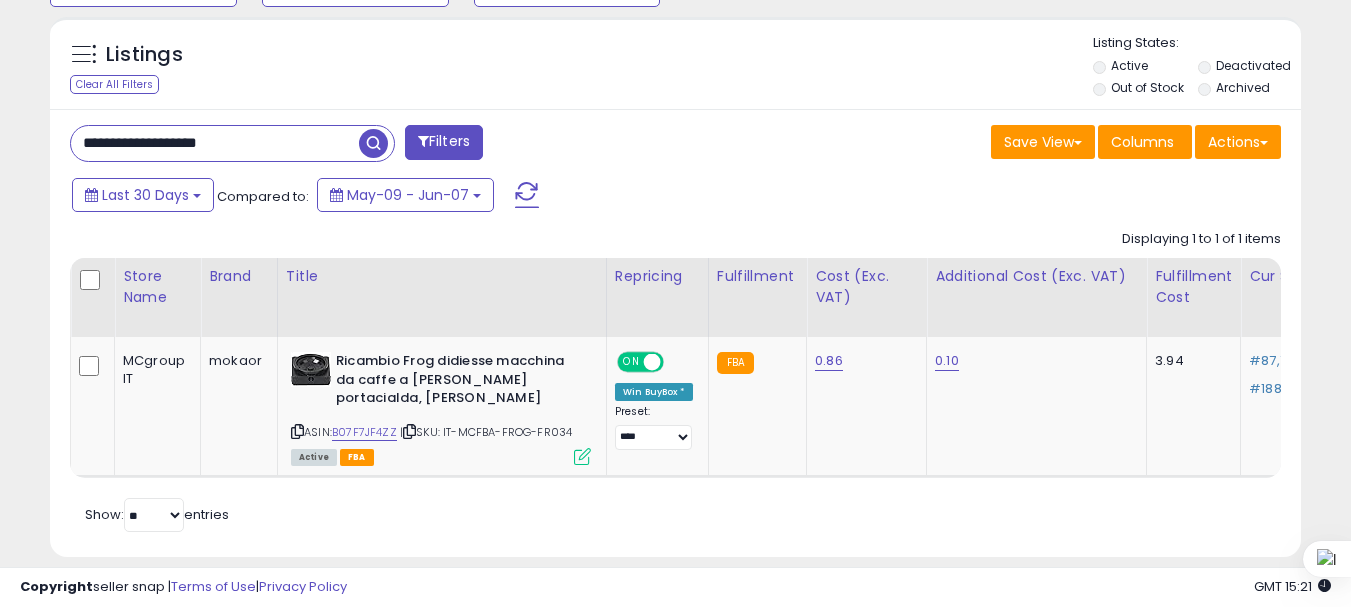 paste on "******" 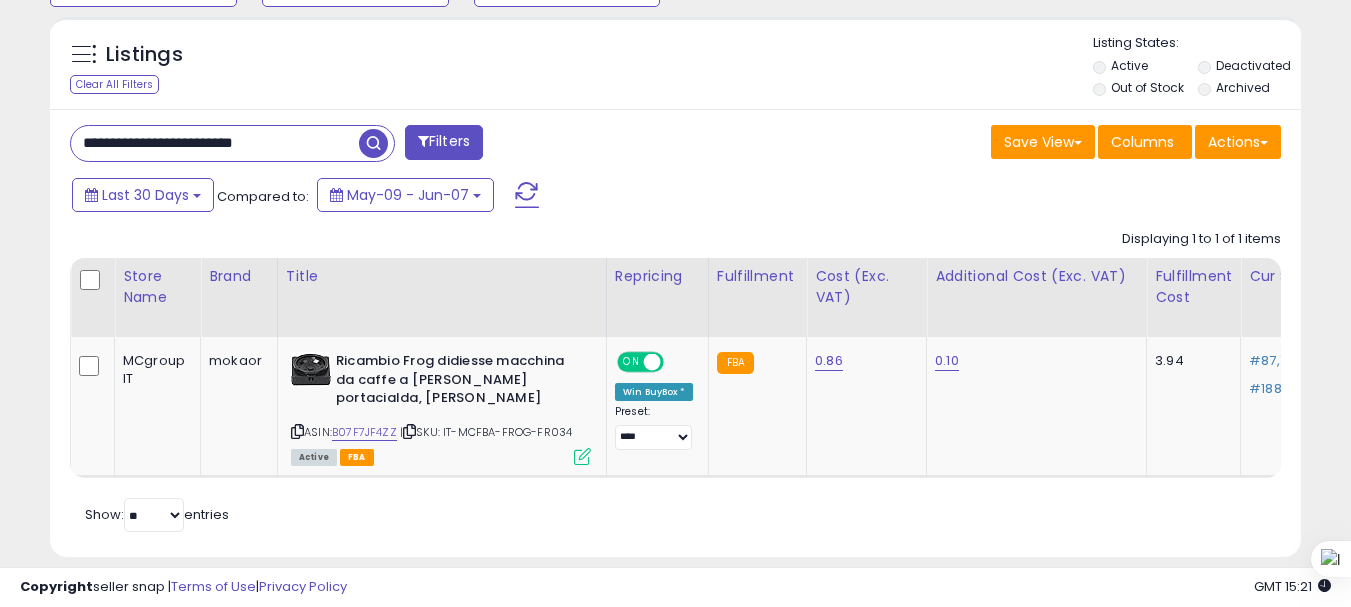 click at bounding box center (373, 143) 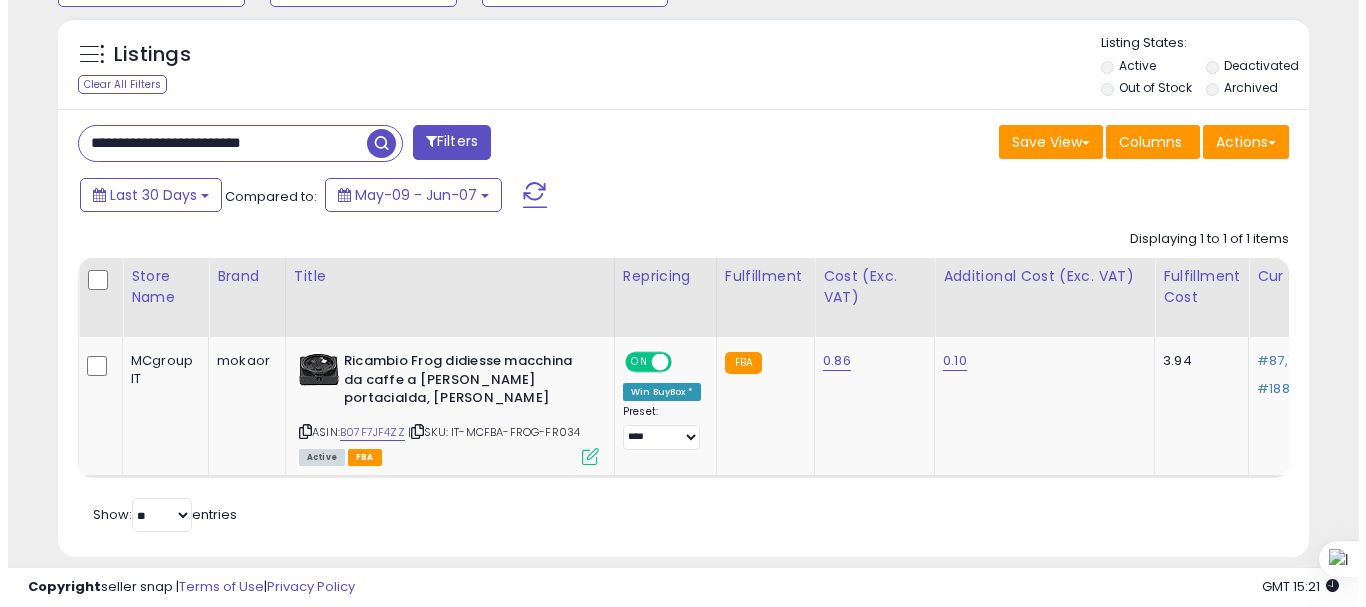 scroll, scrollTop: 713, scrollLeft: 0, axis: vertical 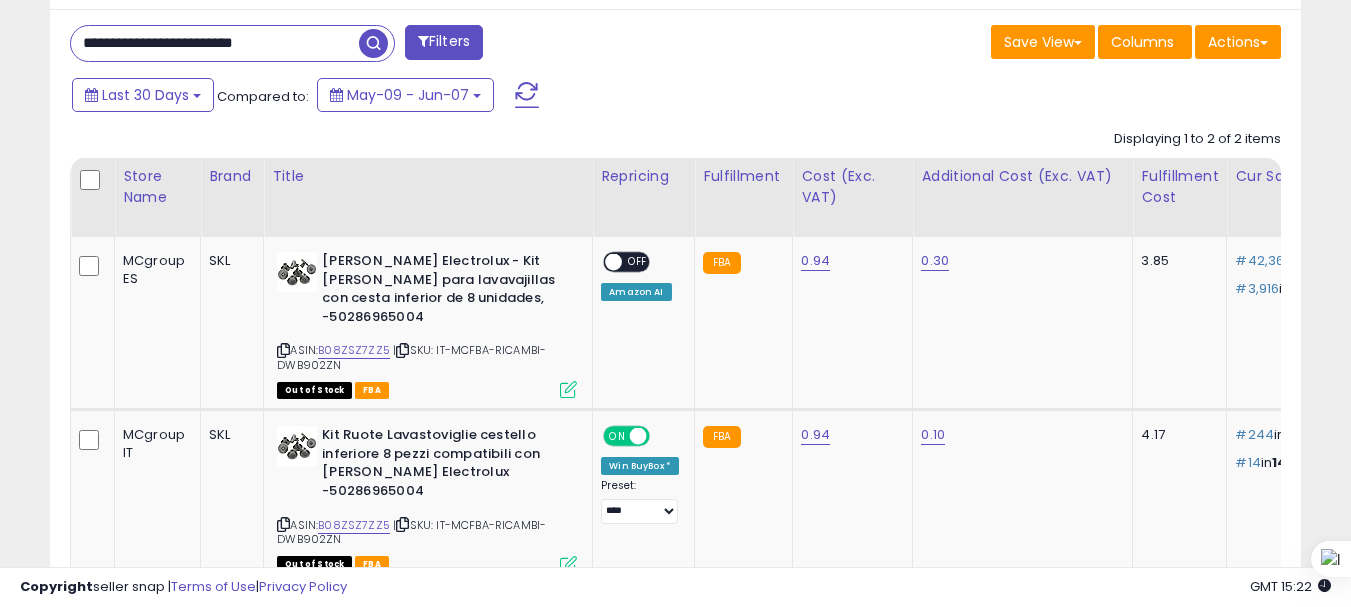 click on "**********" at bounding box center (675, 337) 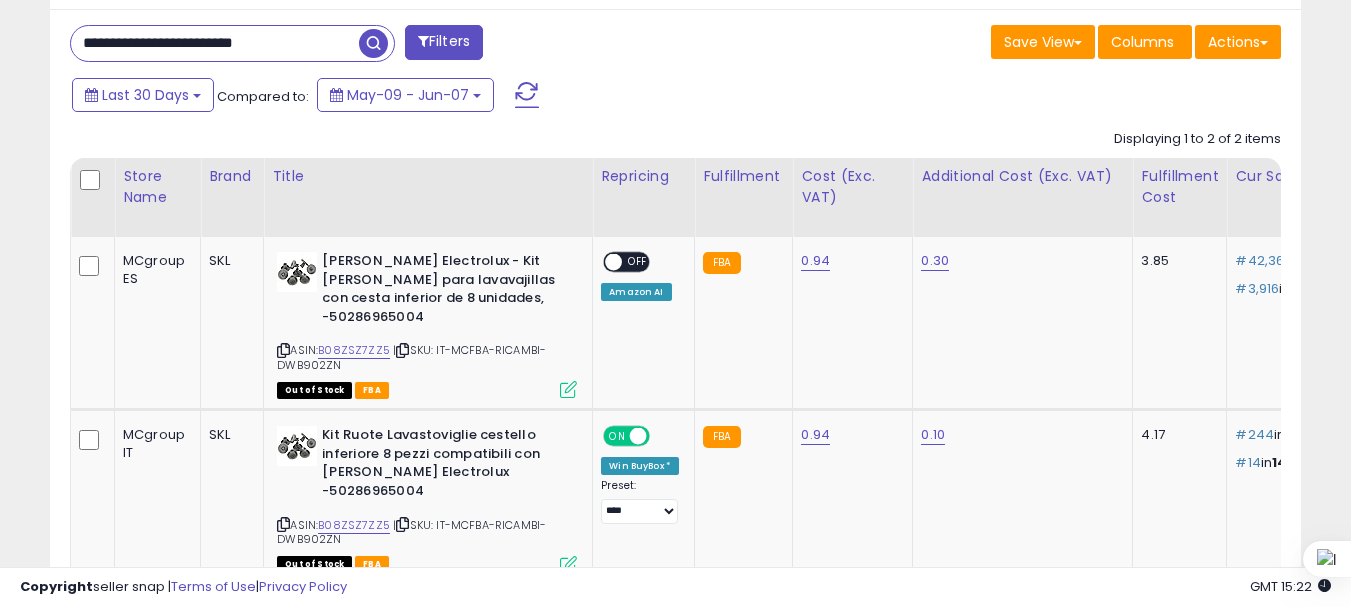 click on "**********" at bounding box center [215, 43] 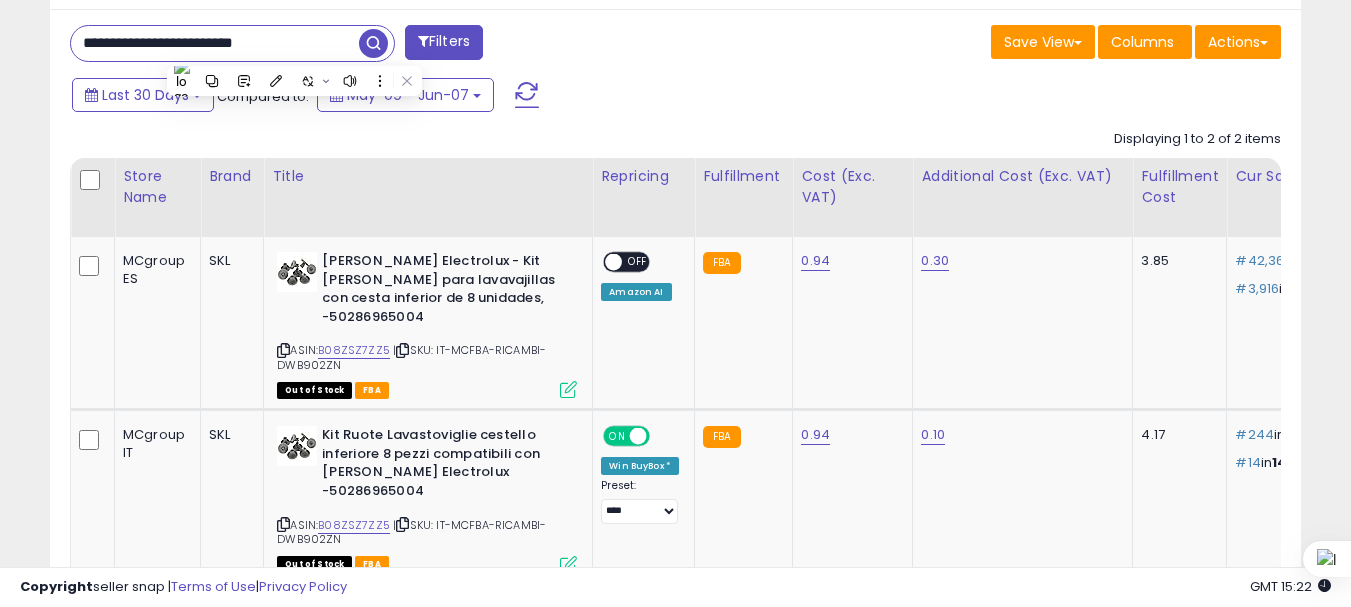 paste on "***" 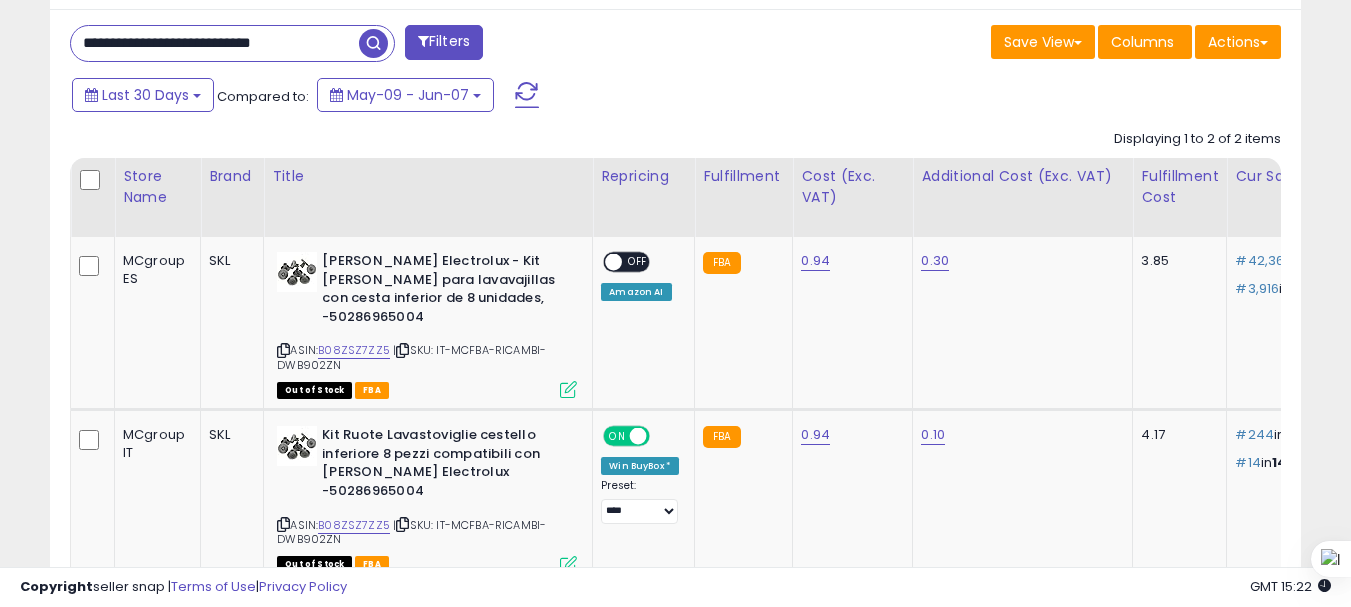 click at bounding box center (373, 43) 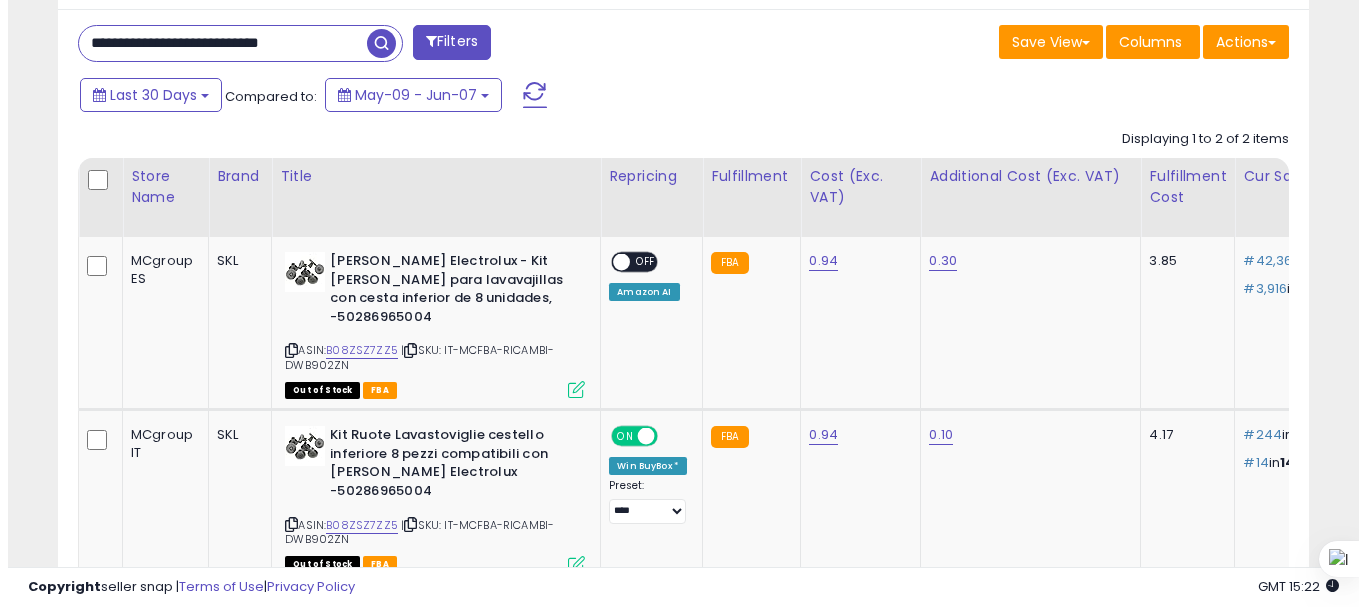 scroll, scrollTop: 713, scrollLeft: 0, axis: vertical 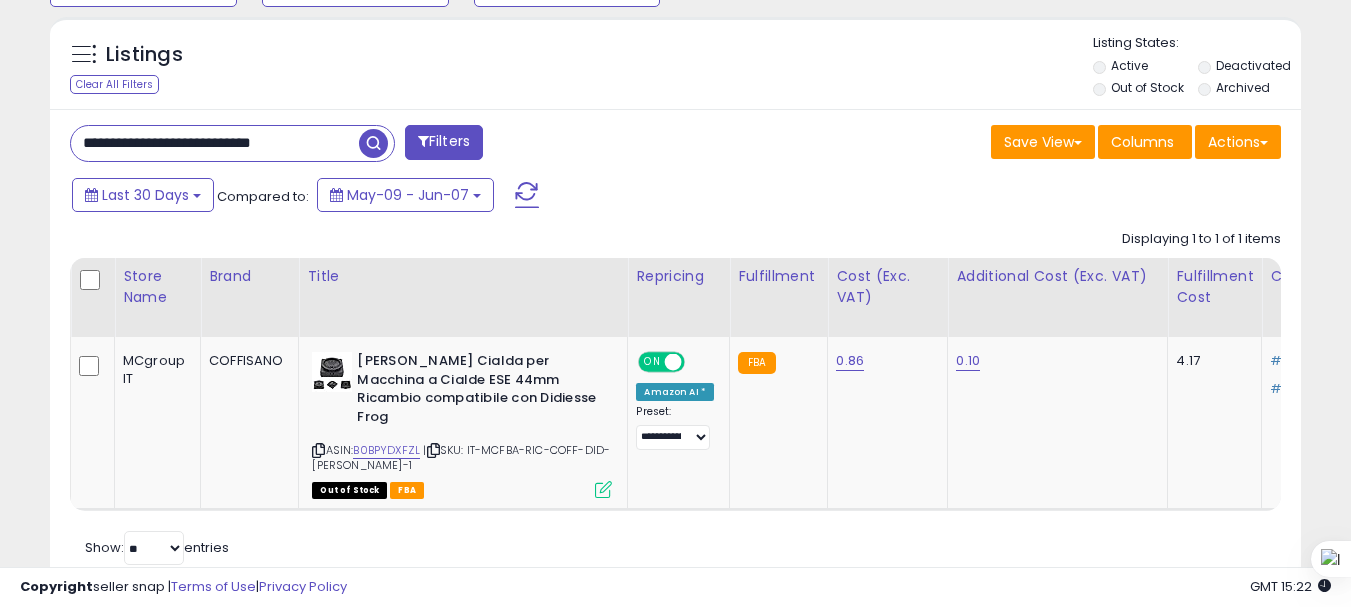click on "**********" at bounding box center [215, 143] 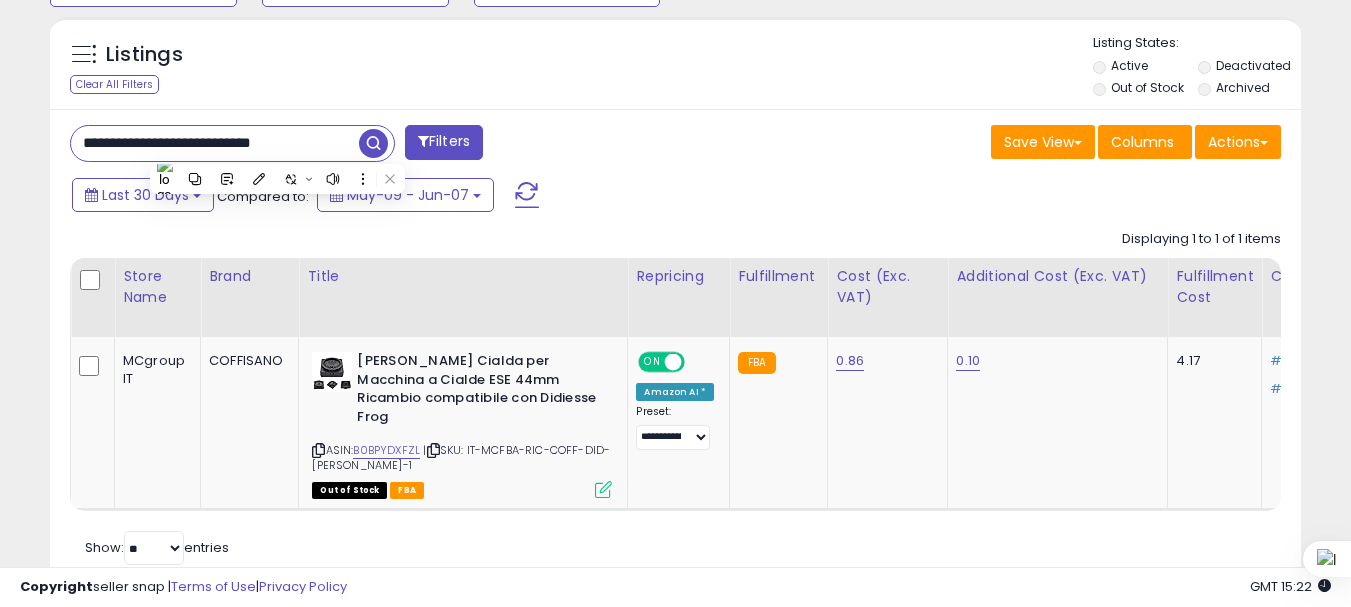 click on "**********" at bounding box center [215, 143] 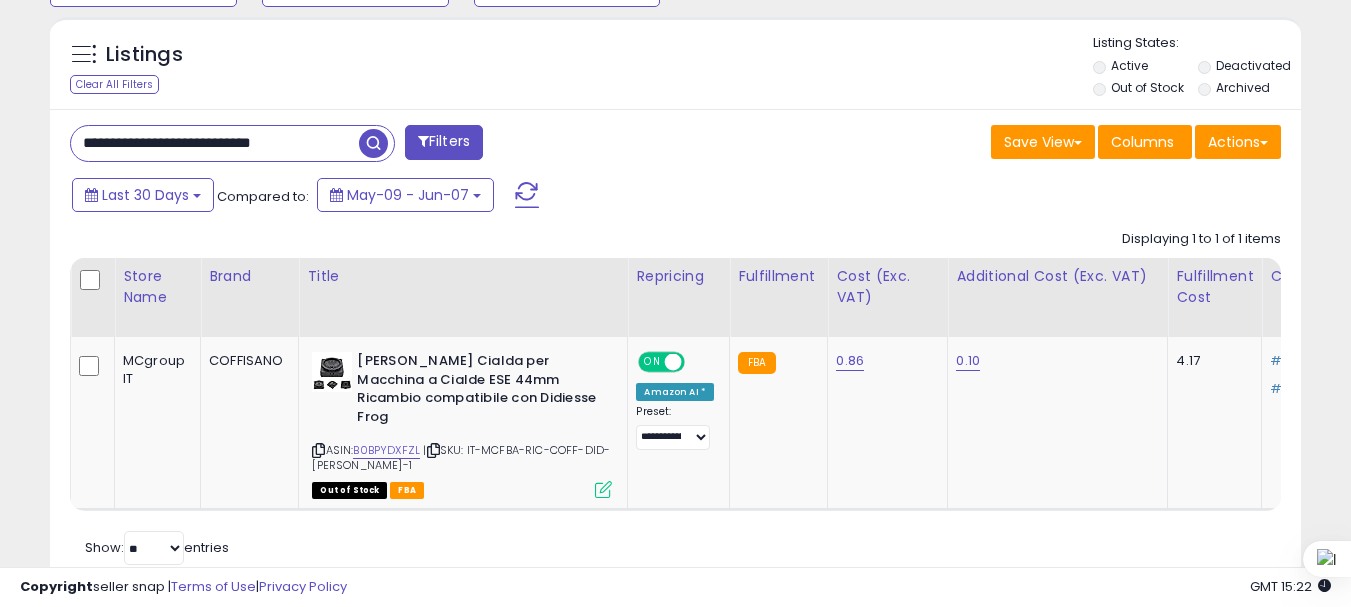 paste 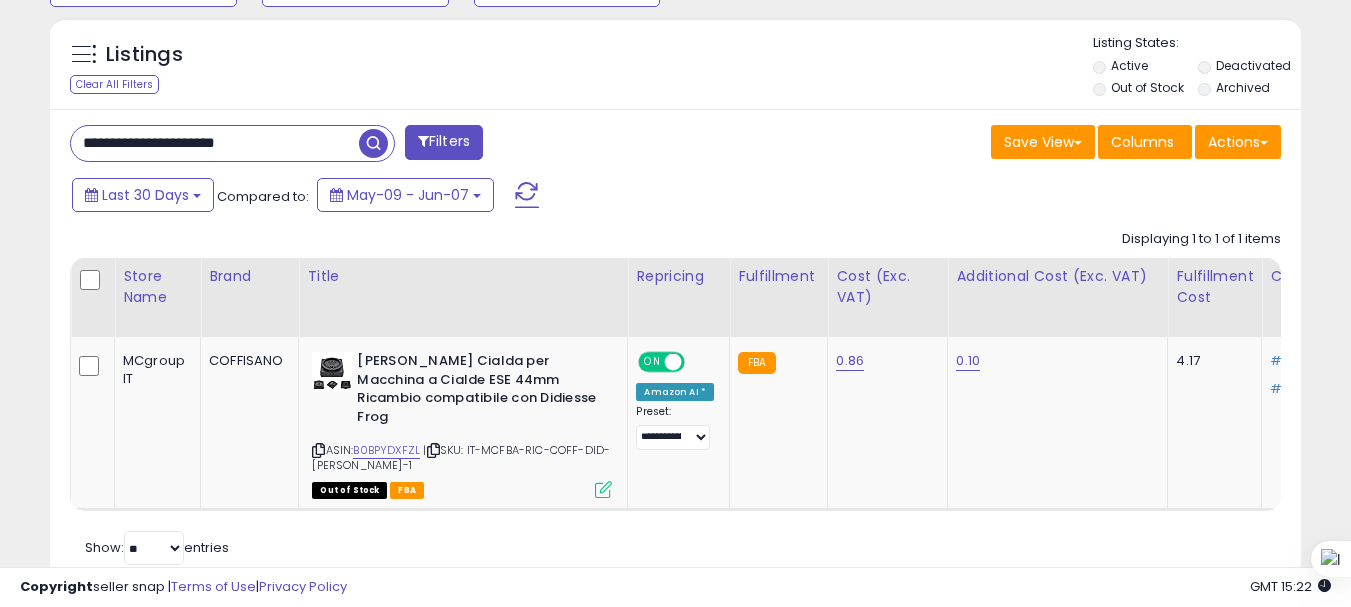 click at bounding box center (373, 143) 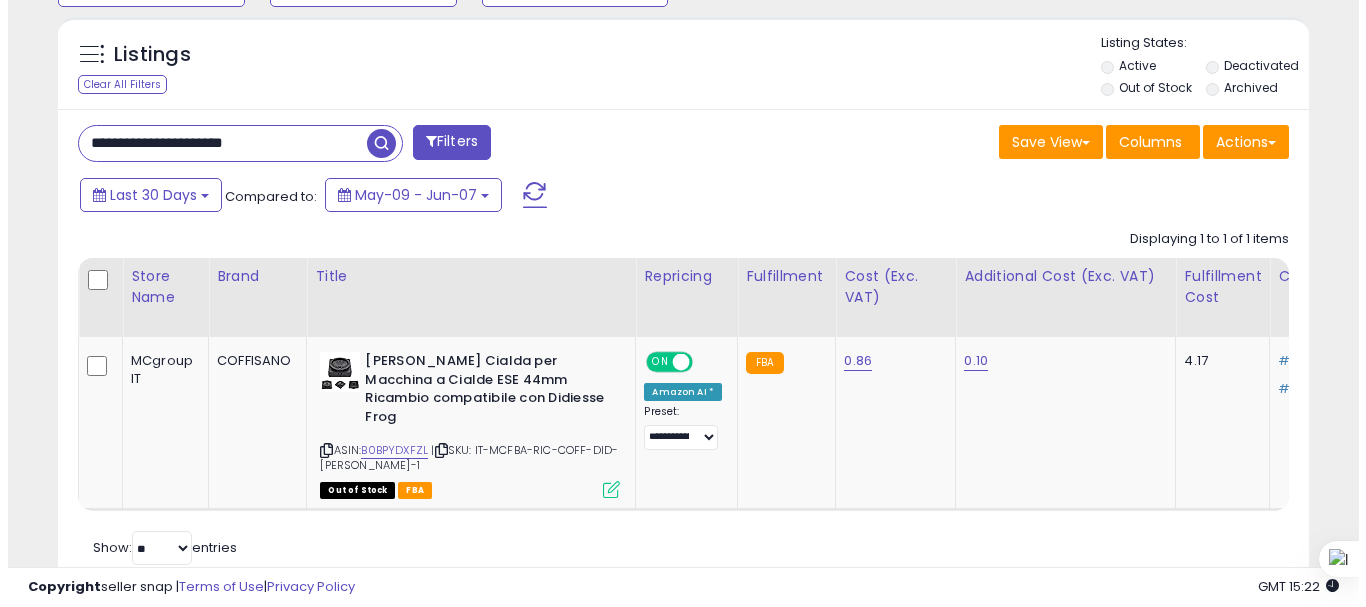 scroll, scrollTop: 713, scrollLeft: 0, axis: vertical 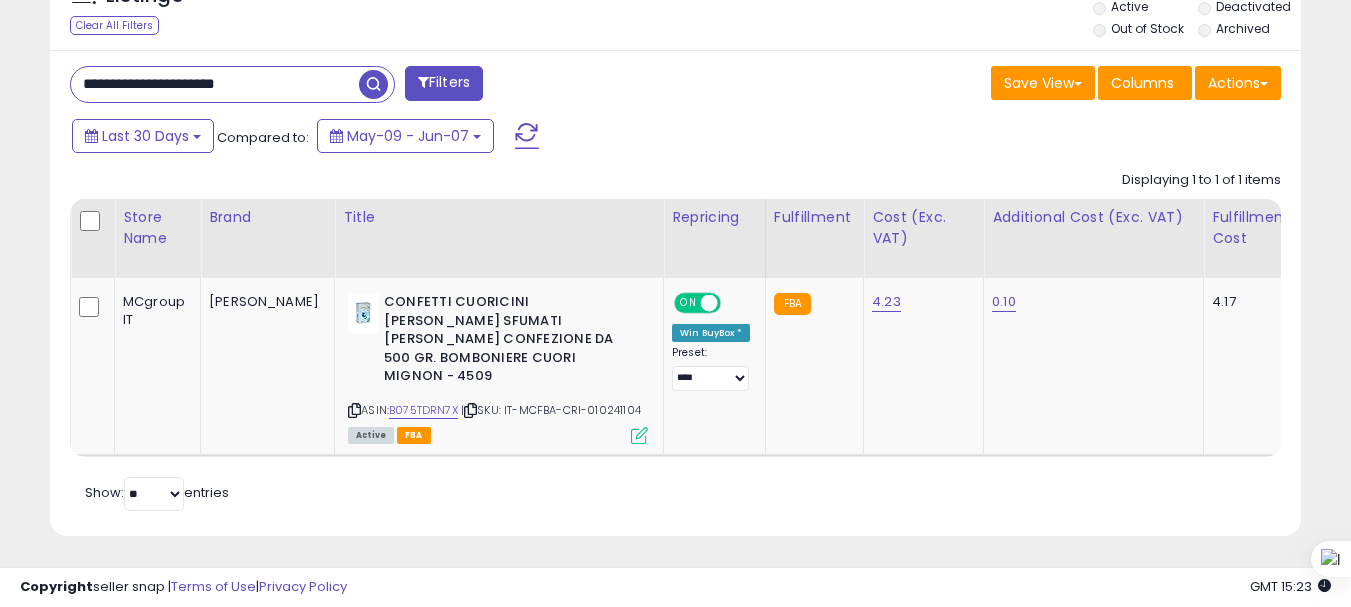 click on "**********" at bounding box center [215, 84] 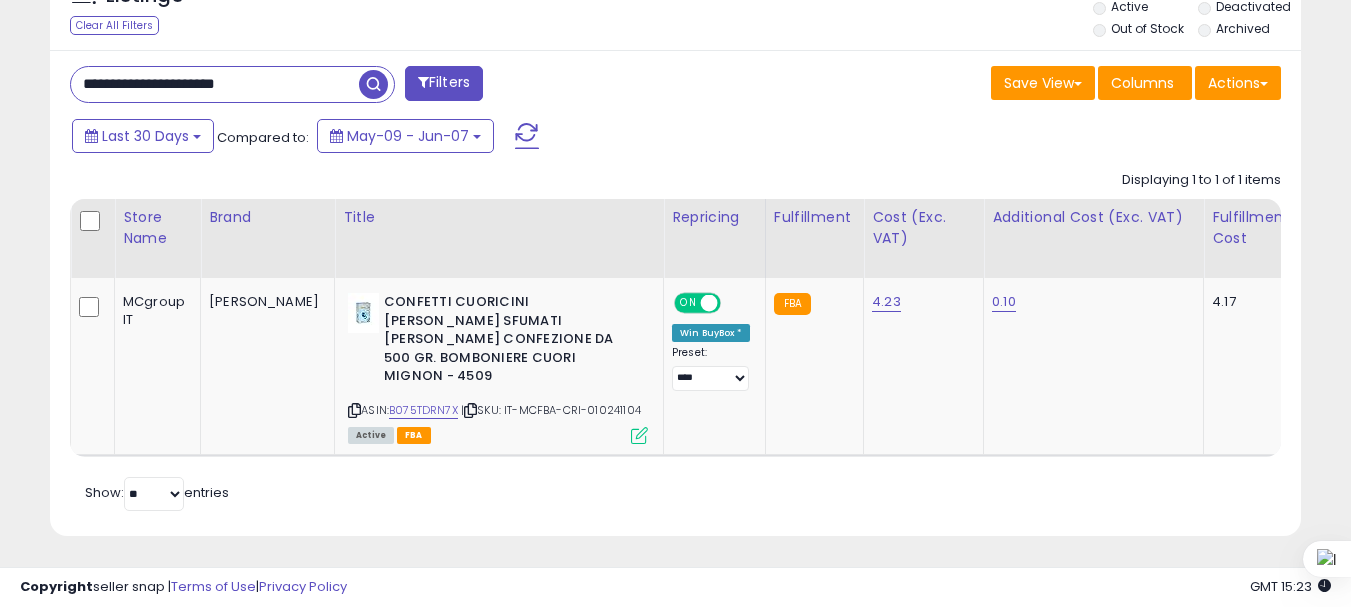 paste on "***" 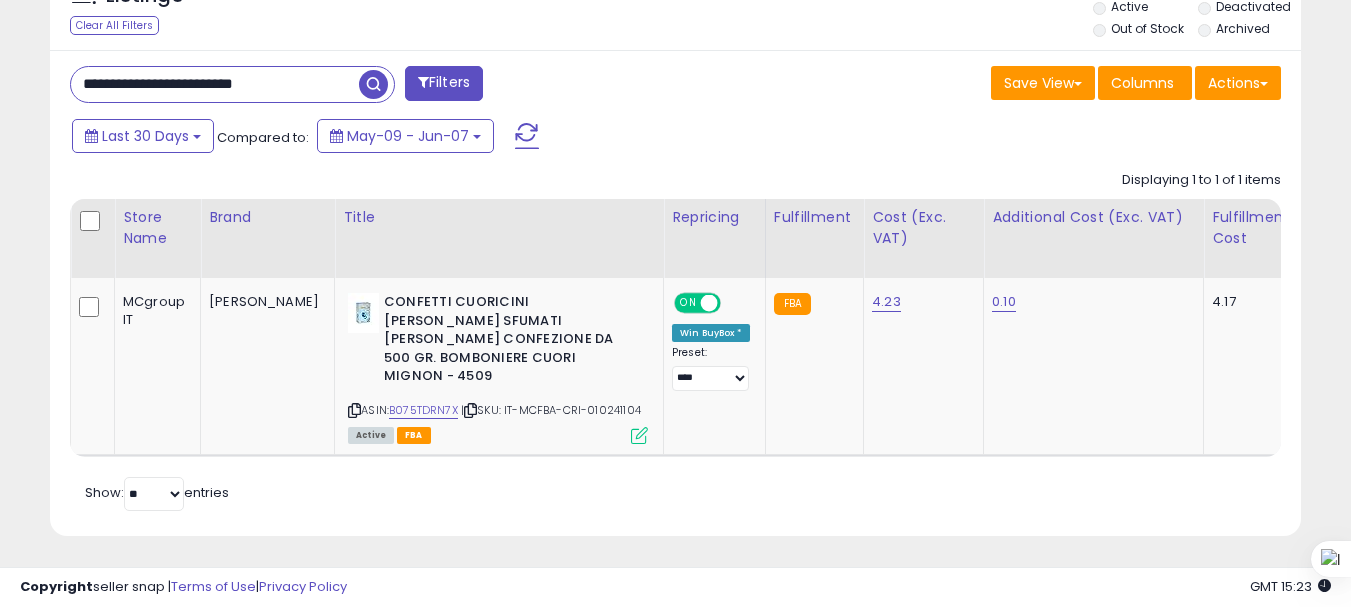 click at bounding box center [373, 84] 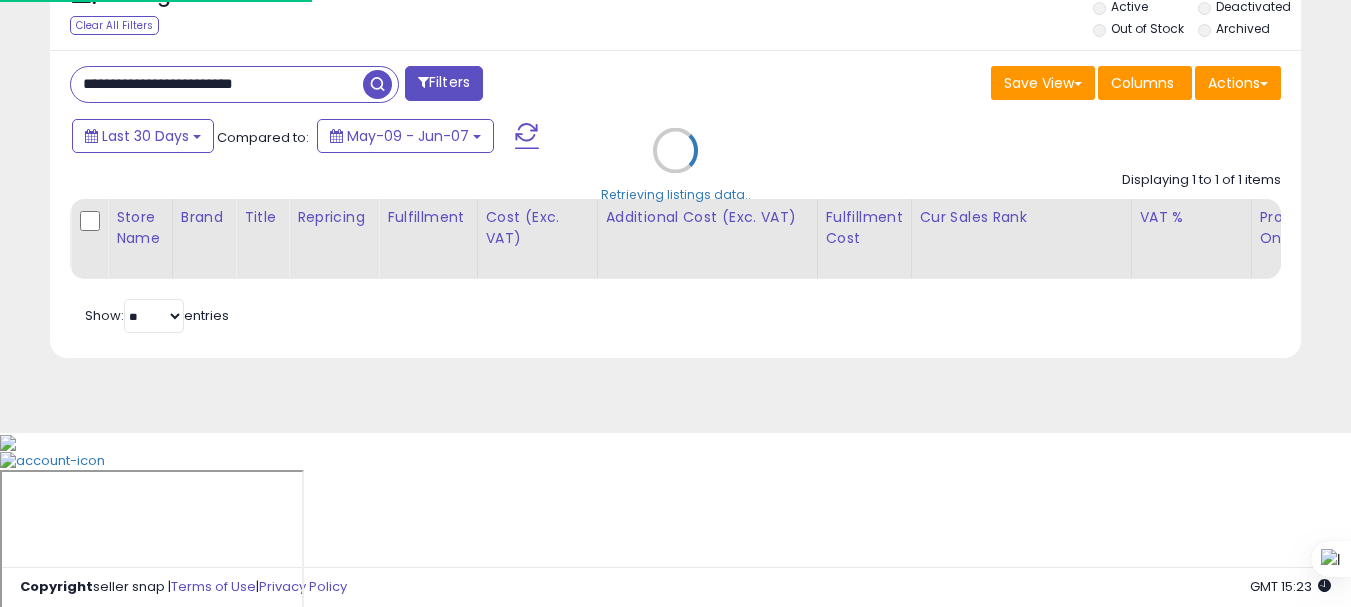 scroll, scrollTop: 999590, scrollLeft: 999267, axis: both 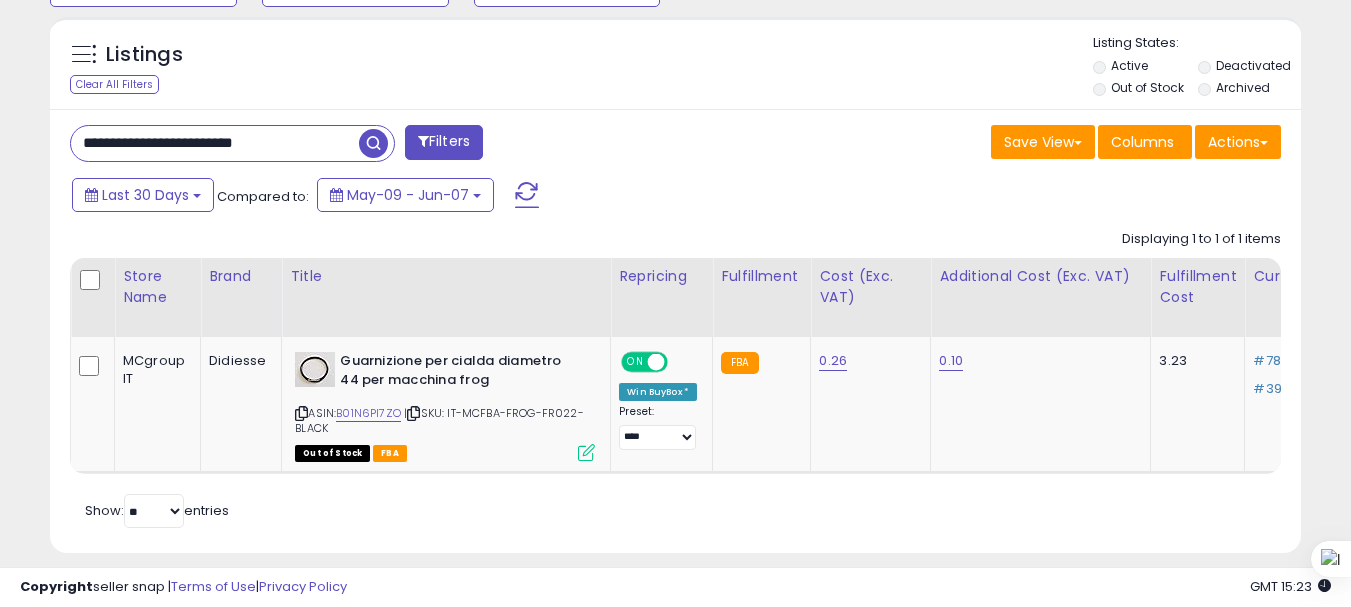 click on "**********" at bounding box center (215, 143) 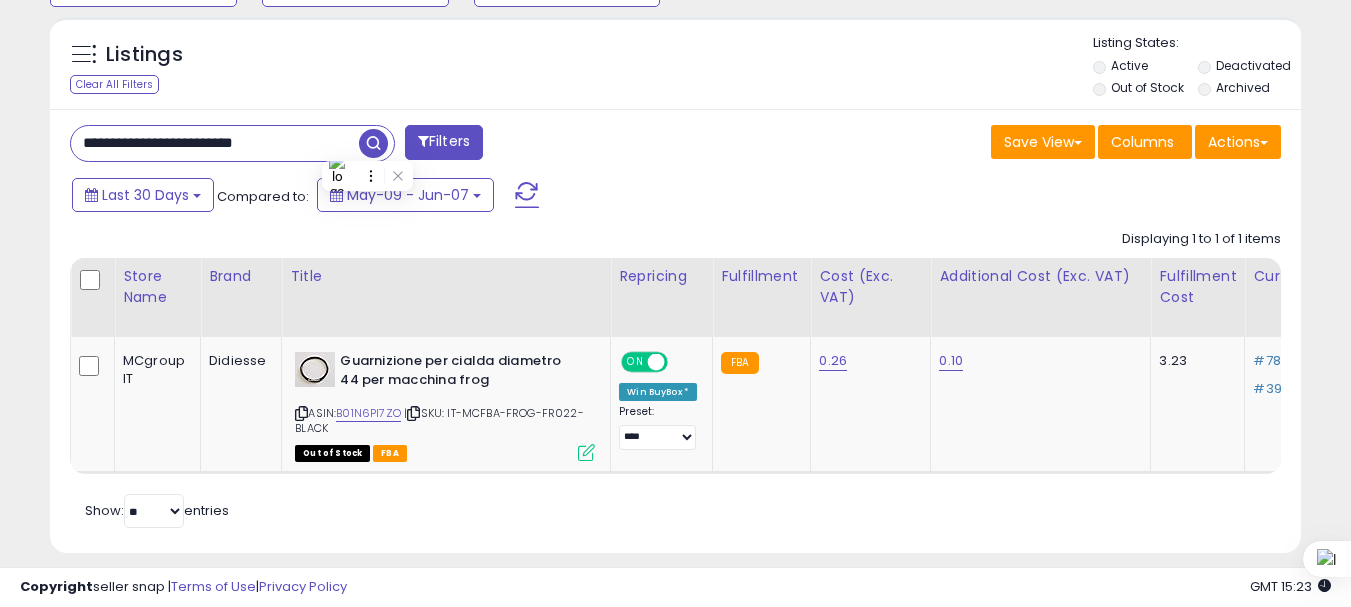 click on "**********" at bounding box center [215, 143] 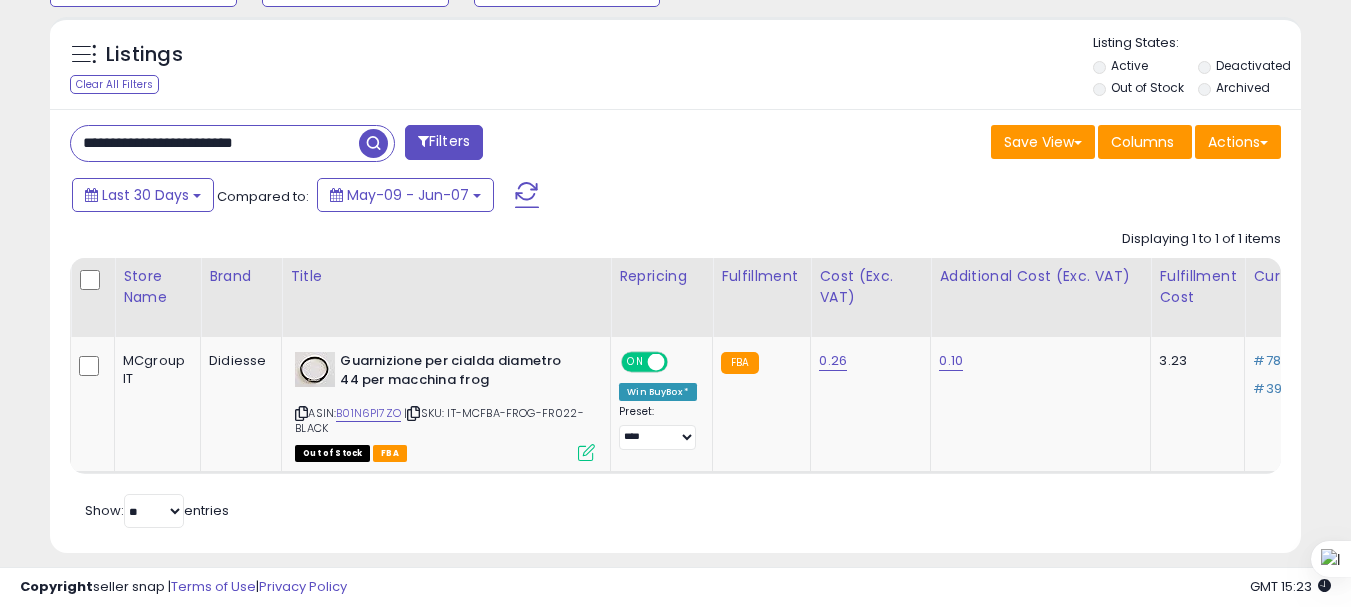 click on "**********" at bounding box center (215, 143) 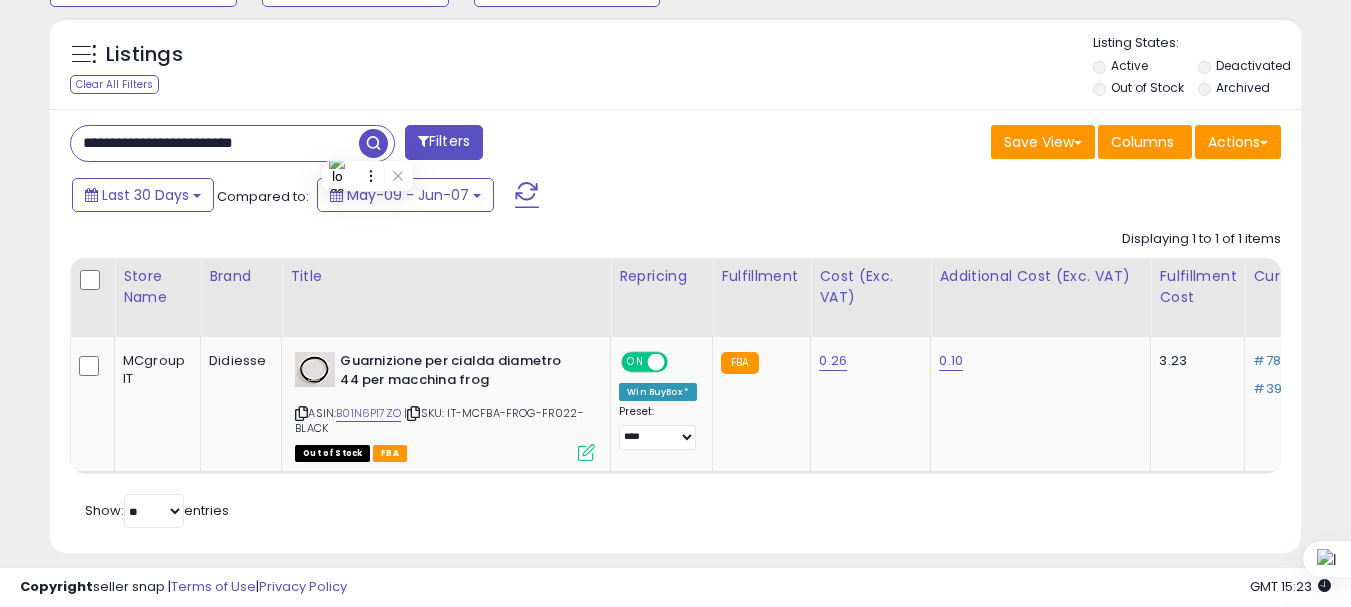 click on "**********" at bounding box center [215, 143] 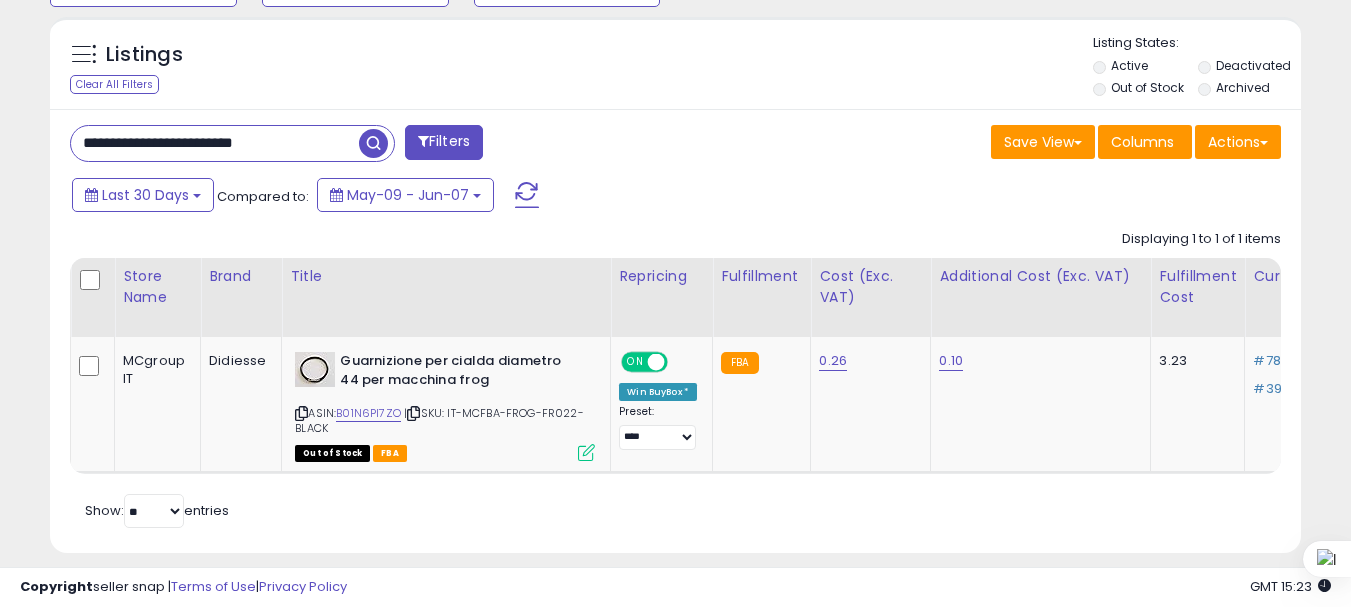 paste 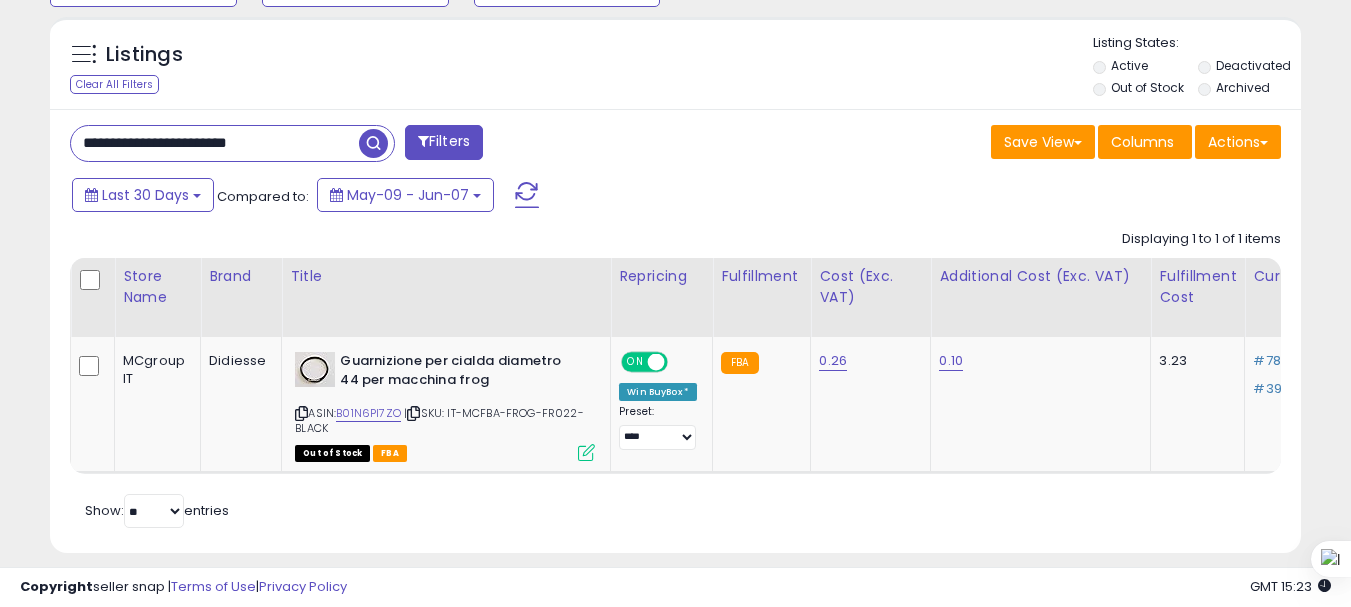 click at bounding box center (373, 143) 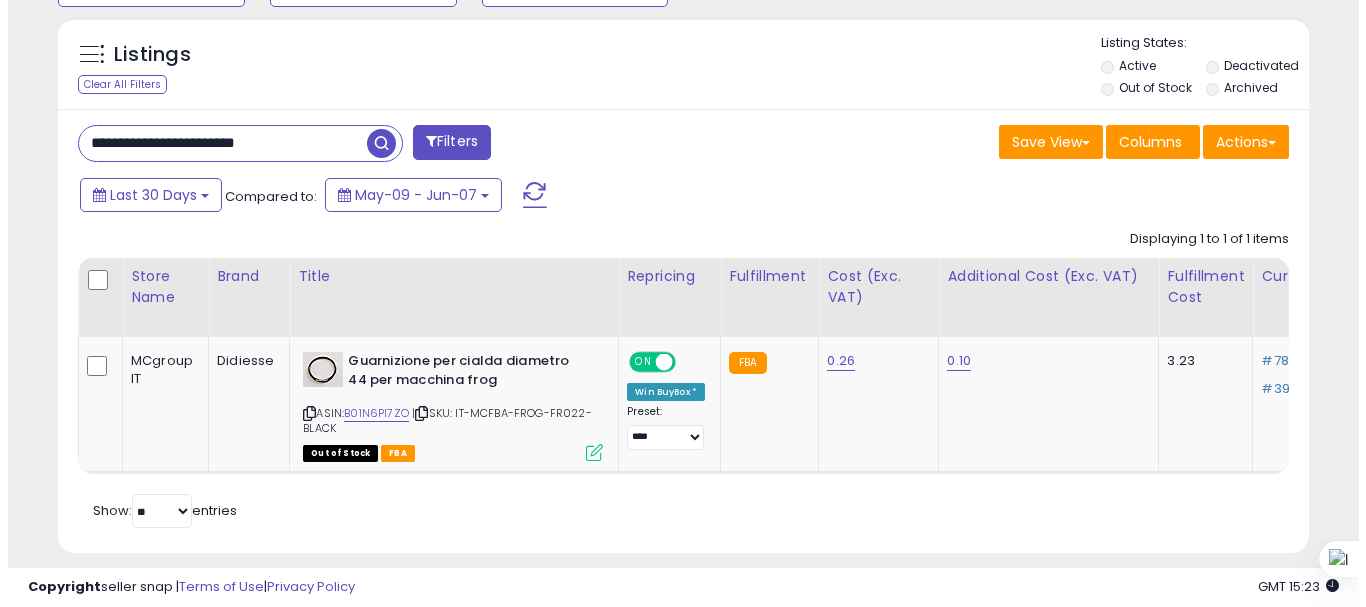 scroll, scrollTop: 713, scrollLeft: 0, axis: vertical 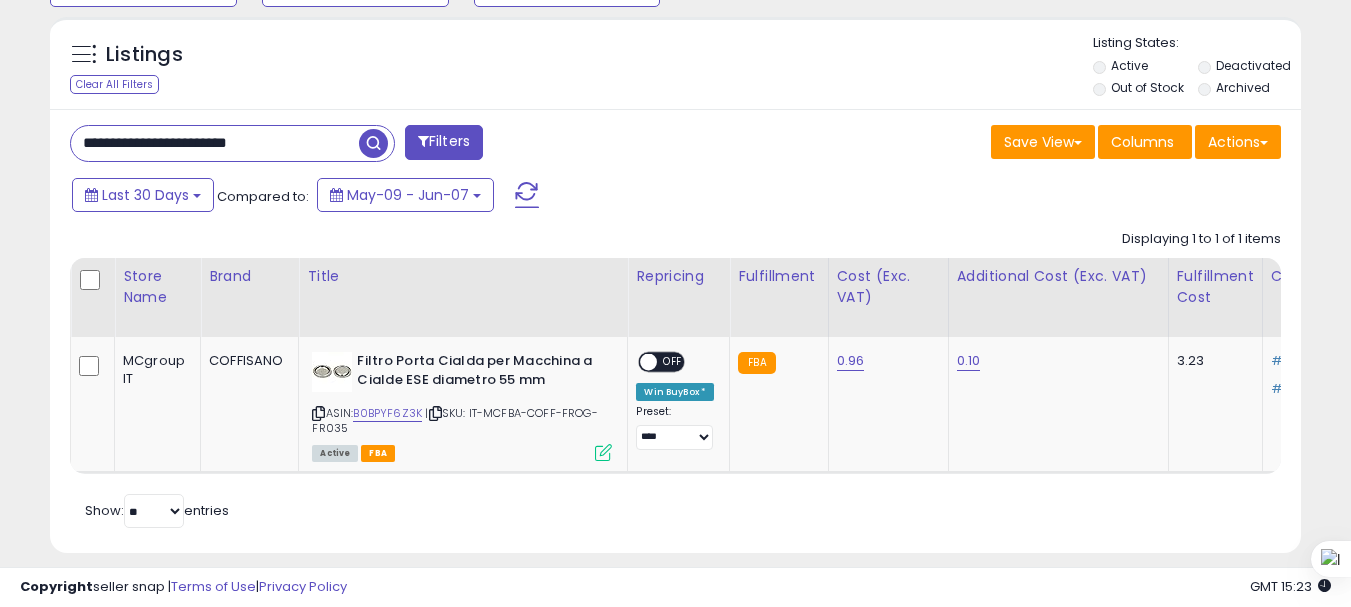 click on "**********" at bounding box center [215, 143] 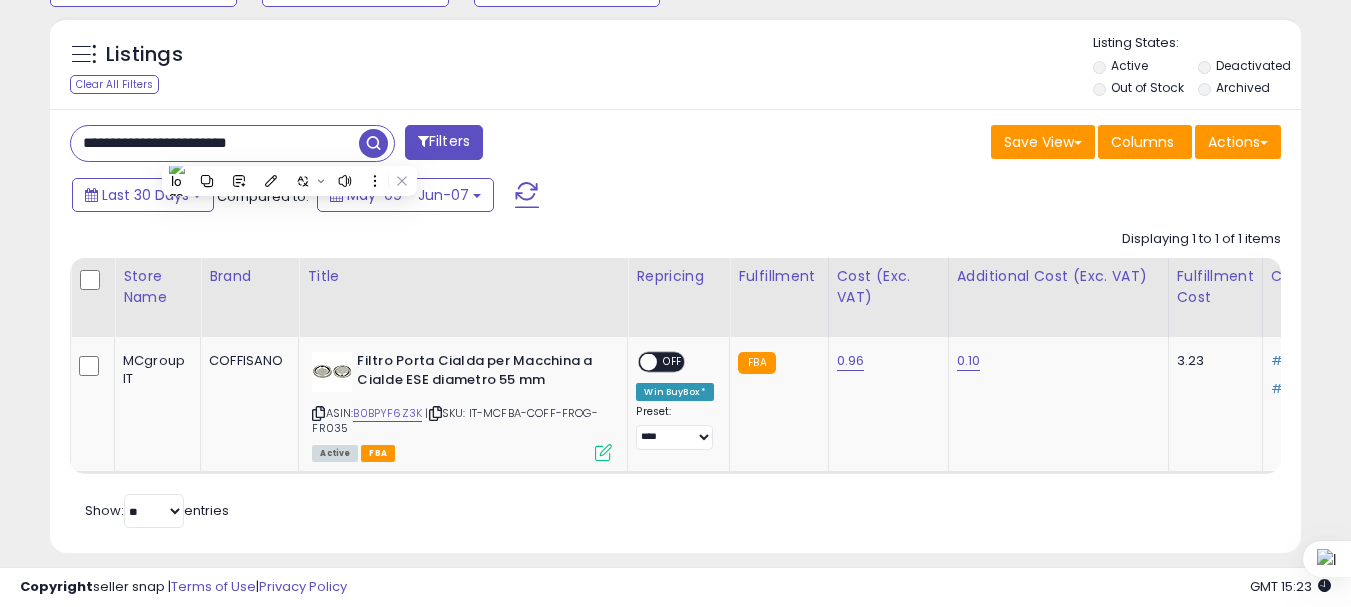 click on "**********" at bounding box center [215, 143] 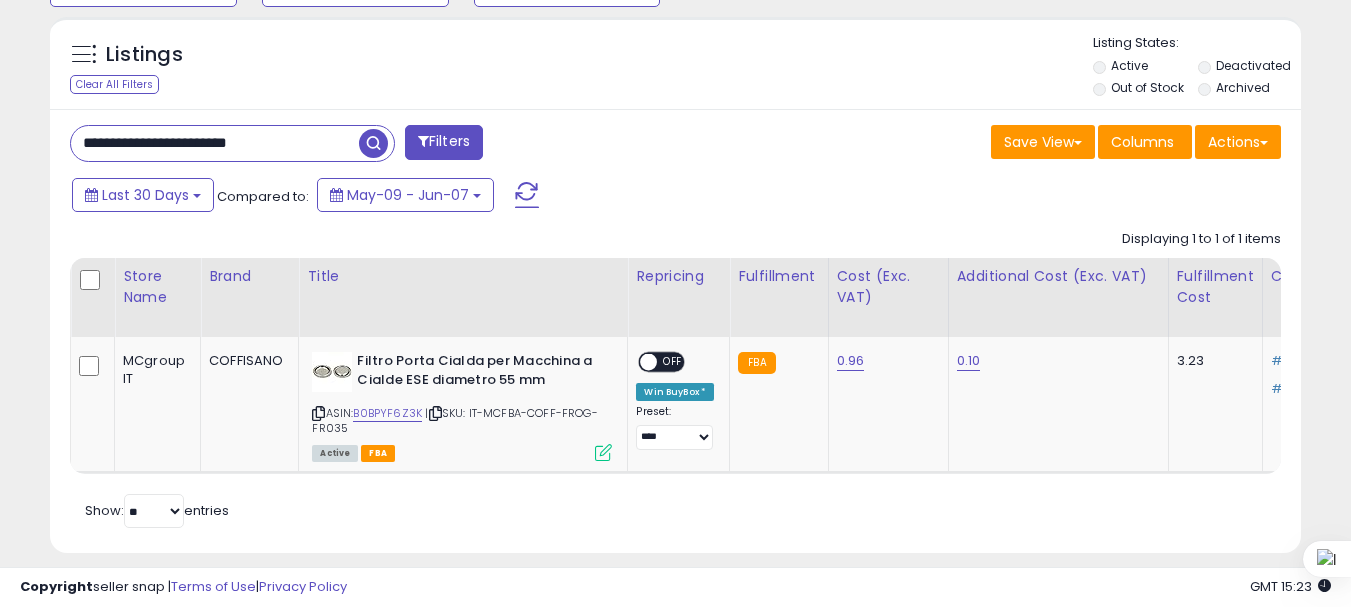 paste 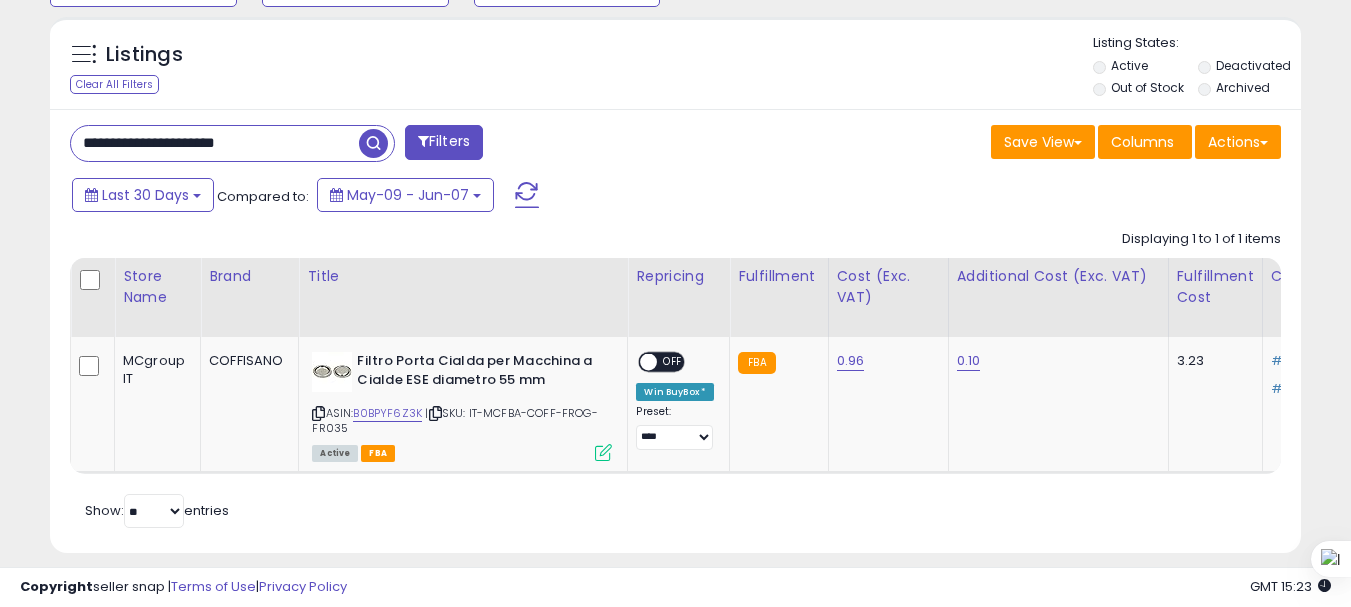 click at bounding box center (373, 143) 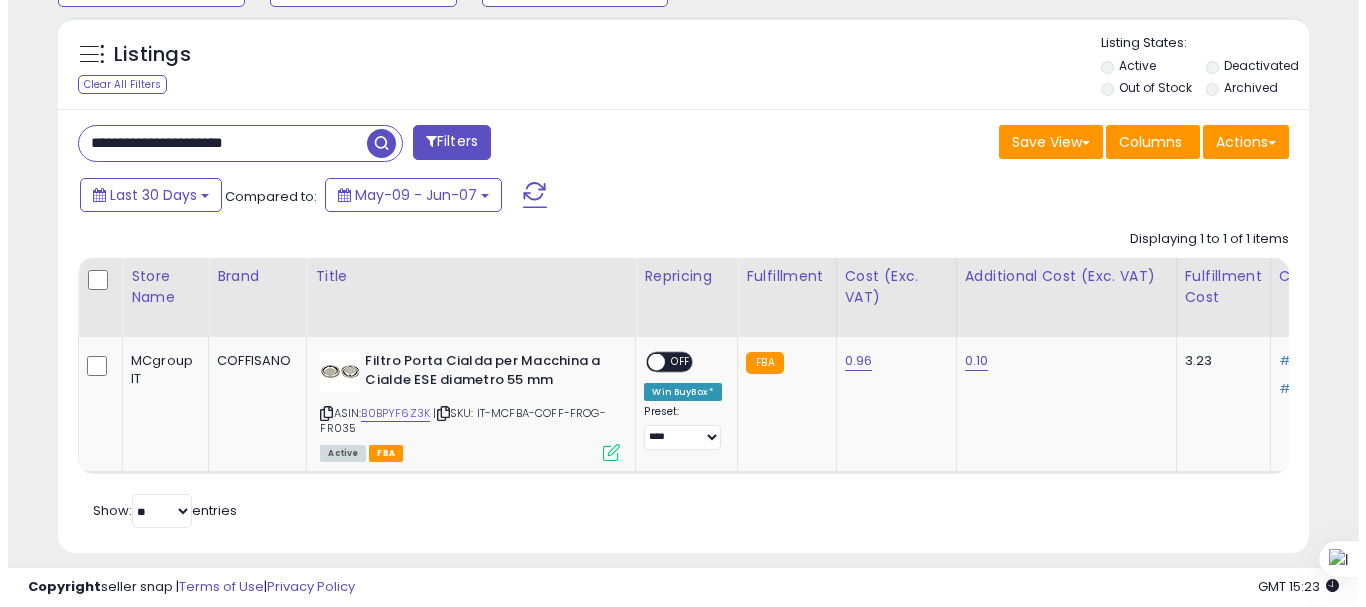 scroll, scrollTop: 713, scrollLeft: 0, axis: vertical 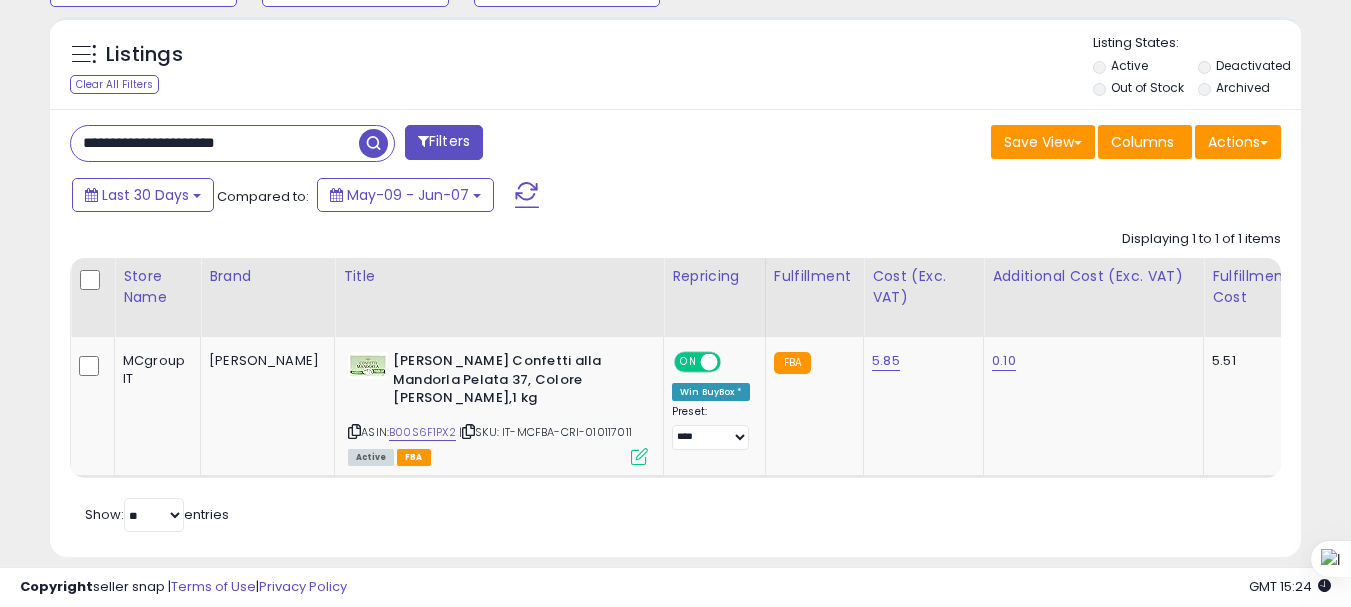 click on "**********" at bounding box center [215, 143] 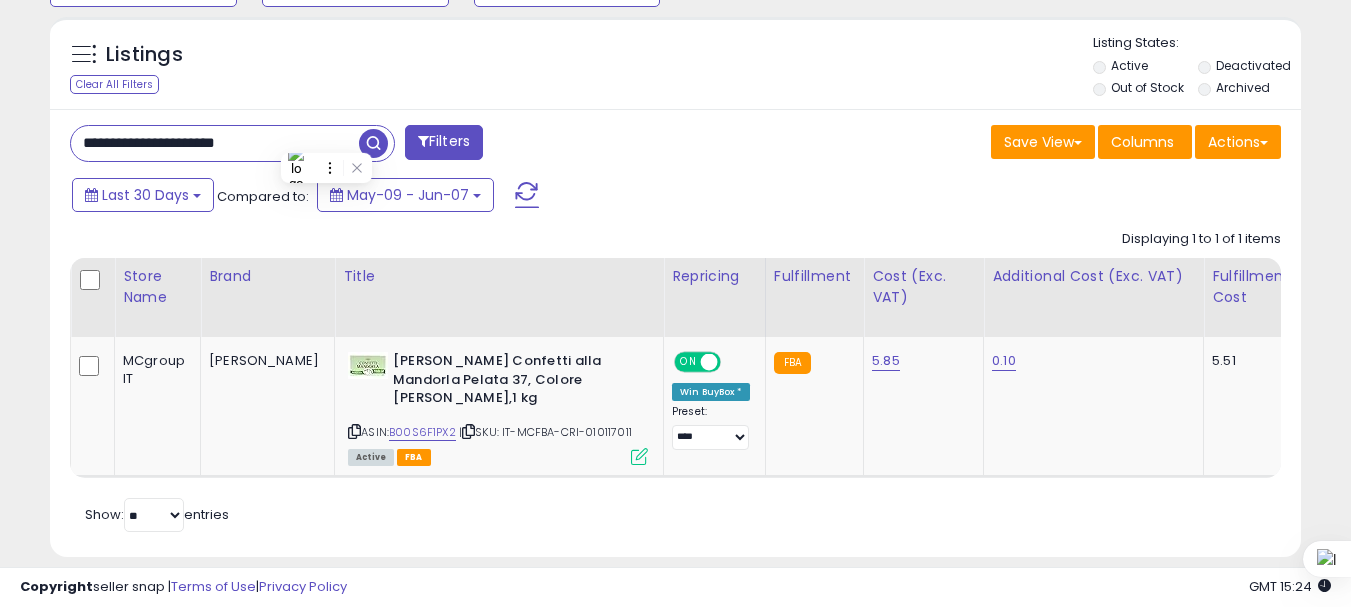 click on "**********" at bounding box center (215, 143) 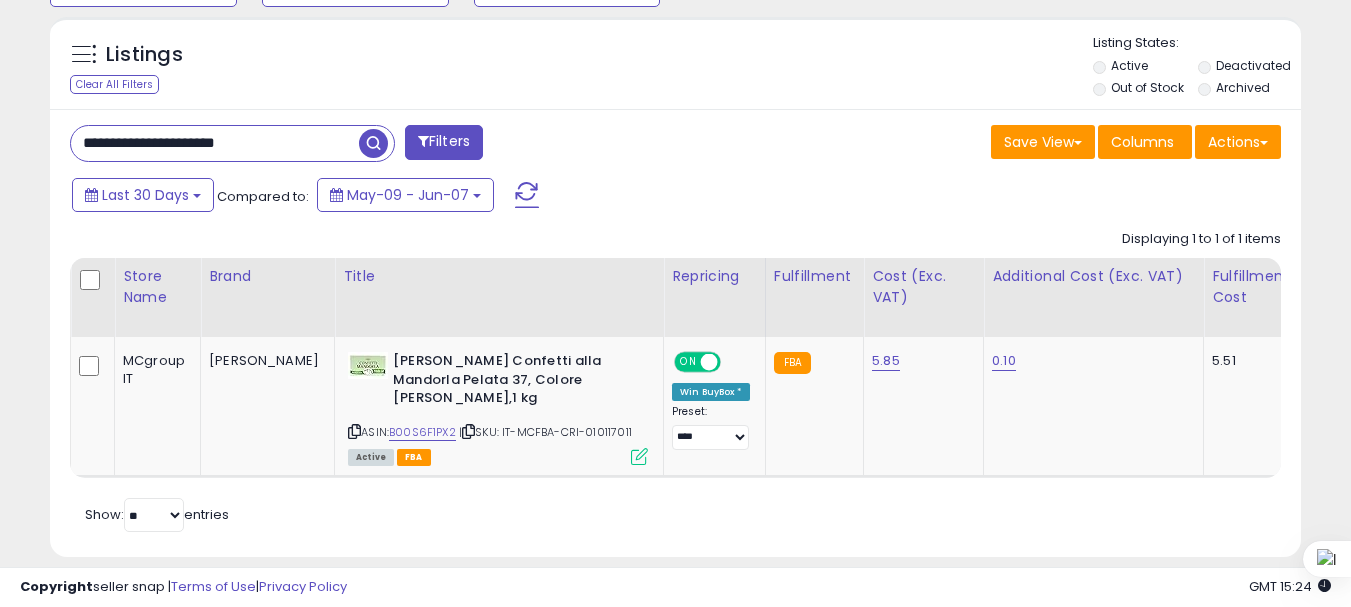 paste on "*****" 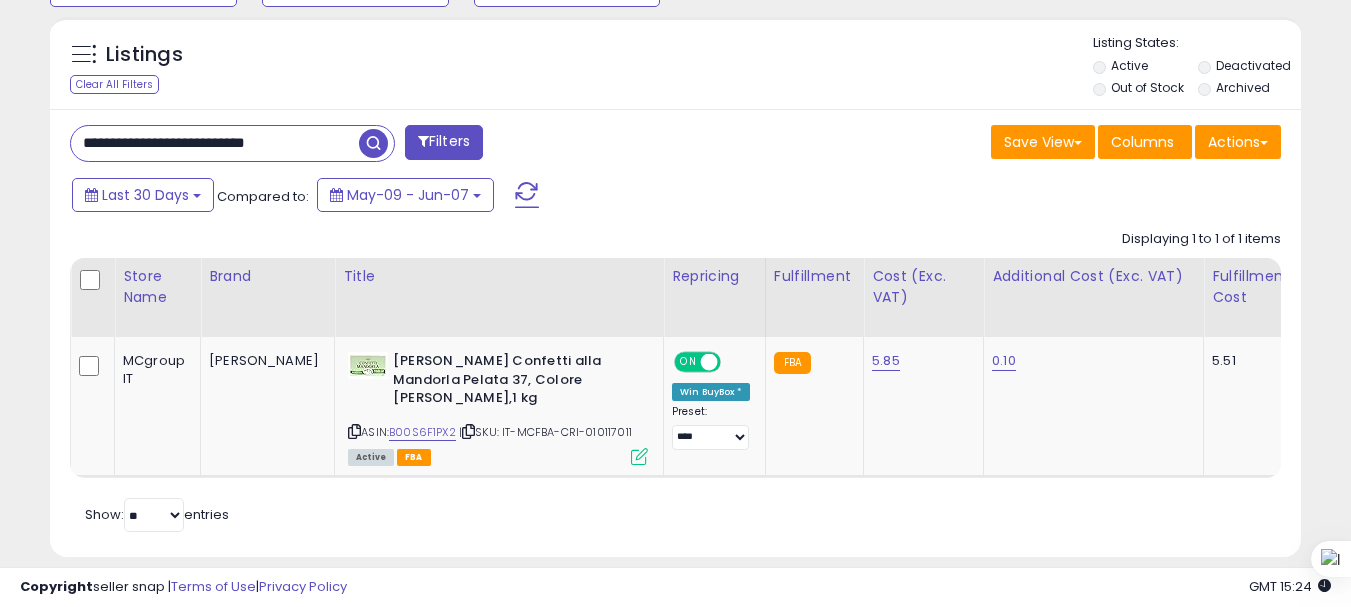 type on "**********" 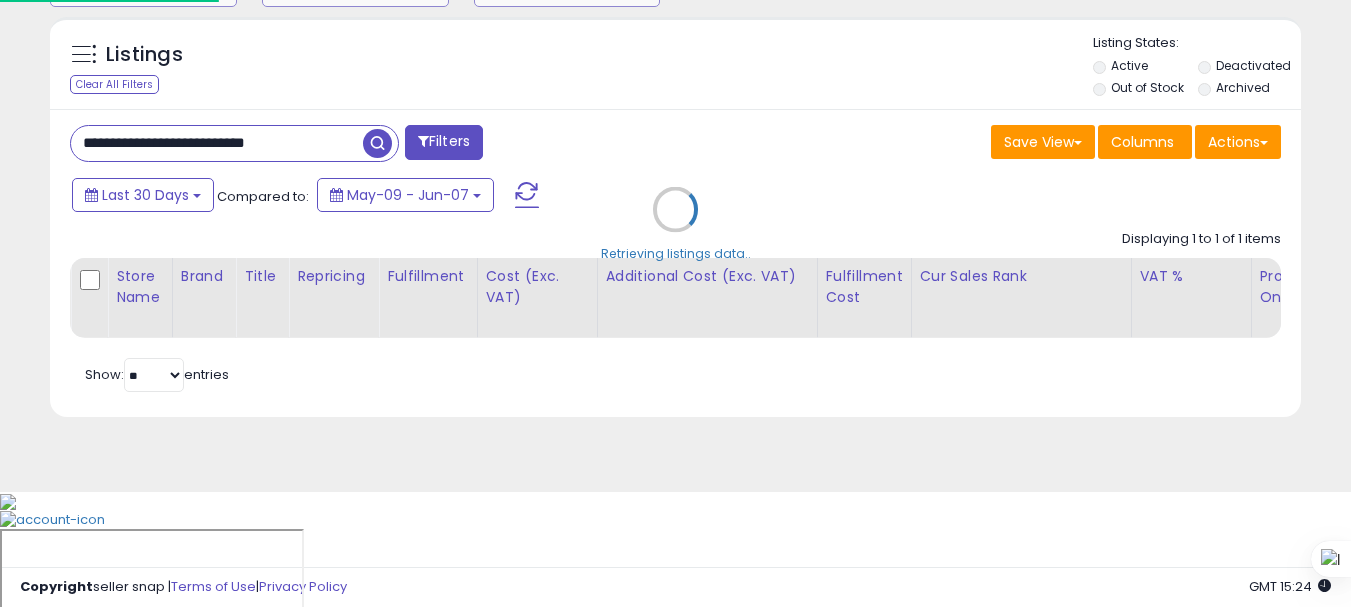 scroll, scrollTop: 999590, scrollLeft: 999267, axis: both 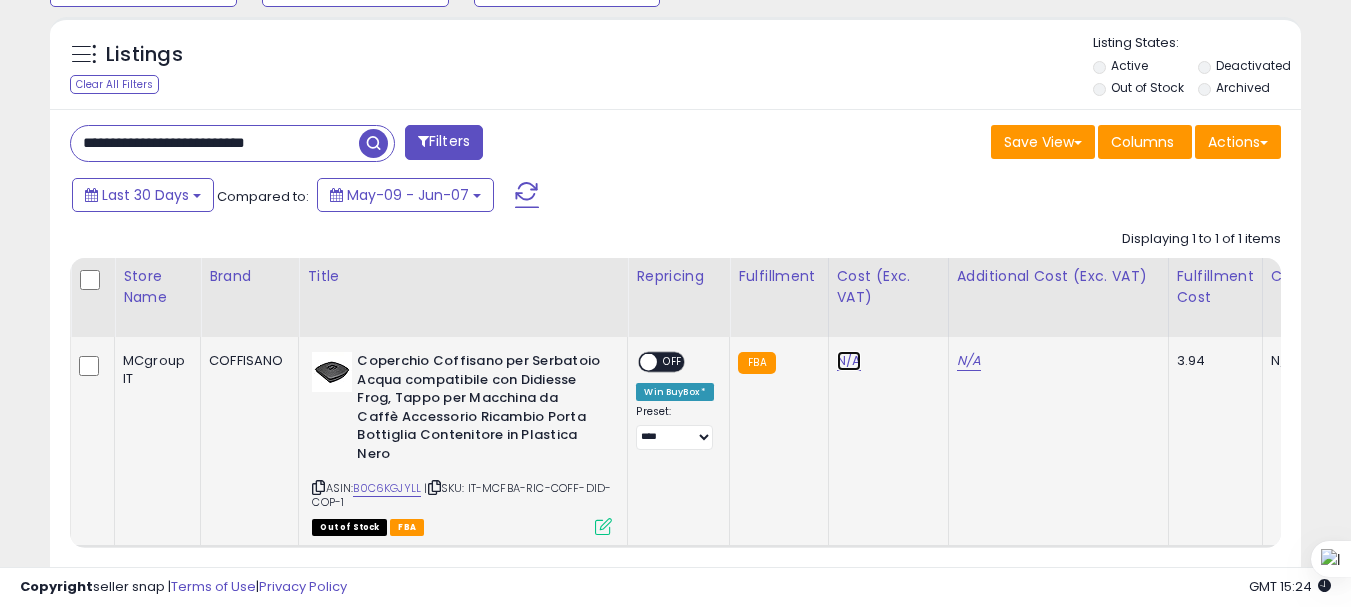 click on "N/A" at bounding box center (849, 361) 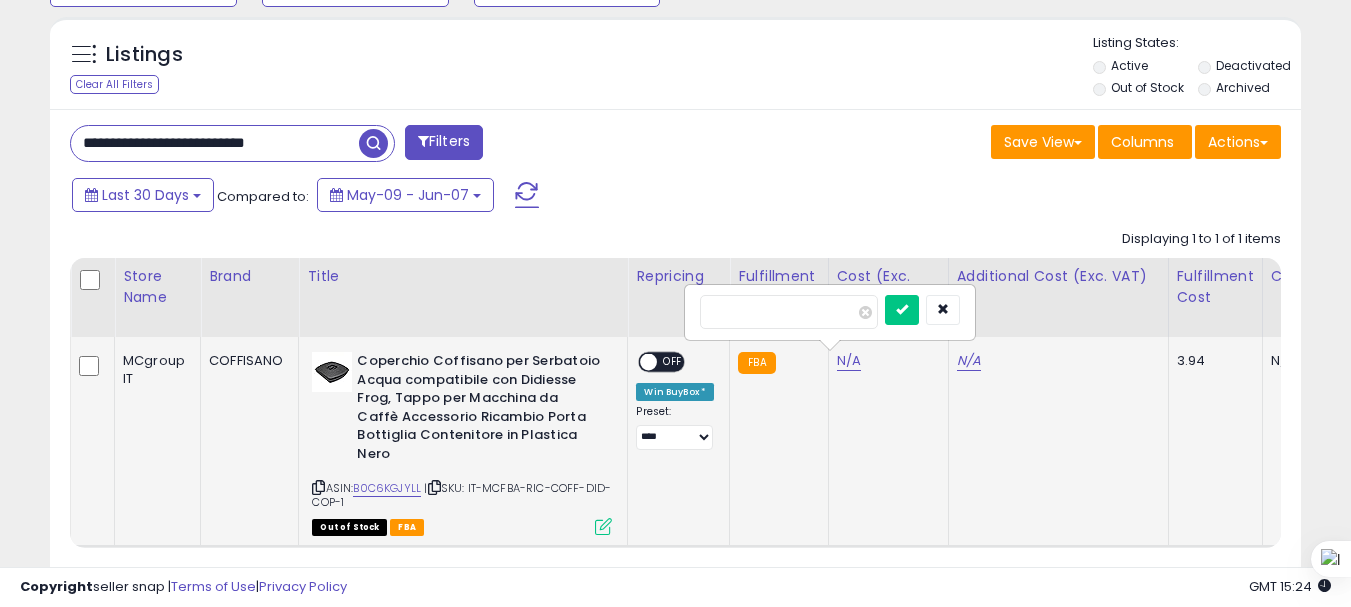 type on "*" 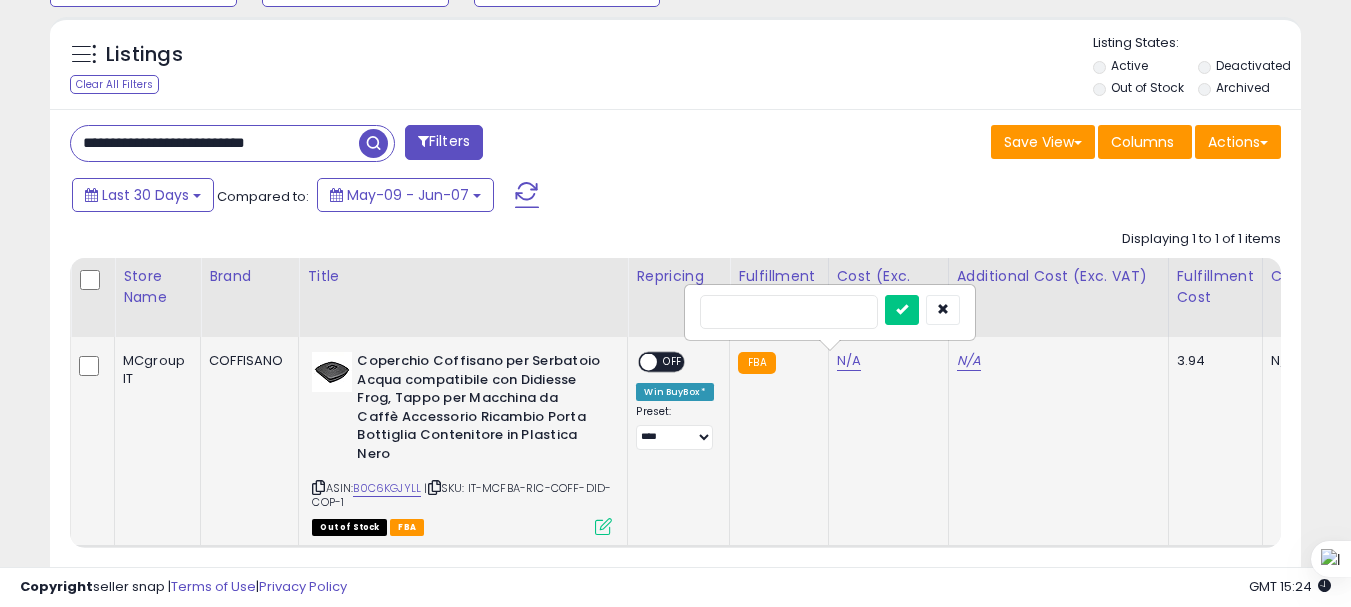 type on "***" 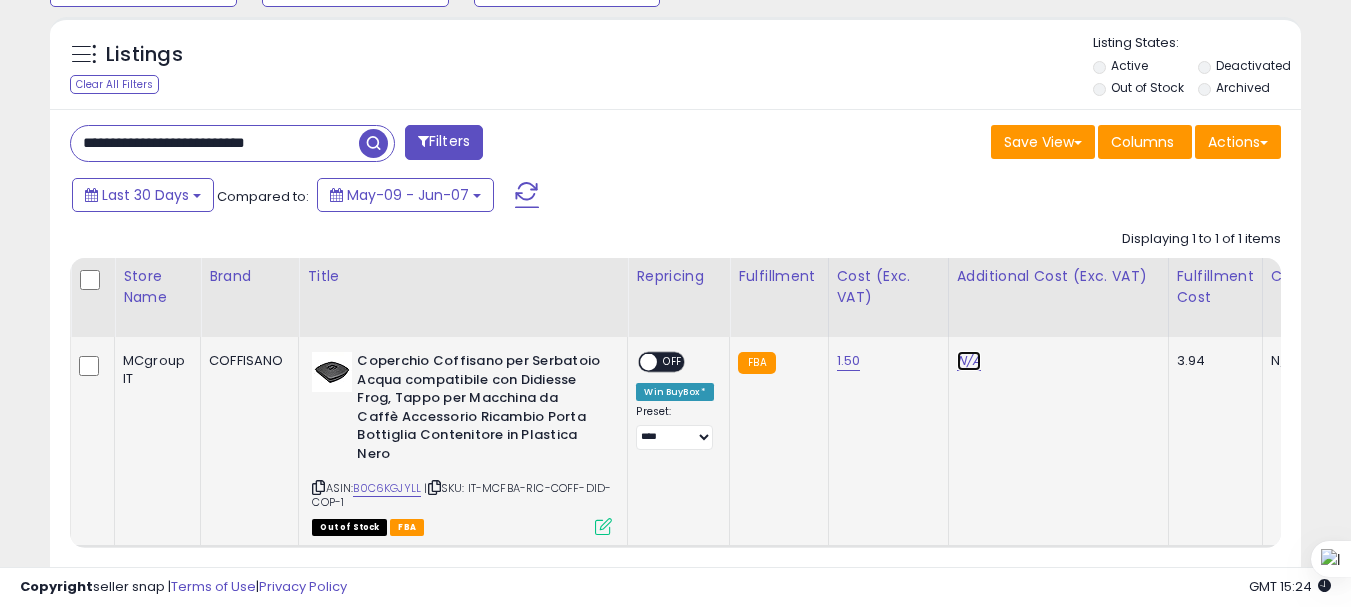 click on "N/A" at bounding box center [969, 361] 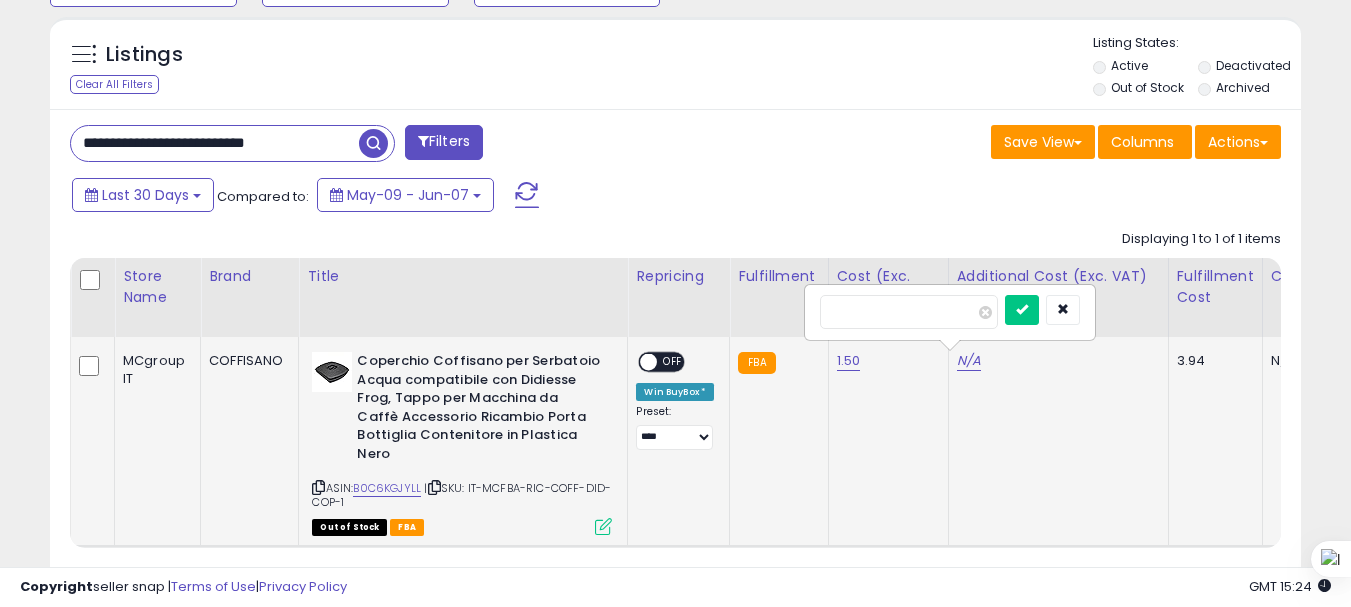 type on "*" 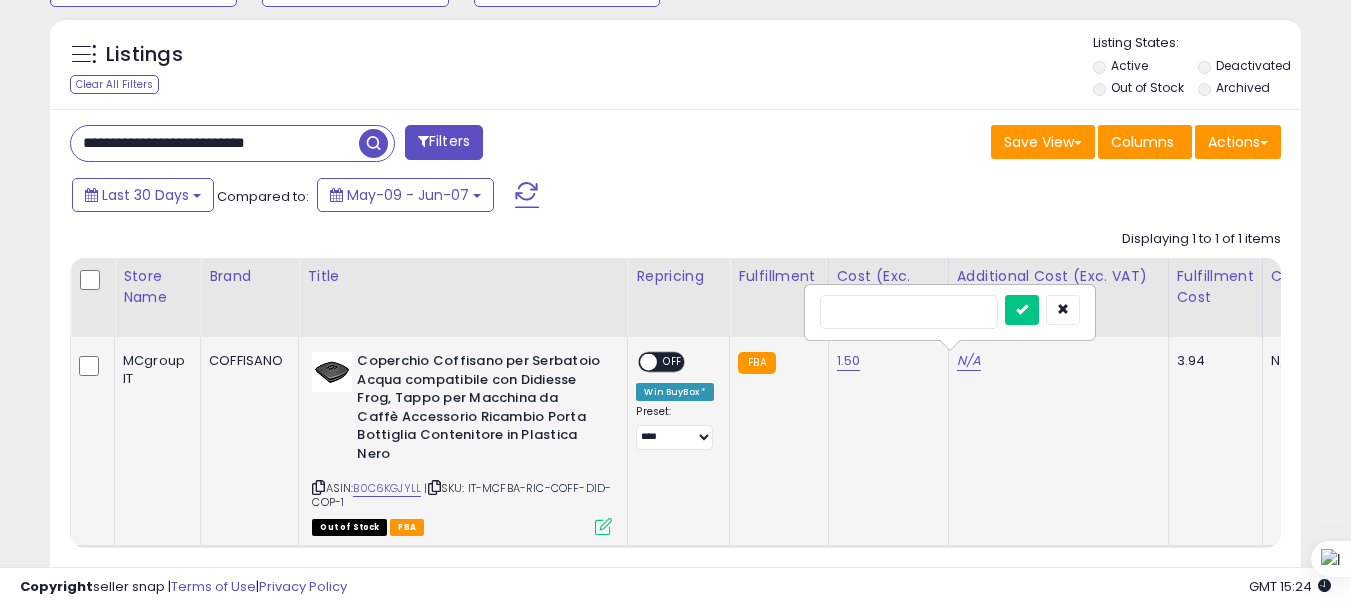 type on "***" 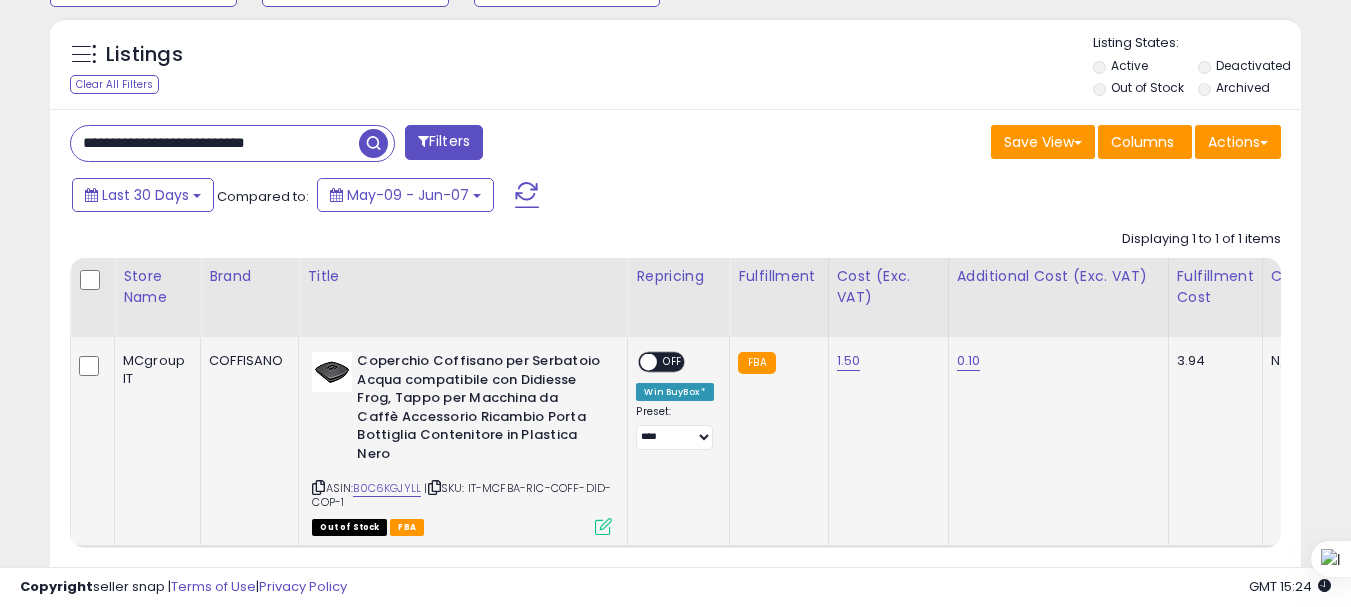click at bounding box center [603, 526] 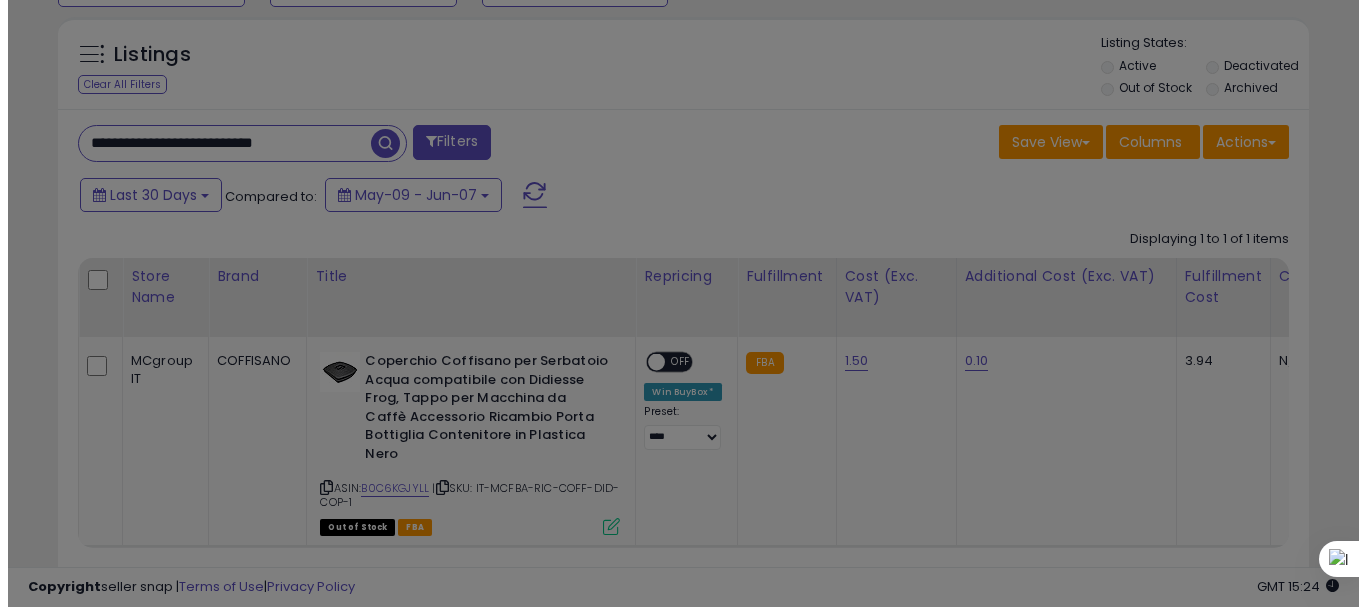scroll, scrollTop: 999590, scrollLeft: 999267, axis: both 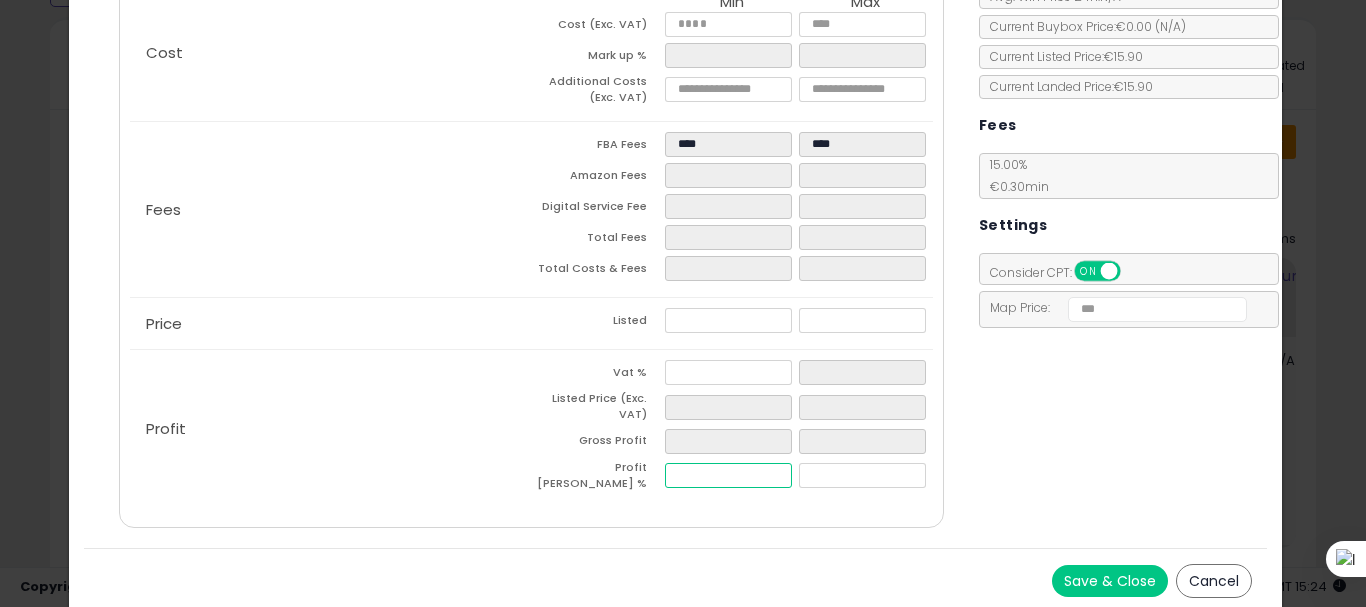 click at bounding box center [728, 475] 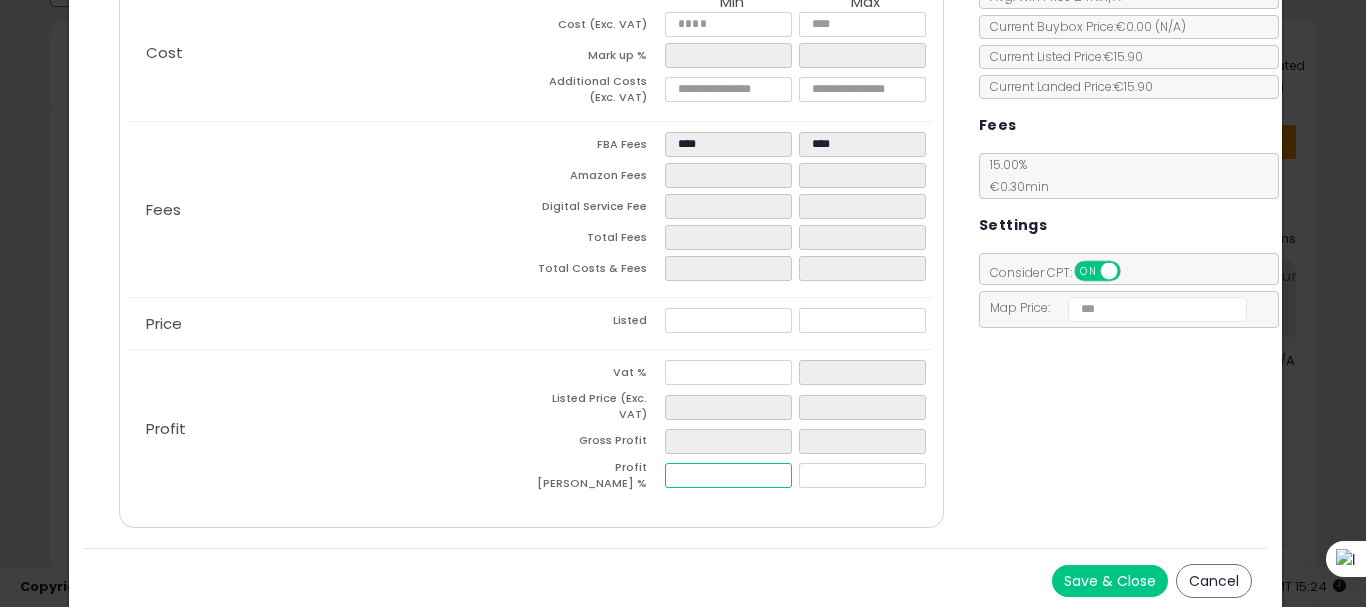 drag, startPoint x: 700, startPoint y: 467, endPoint x: 653, endPoint y: 469, distance: 47.042534 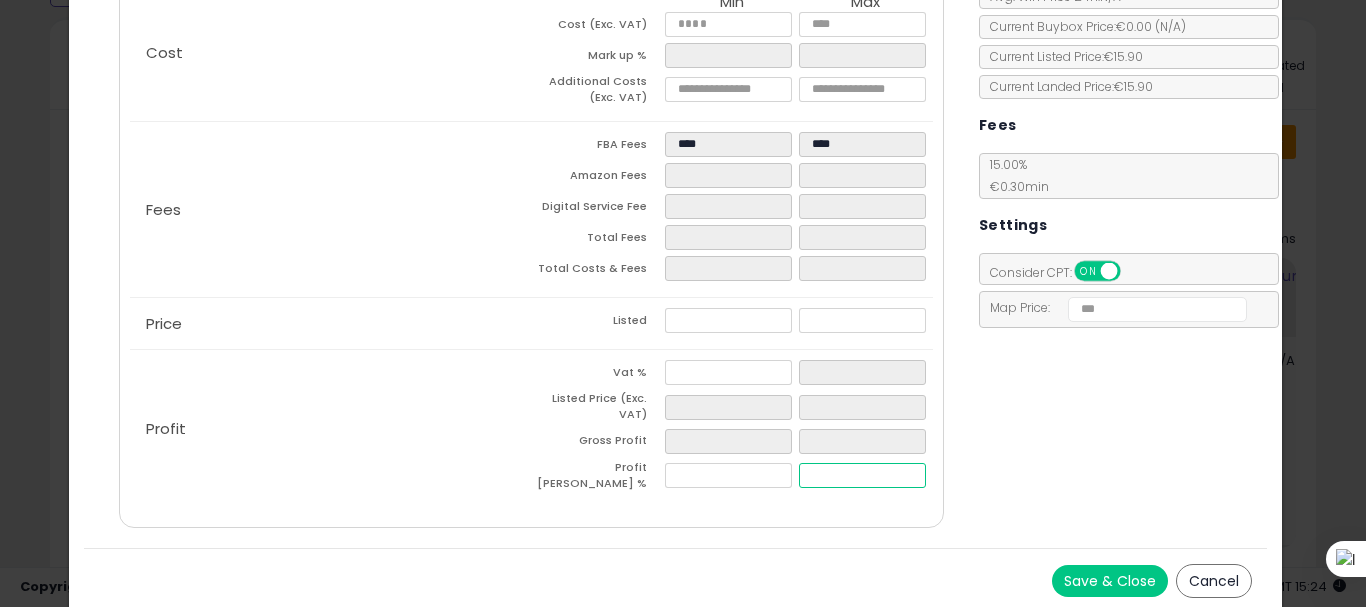 type on "****" 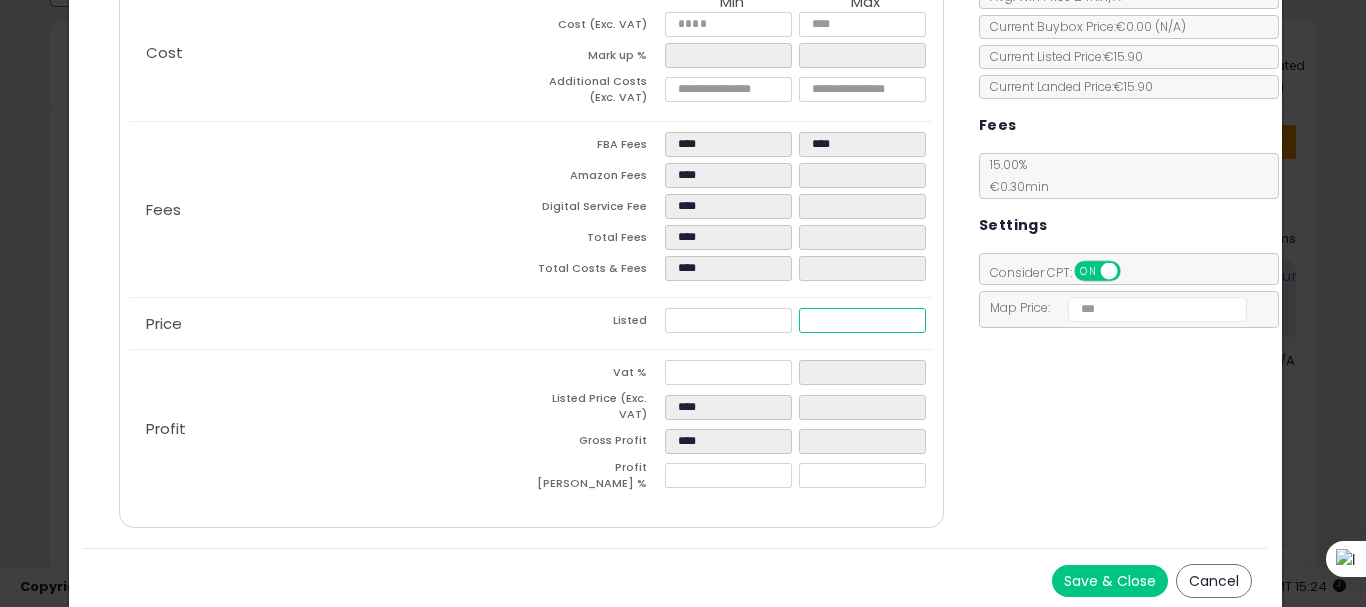 type 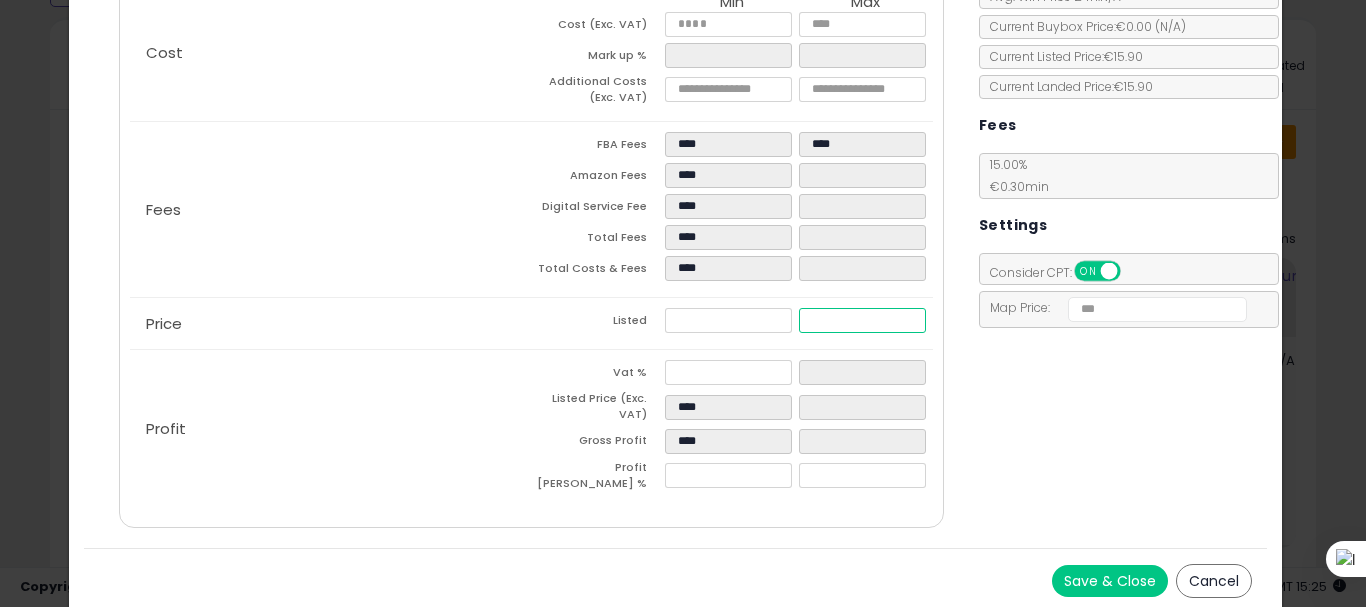 type on "****" 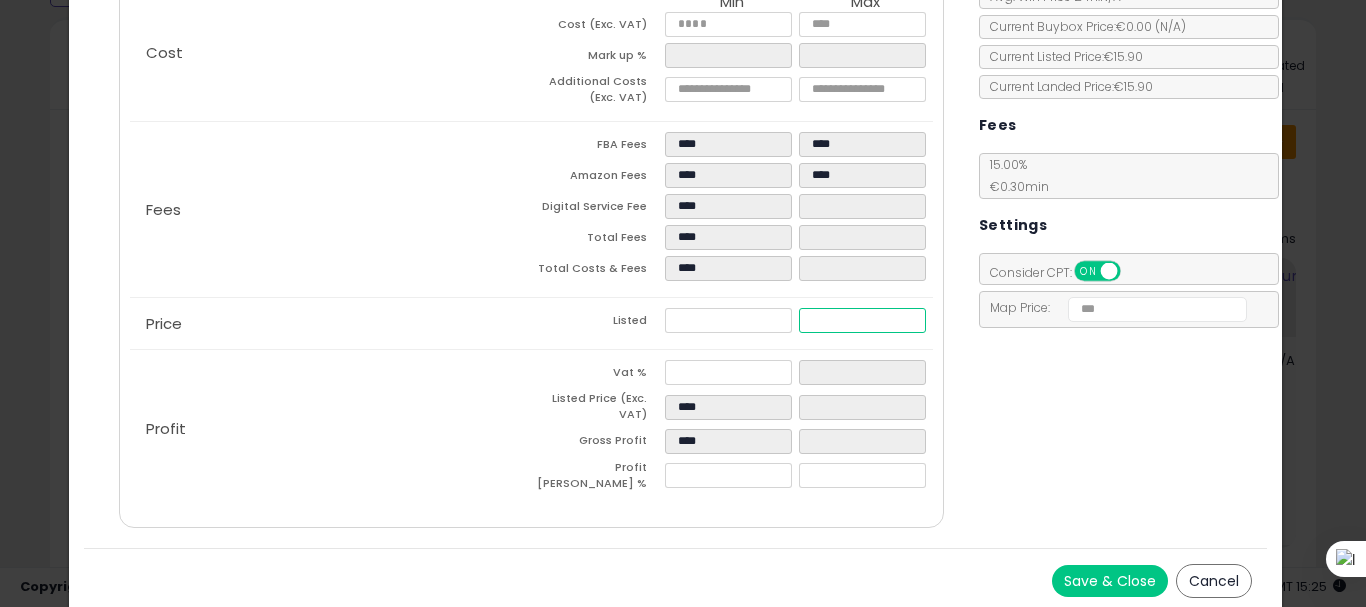 type on "****" 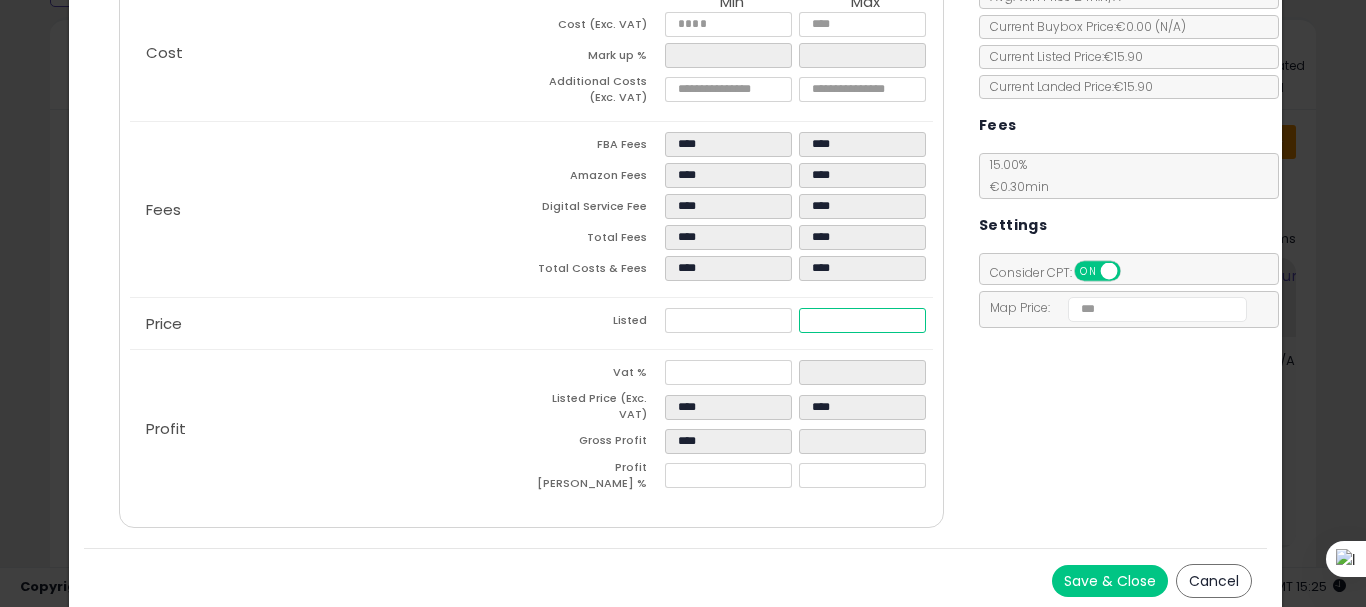 type on "****" 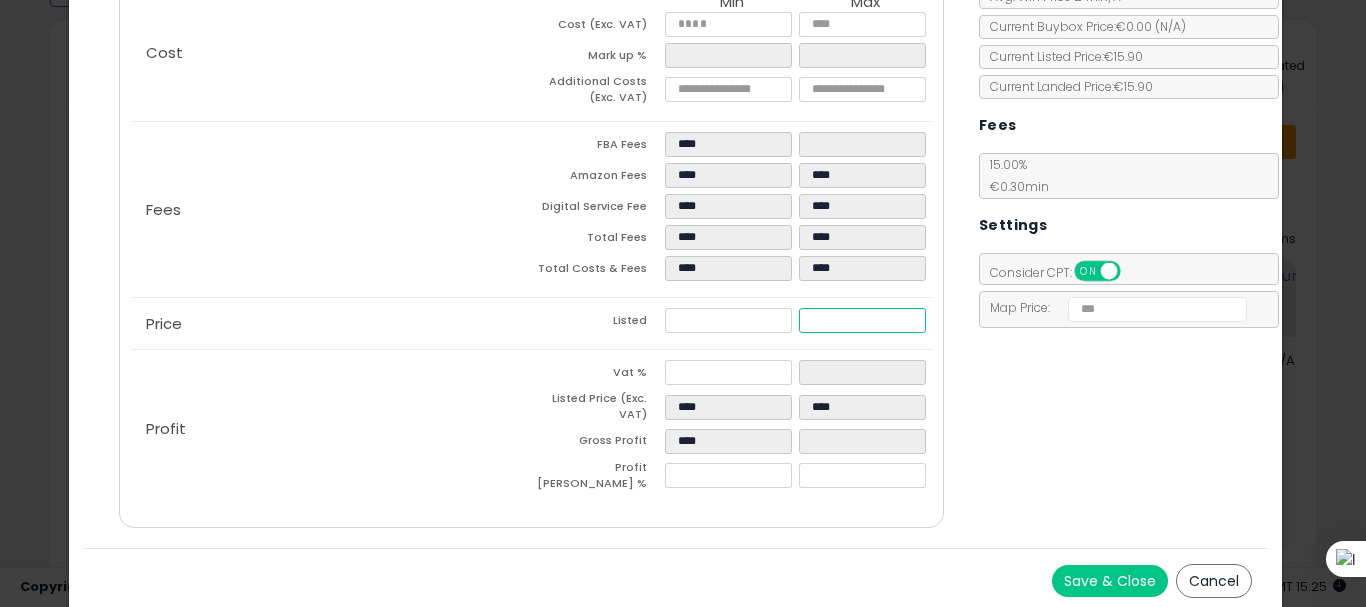 type on "**" 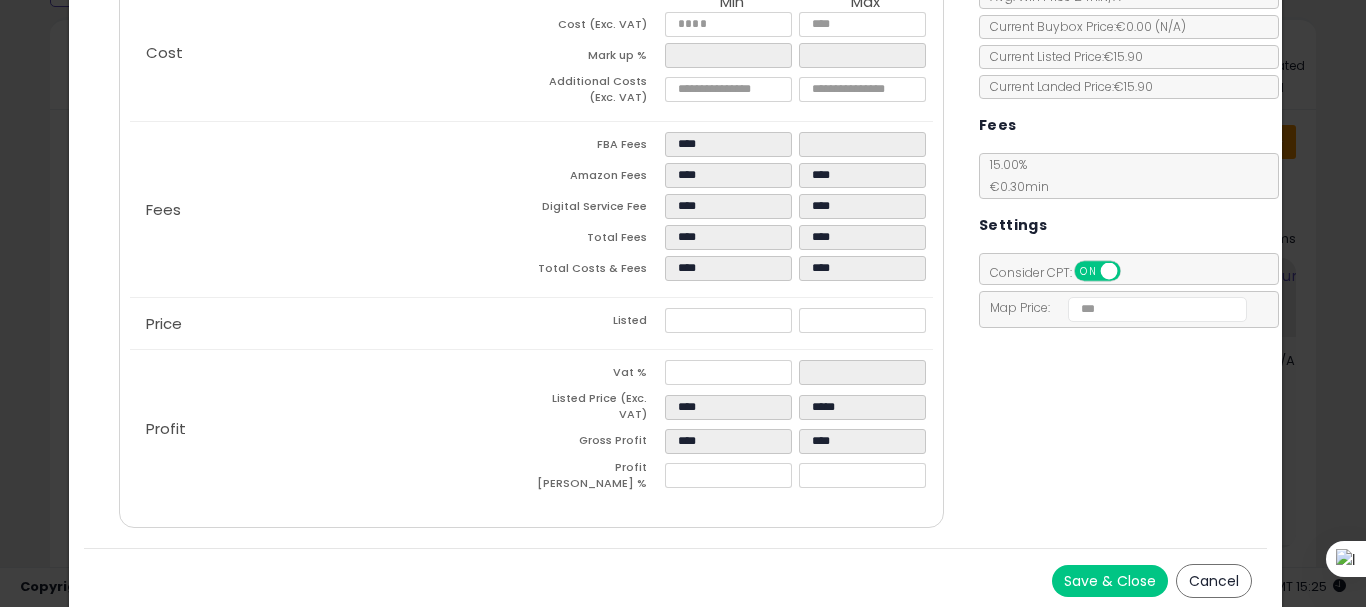 type on "*****" 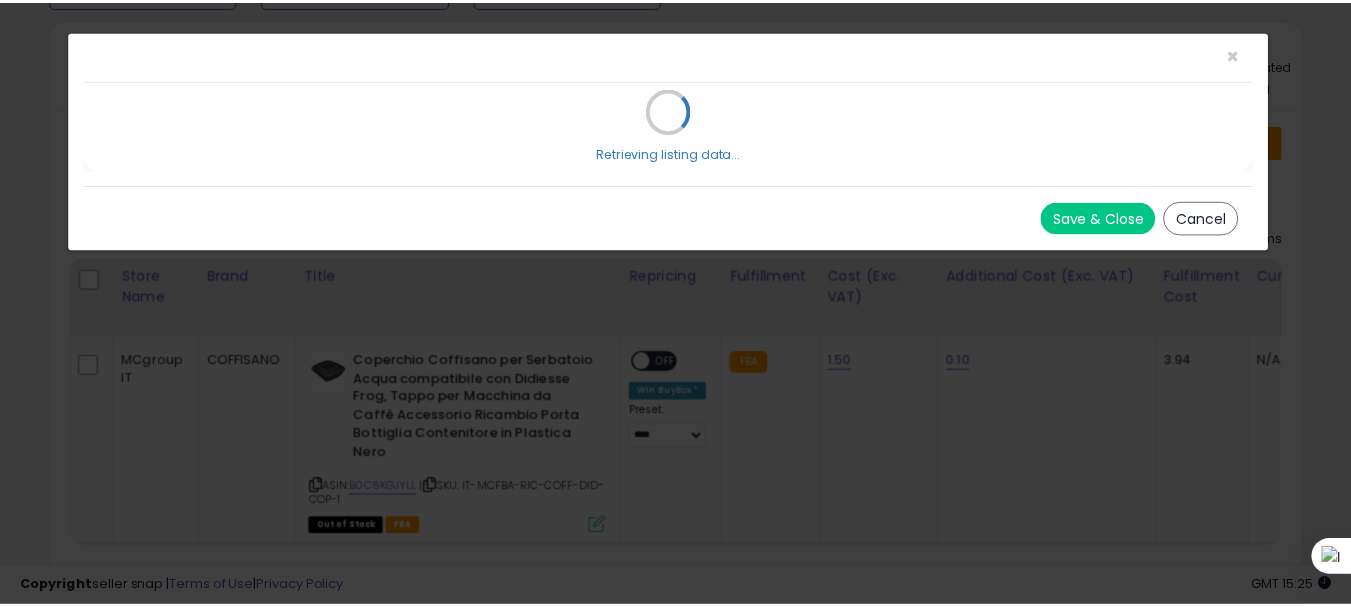 scroll, scrollTop: 0, scrollLeft: 0, axis: both 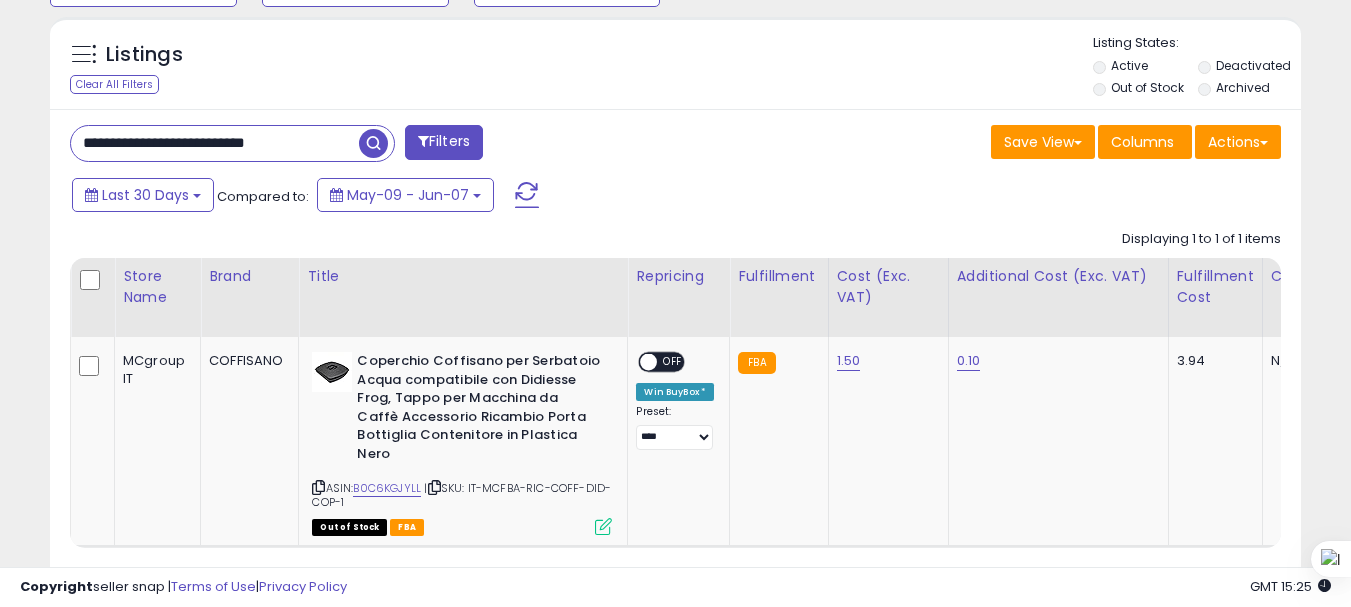 click on "**********" at bounding box center (215, 143) 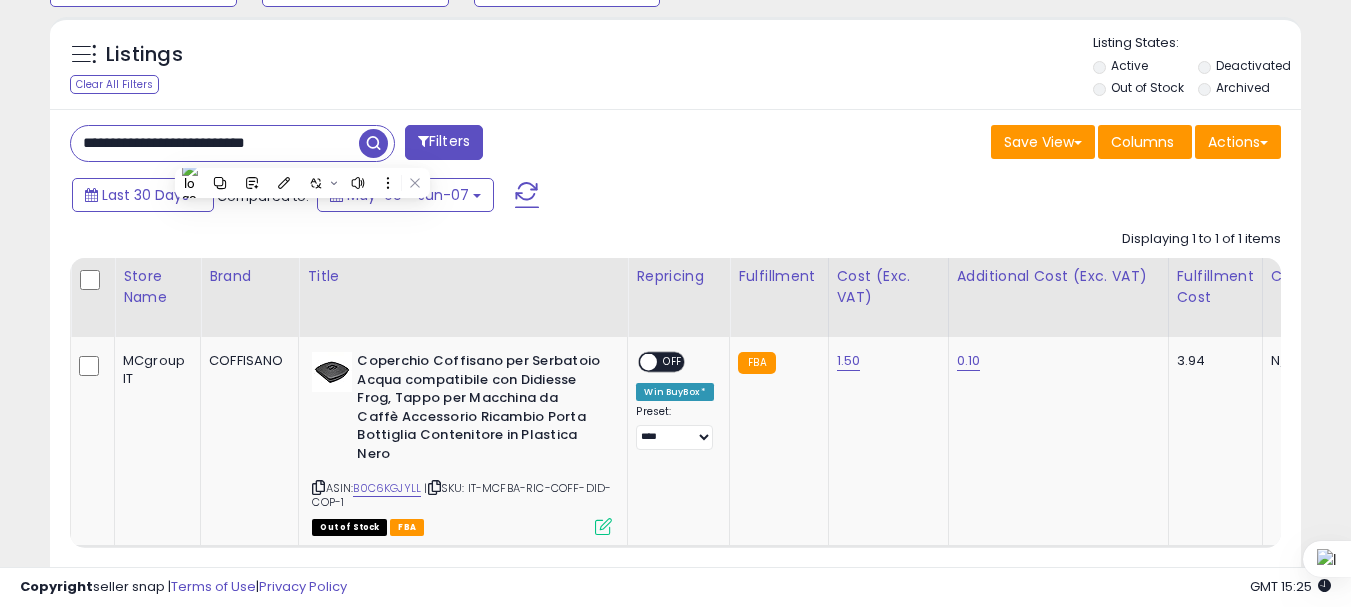 click on "**********" at bounding box center (215, 143) 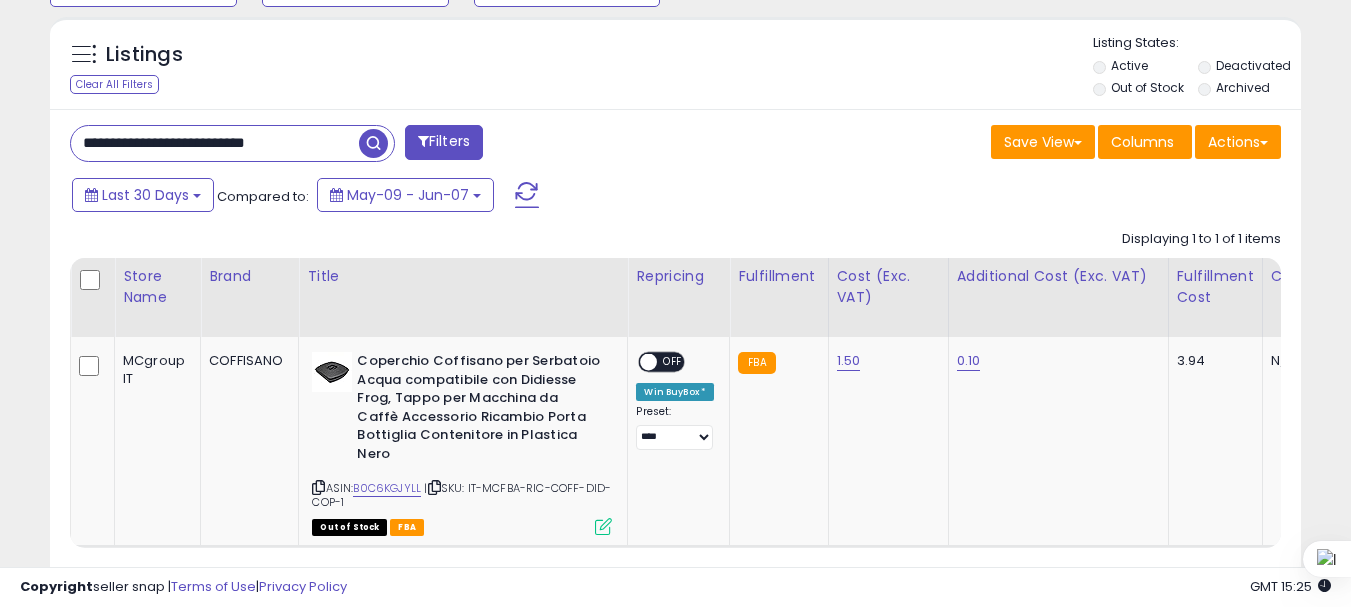 paste on "********" 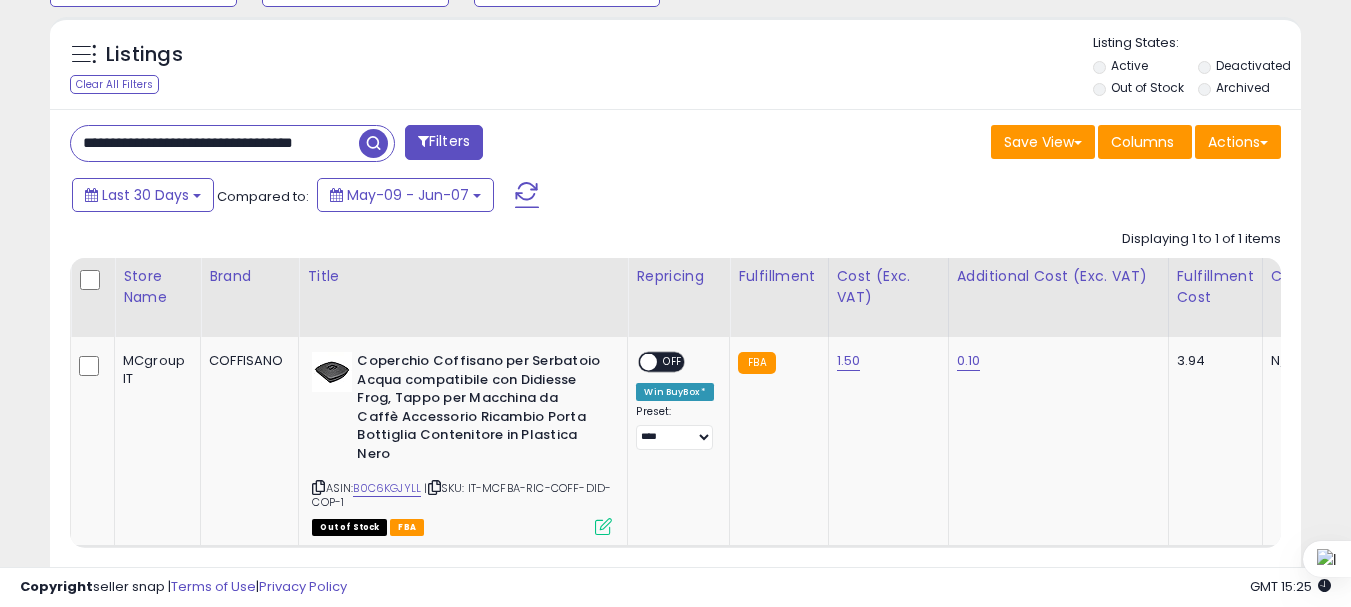scroll, scrollTop: 0, scrollLeft: 41, axis: horizontal 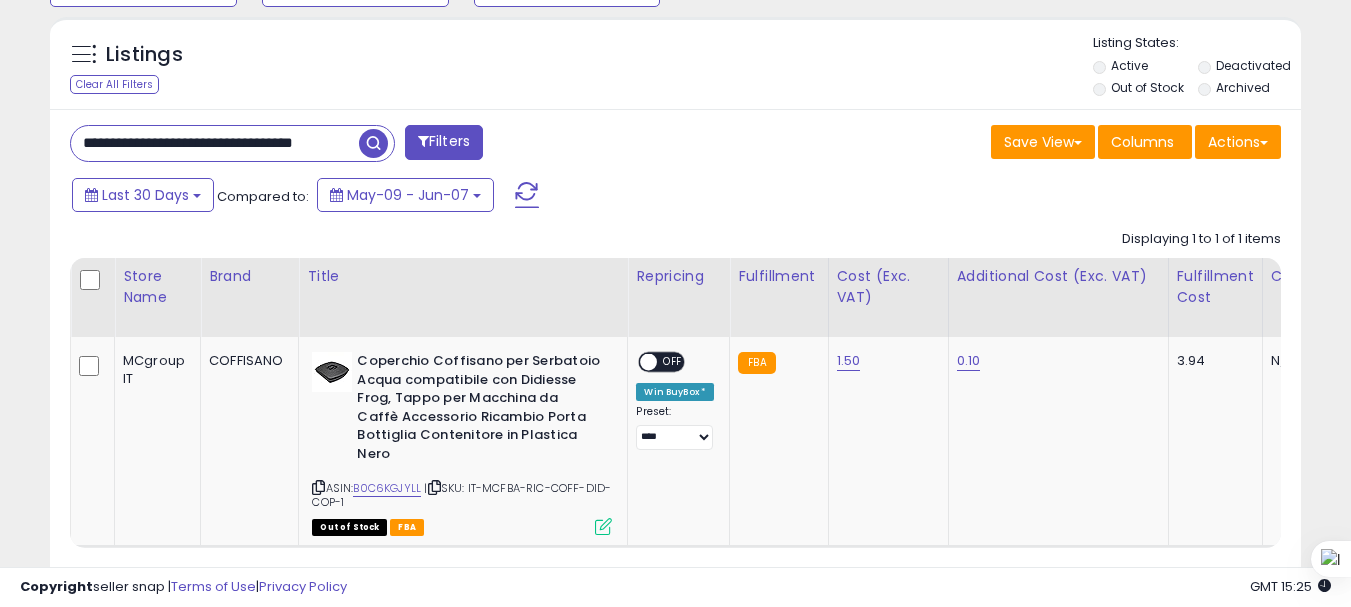 type on "**********" 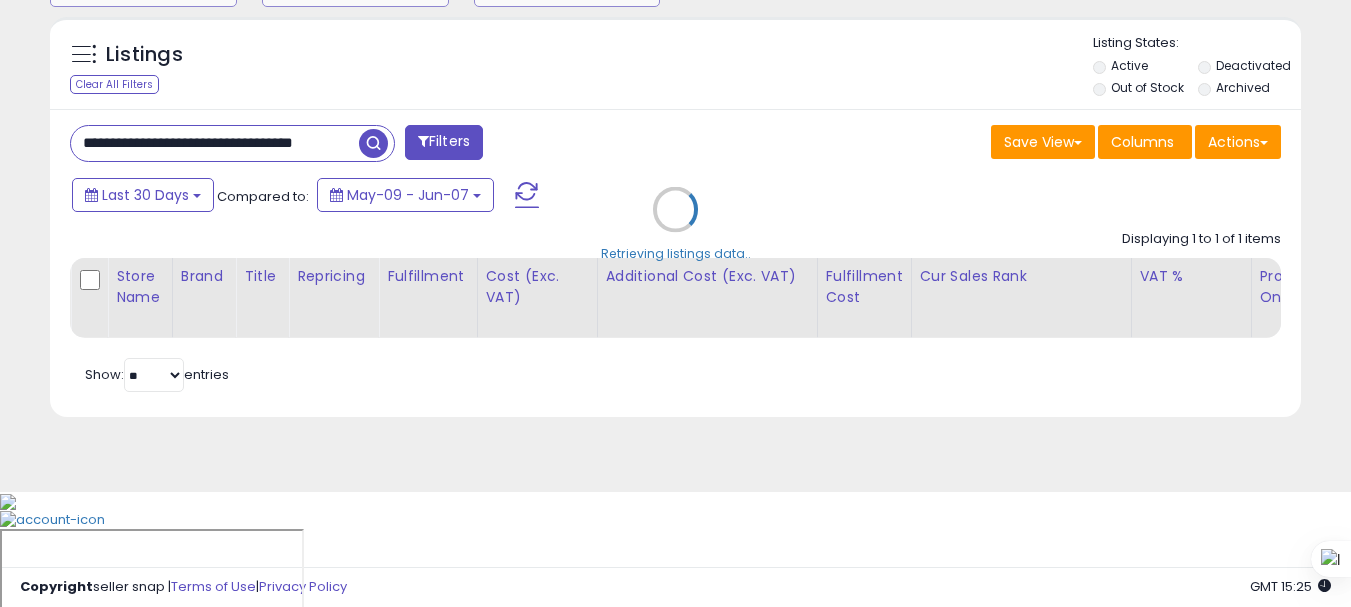 scroll, scrollTop: 0, scrollLeft: 0, axis: both 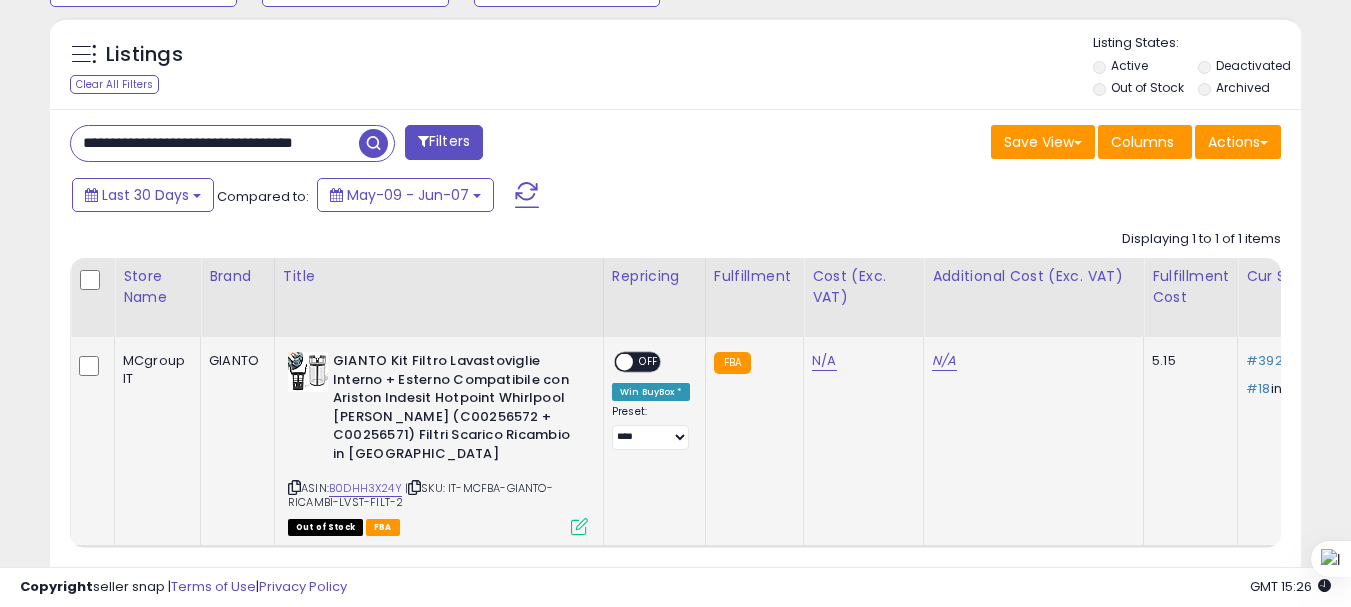 click on "FBA" 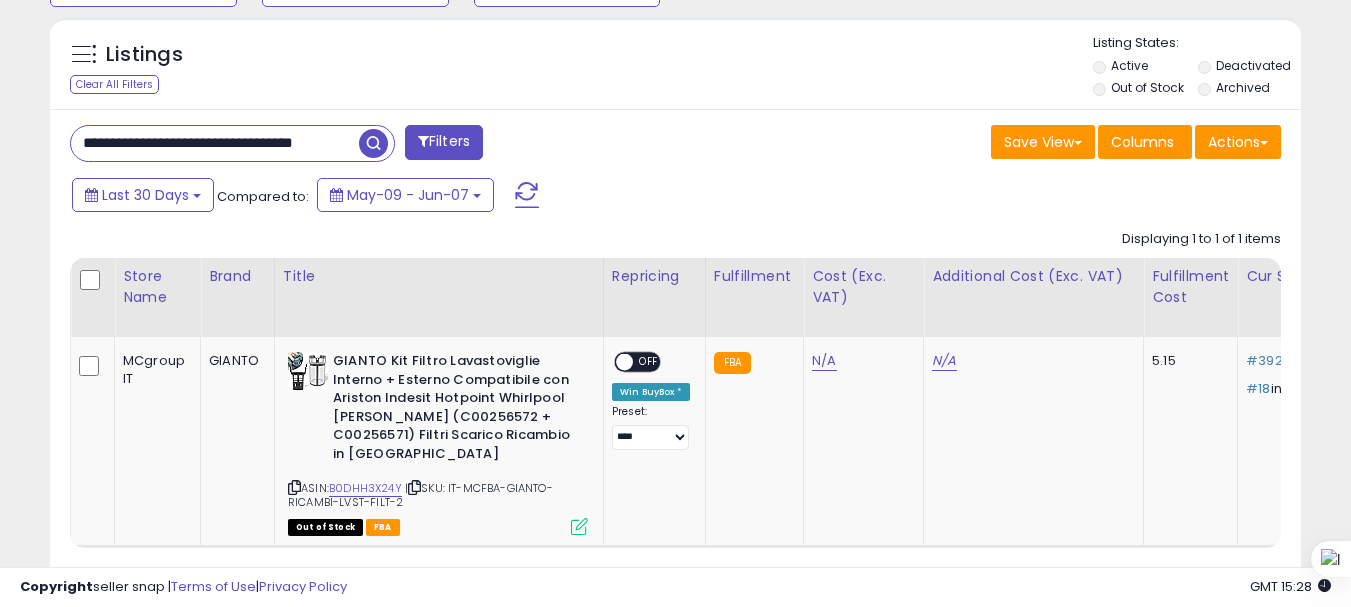 scroll, scrollTop: 0, scrollLeft: 848, axis: horizontal 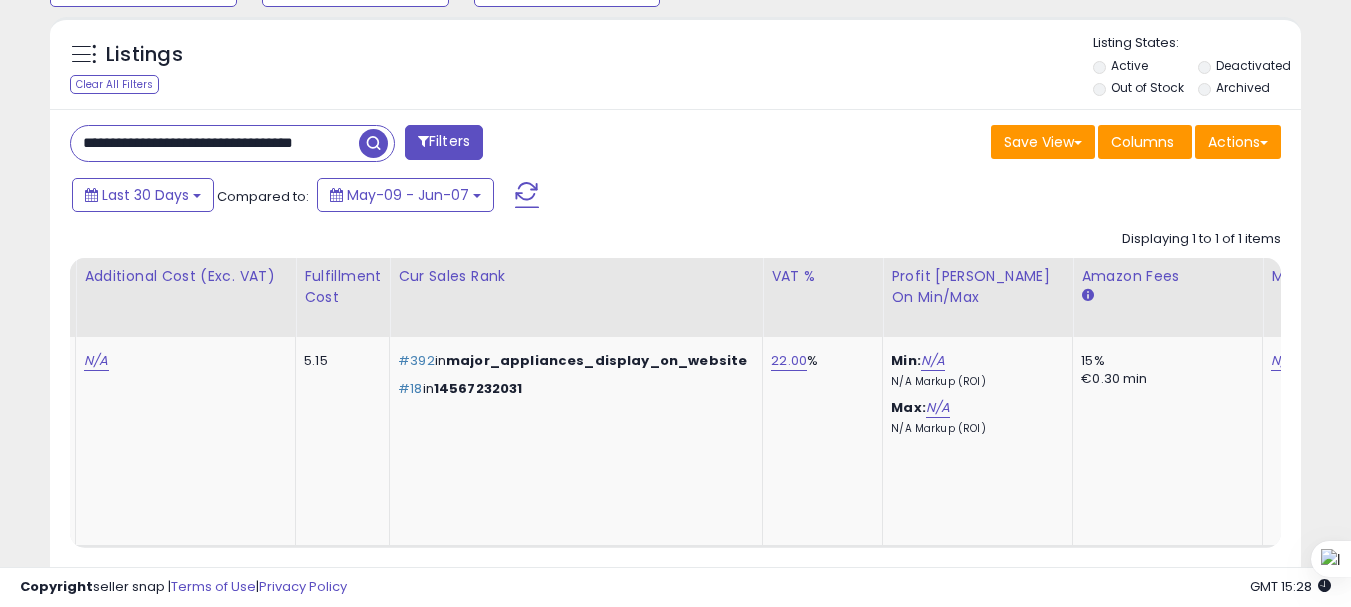 drag, startPoint x: 624, startPoint y: 550, endPoint x: 358, endPoint y: 542, distance: 266.12027 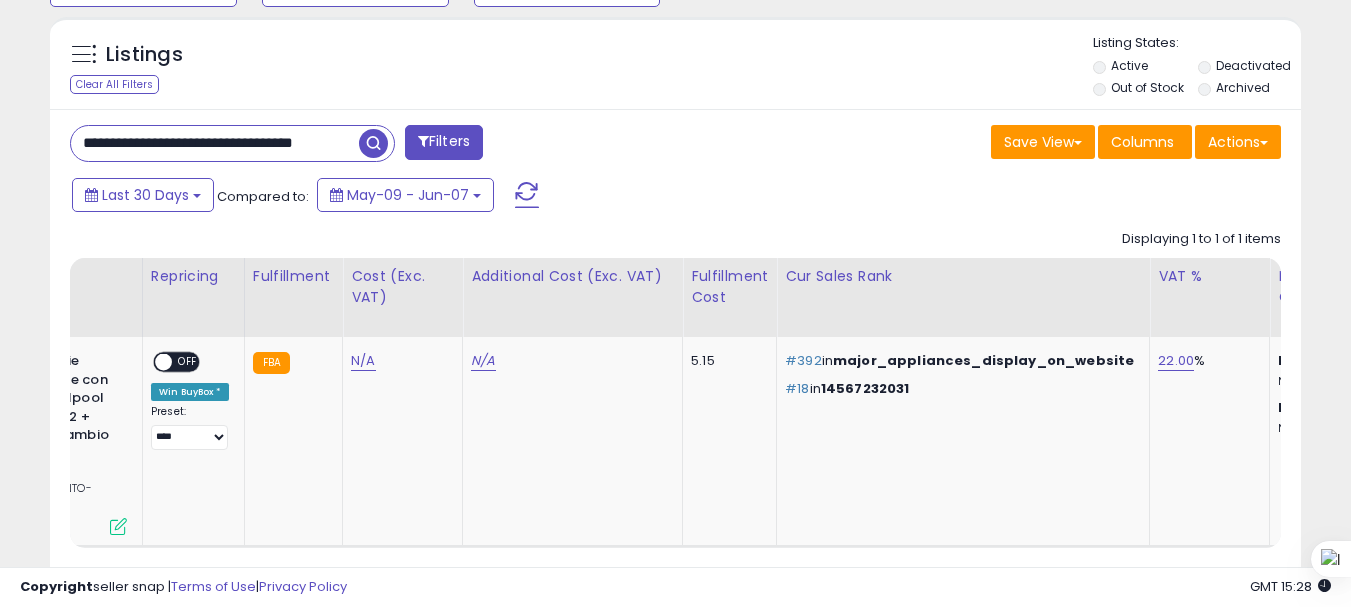 scroll, scrollTop: 0, scrollLeft: 0, axis: both 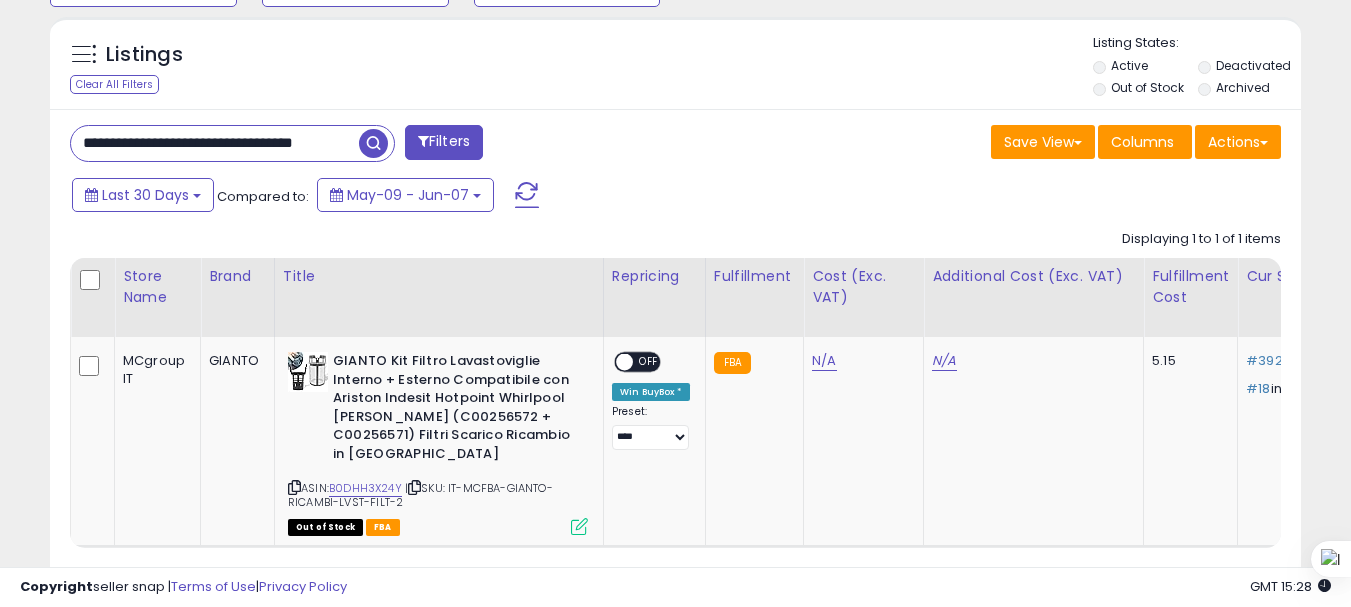 click on "**********" at bounding box center (215, 143) 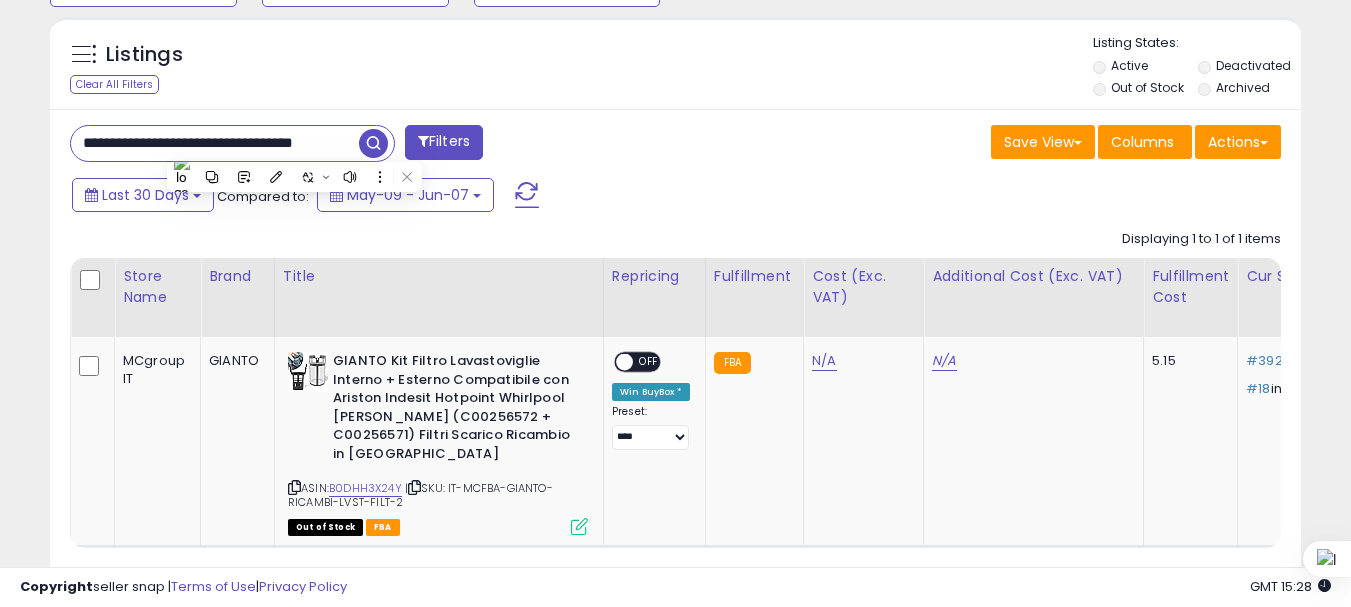 click on "**********" at bounding box center (215, 143) 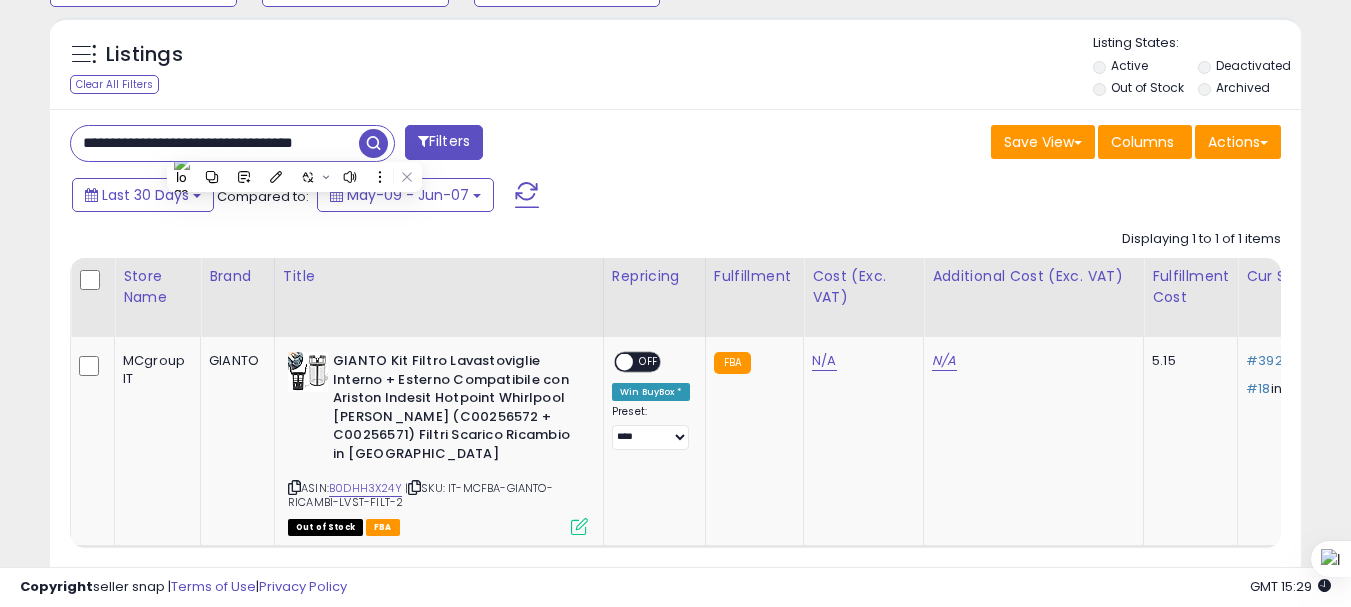 scroll, scrollTop: 0, scrollLeft: 201, axis: horizontal 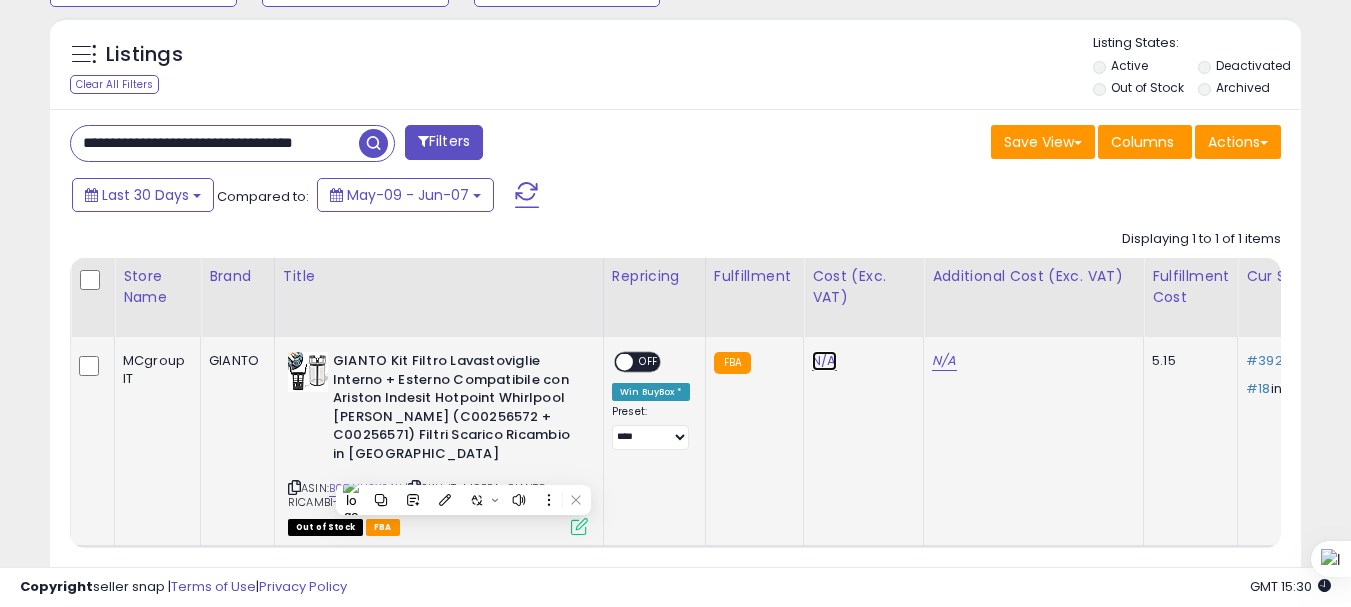 click on "N/A" at bounding box center (824, 361) 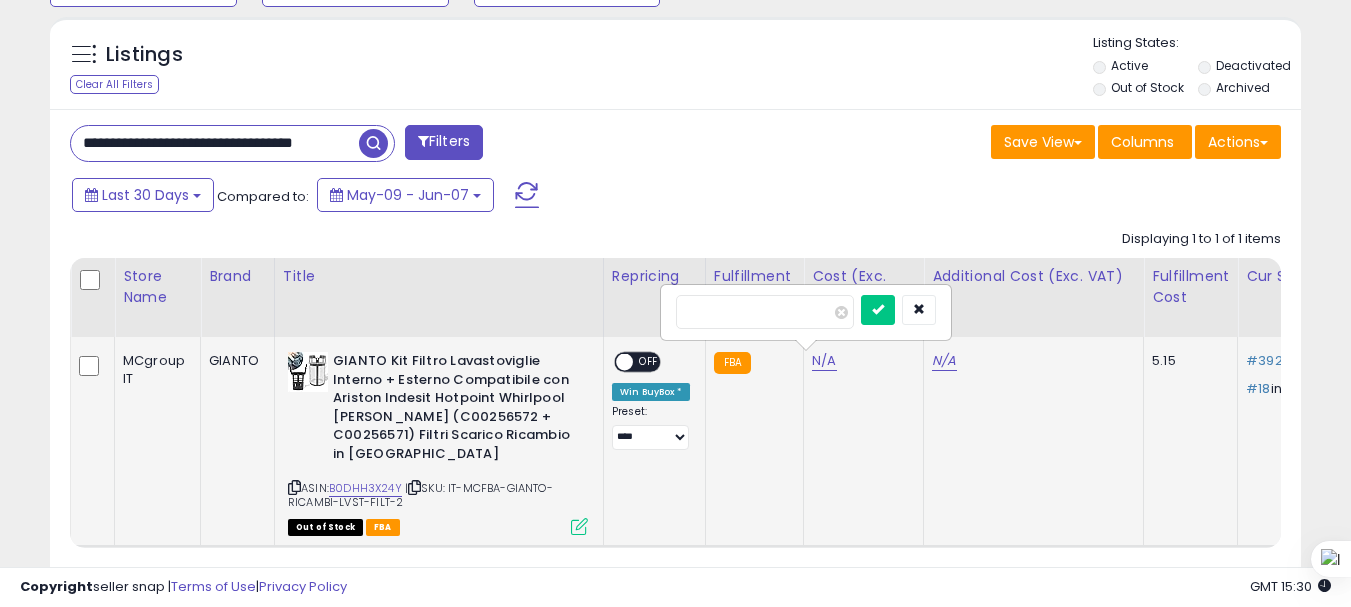 type on "*" 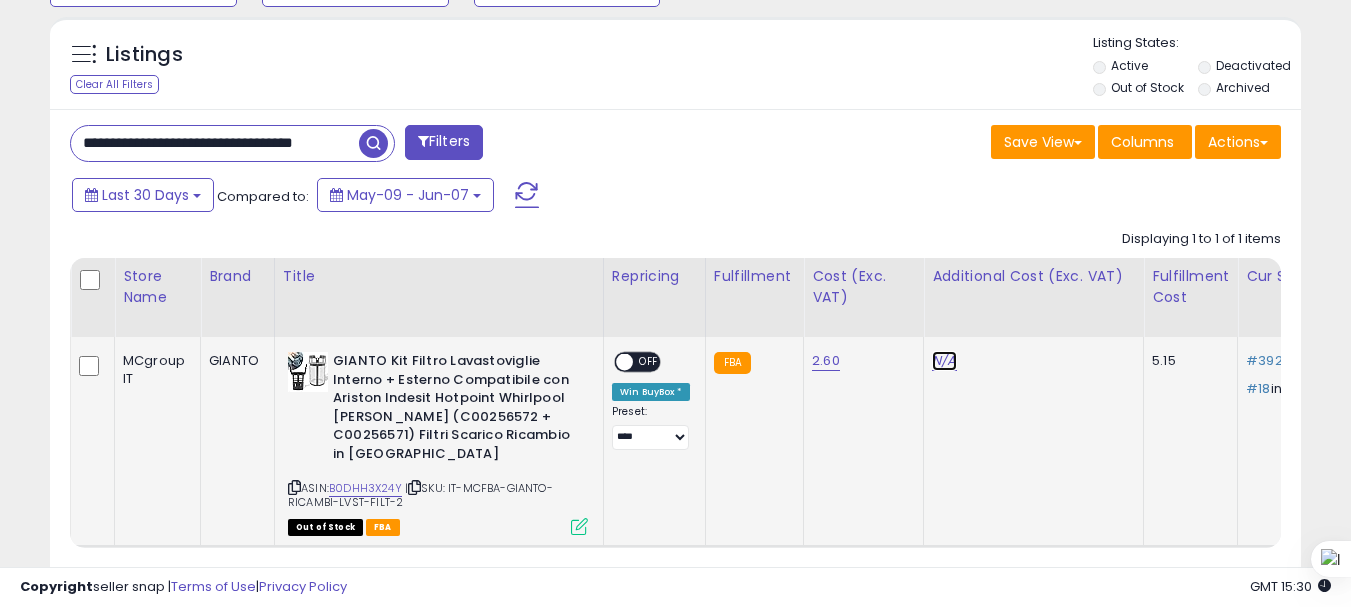 click on "N/A" at bounding box center [944, 361] 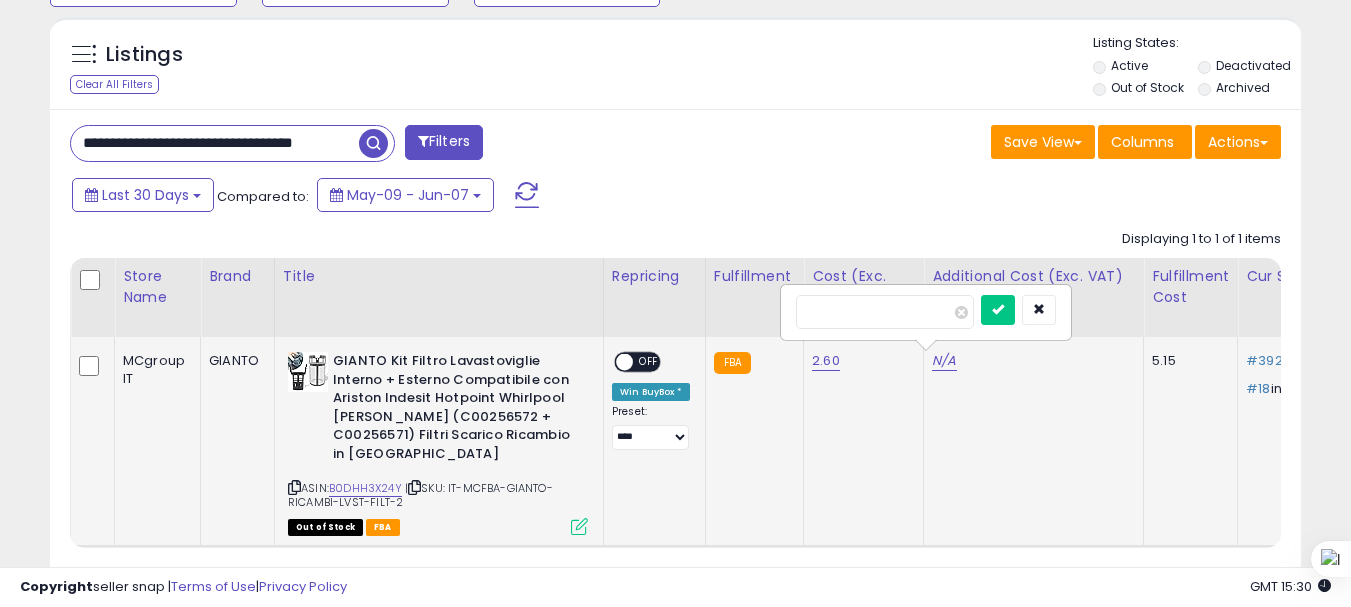 type on "*" 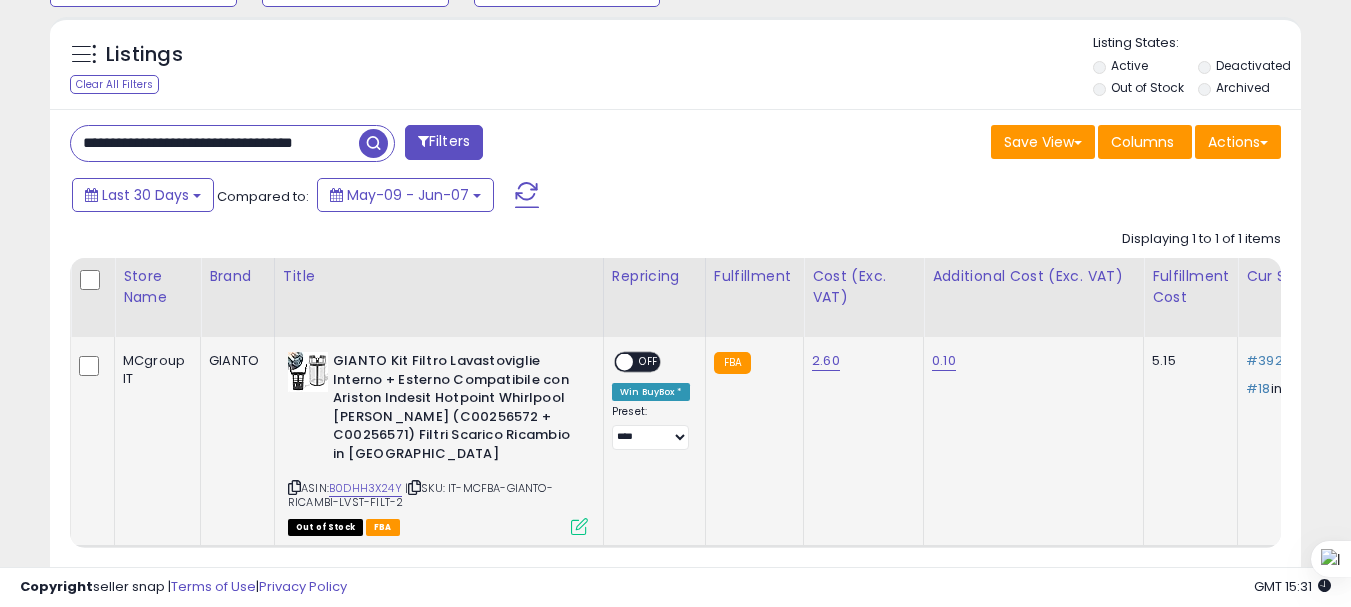 click on "**********" at bounding box center [215, 143] 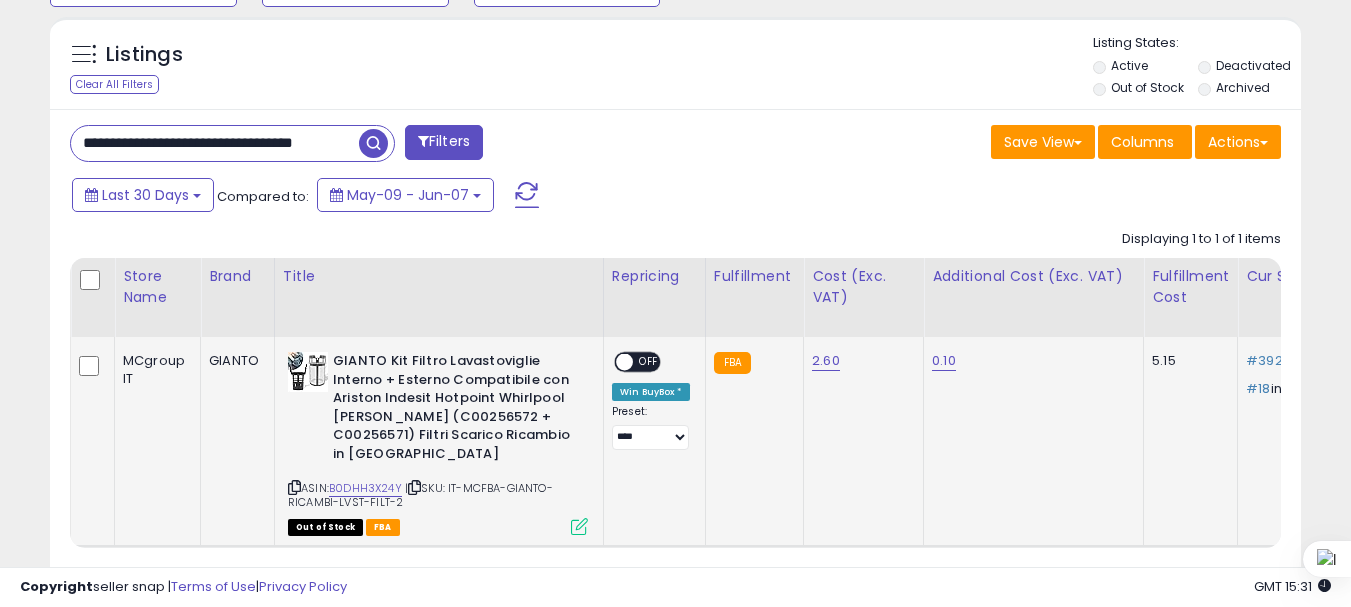 paste 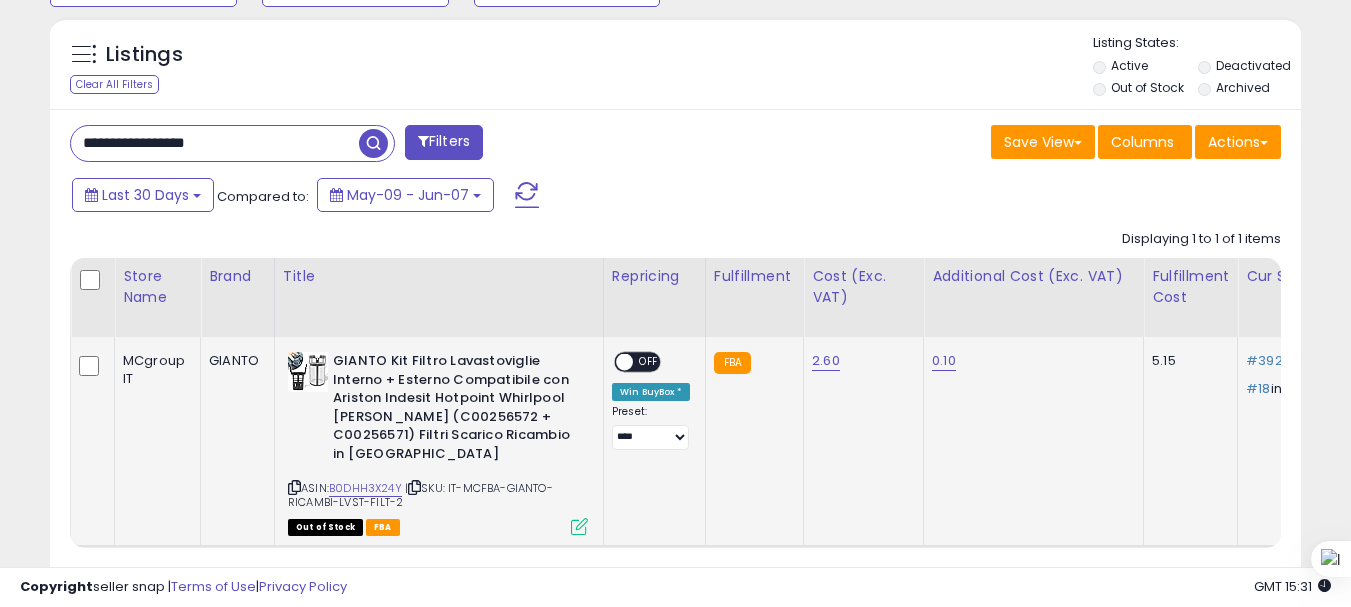 type on "**********" 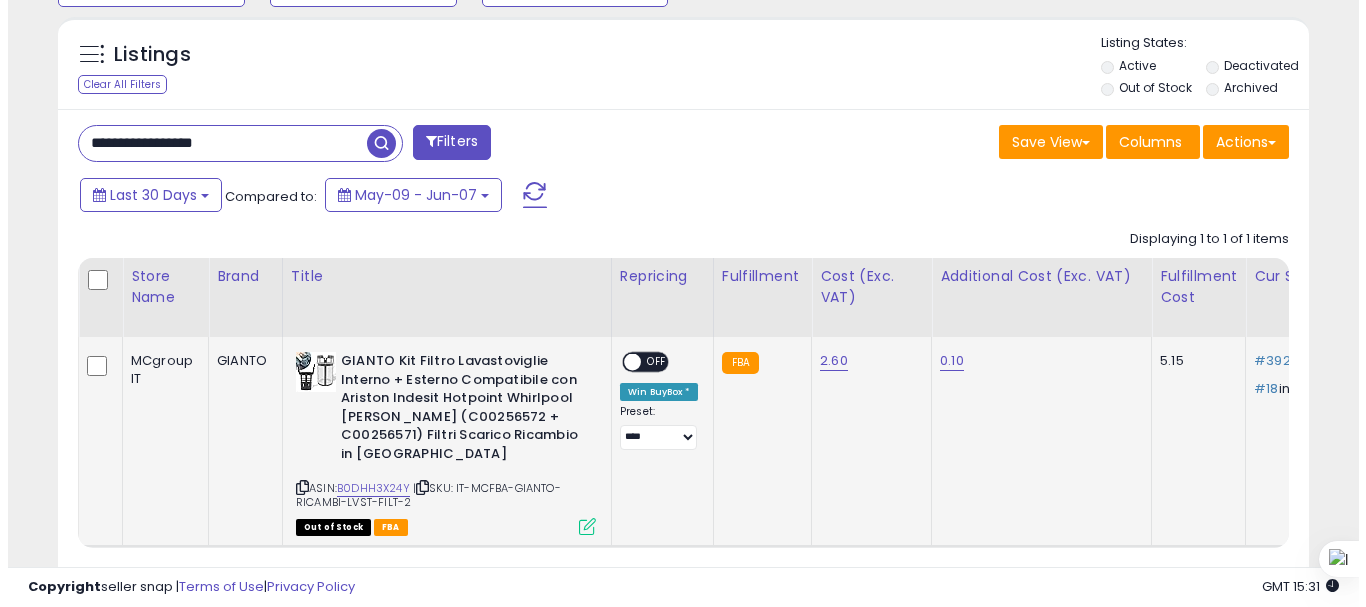 scroll, scrollTop: 713, scrollLeft: 0, axis: vertical 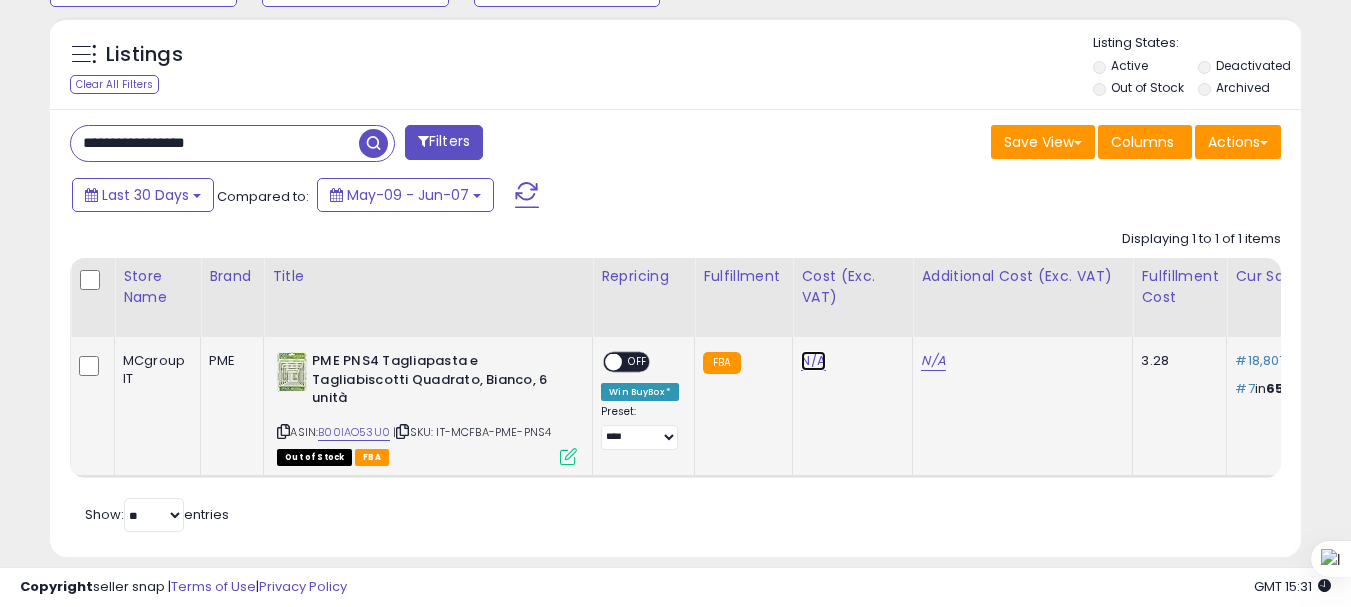 click on "N/A" at bounding box center [813, 361] 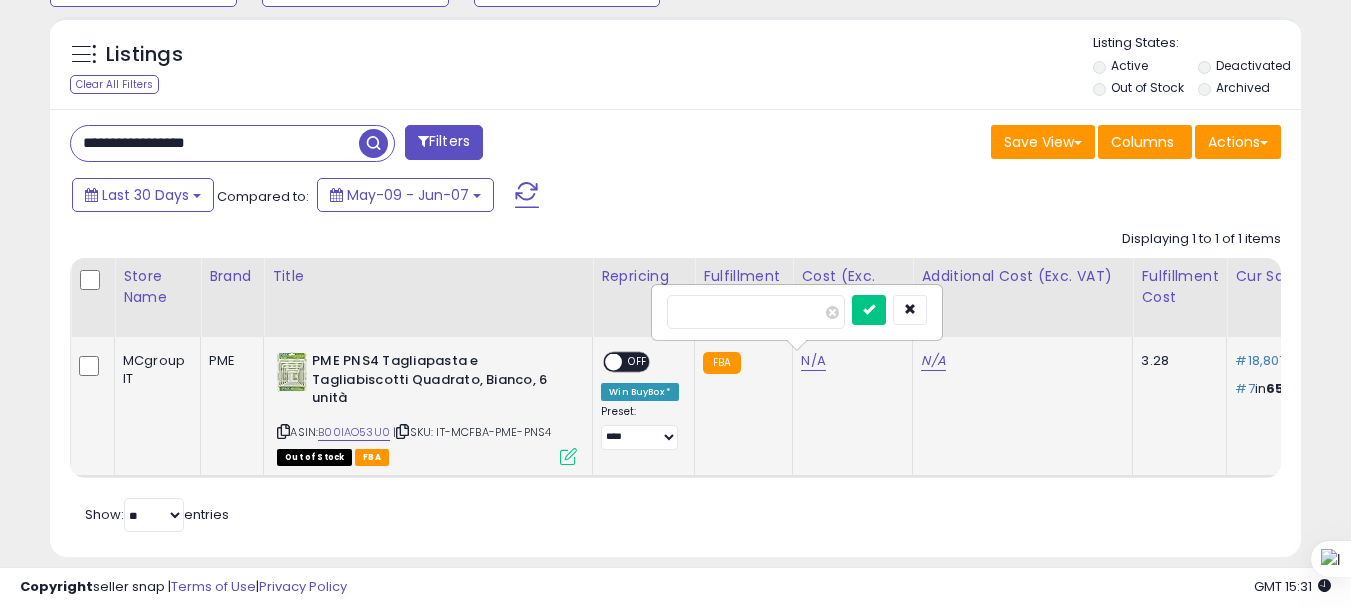 type on "*" 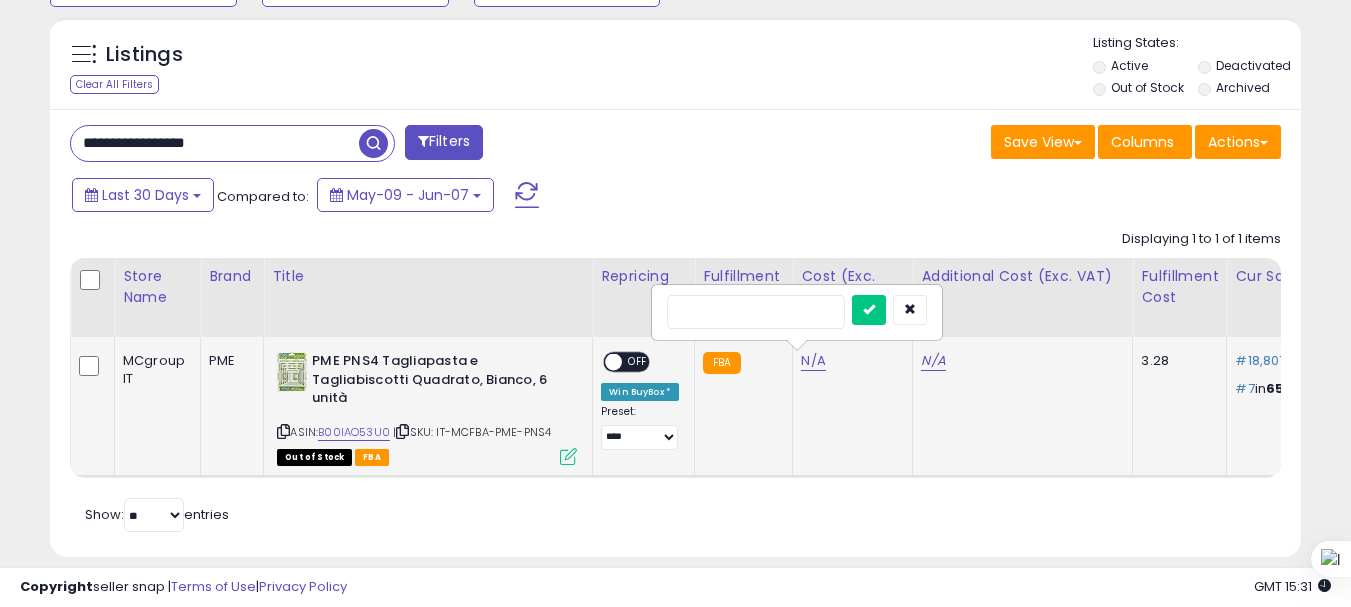 type on "****" 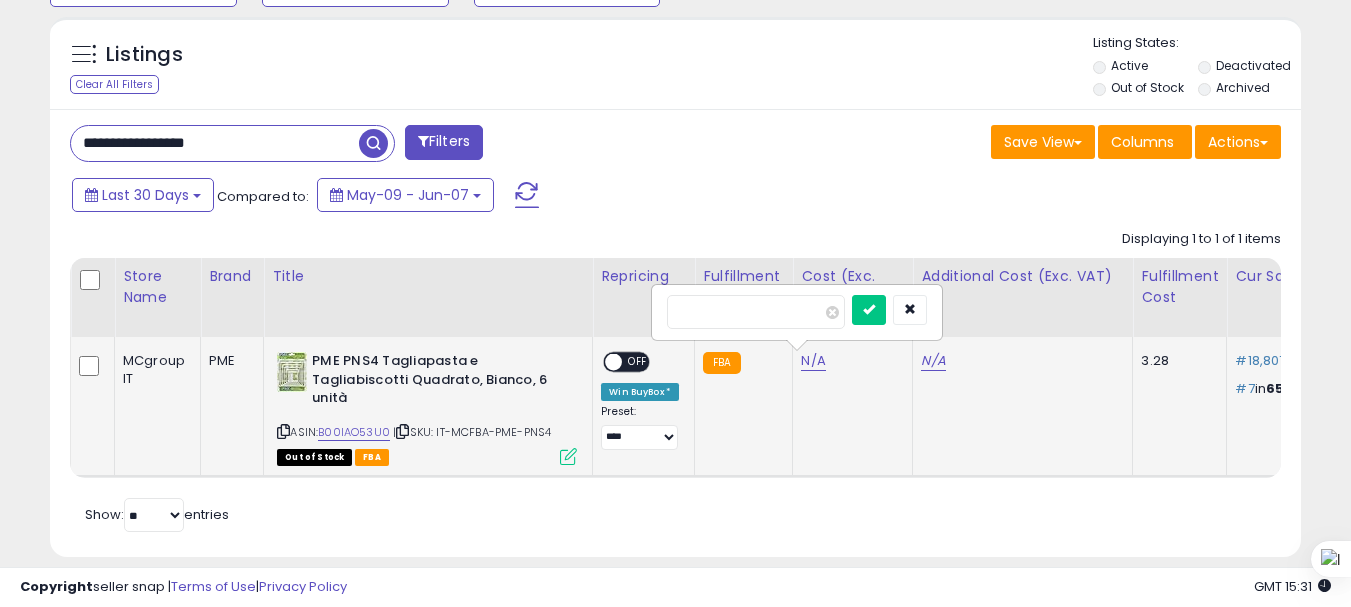 click at bounding box center [869, 310] 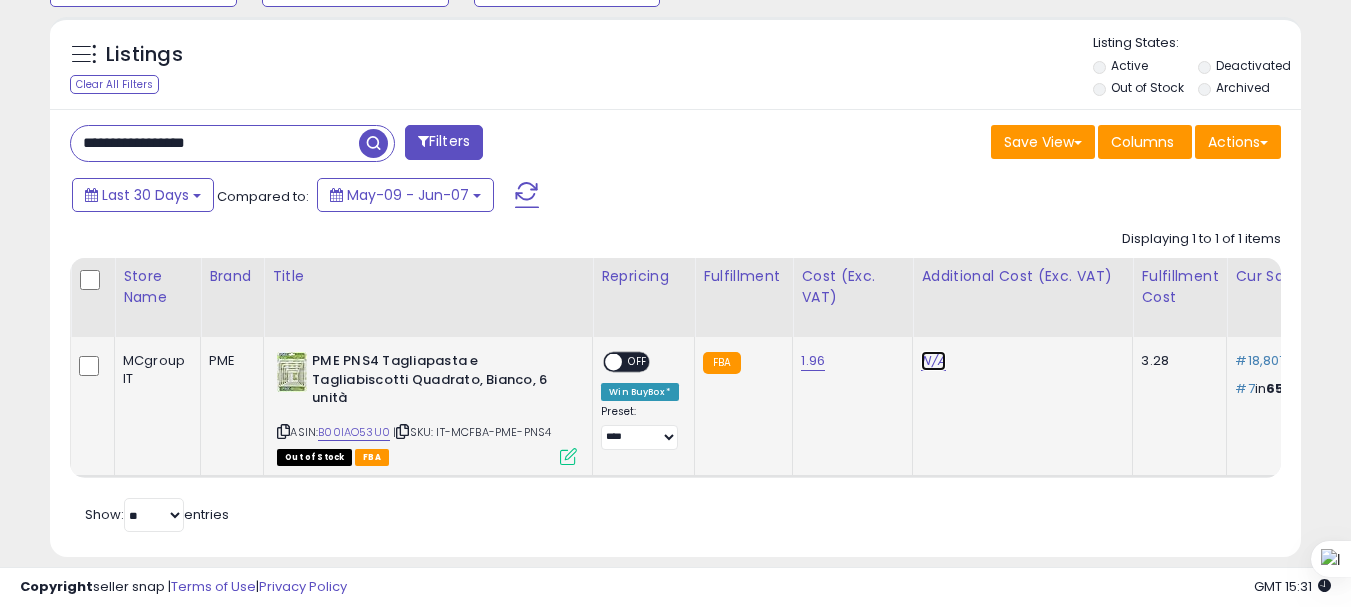 click on "N/A" at bounding box center [933, 361] 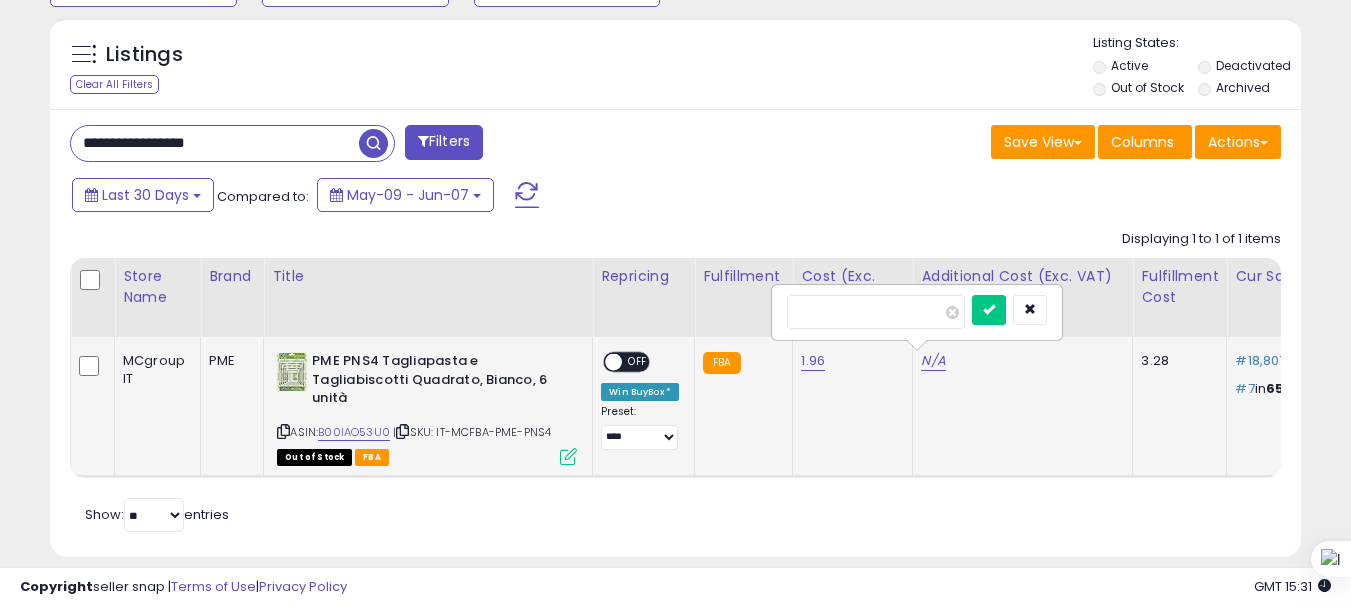 type on "*" 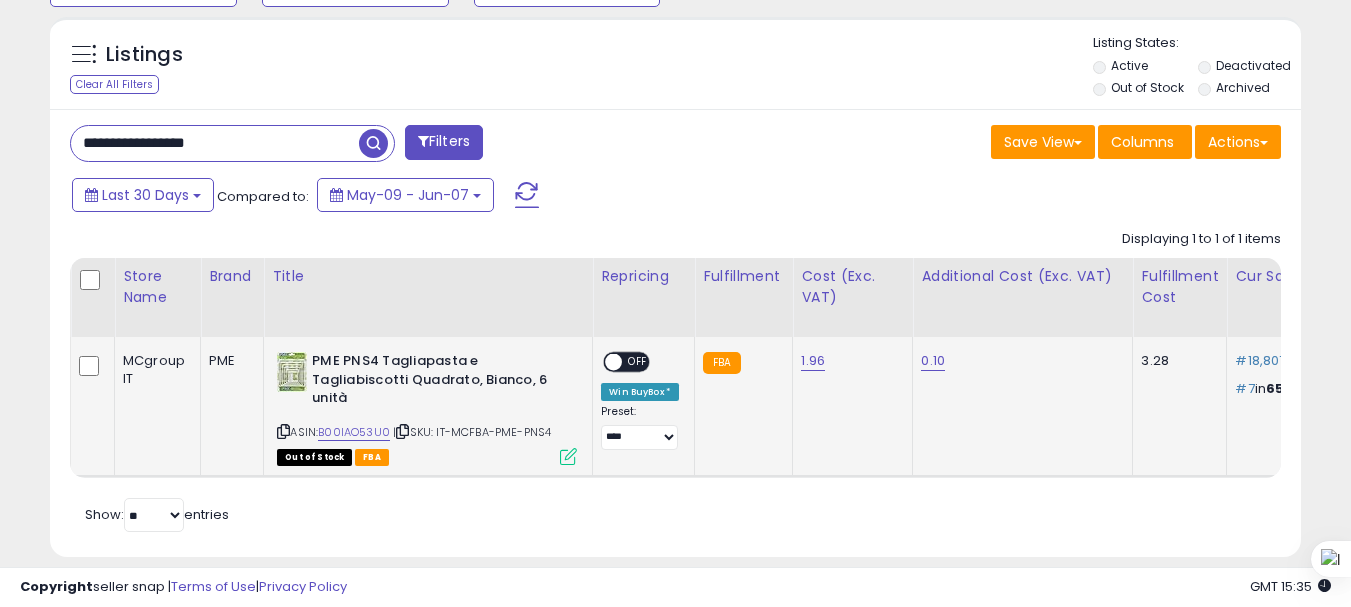 click at bounding box center (568, 456) 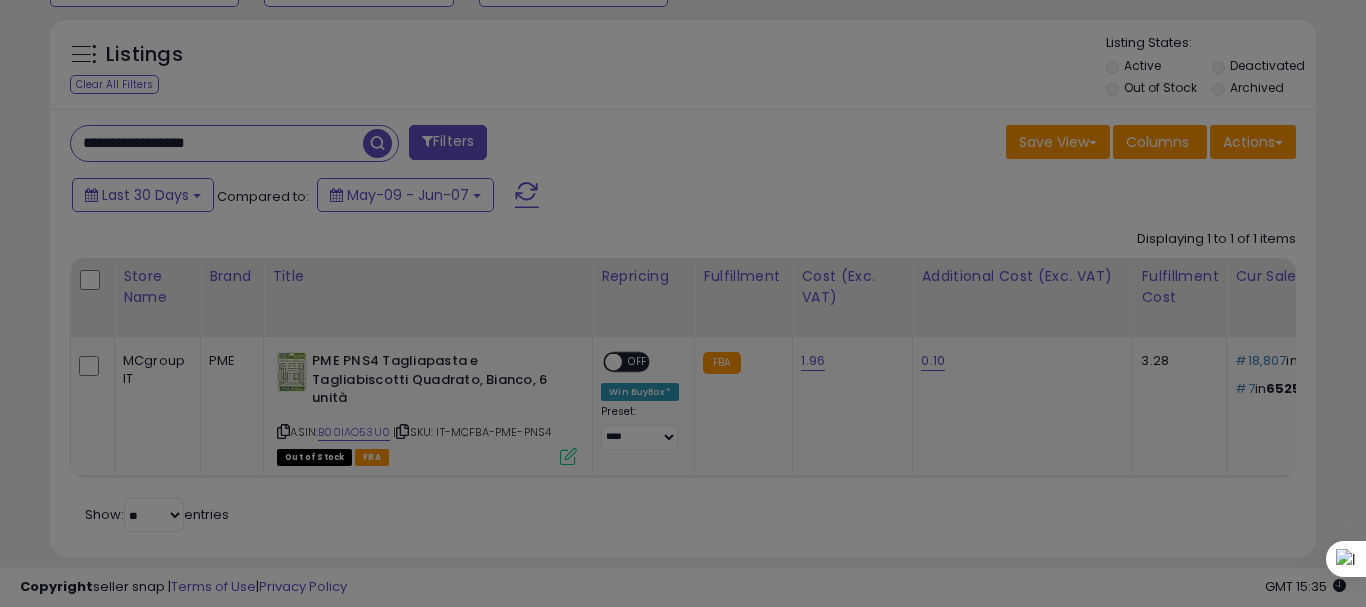 scroll, scrollTop: 999590, scrollLeft: 999267, axis: both 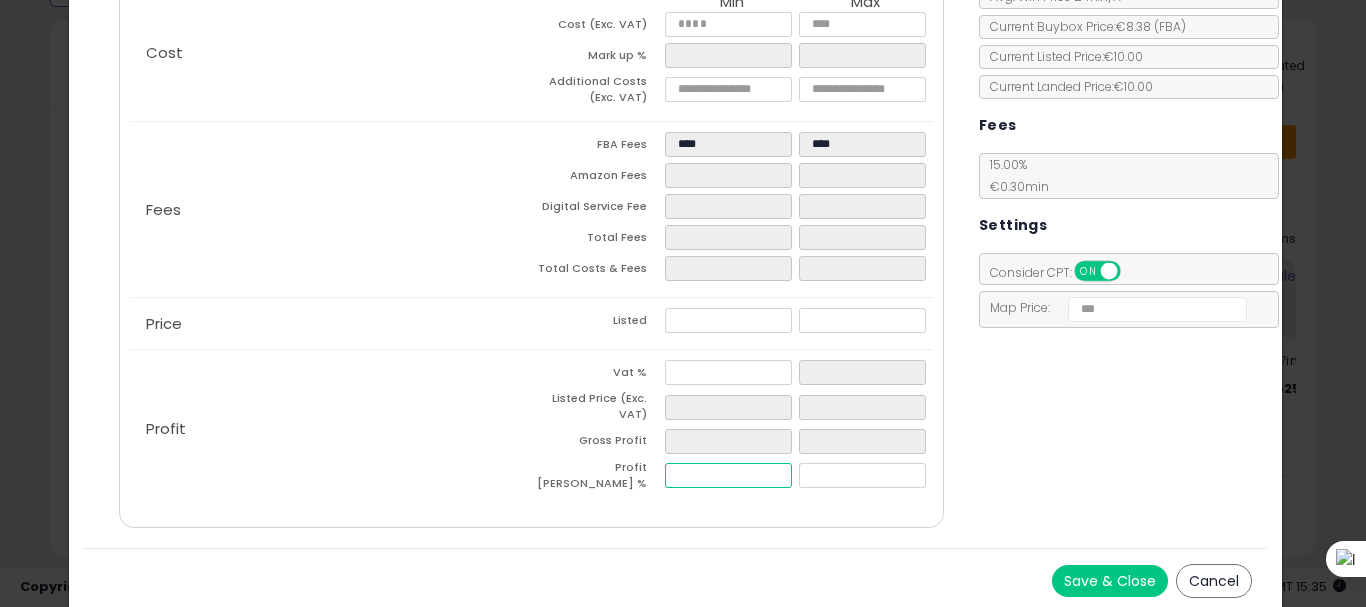 click at bounding box center [728, 475] 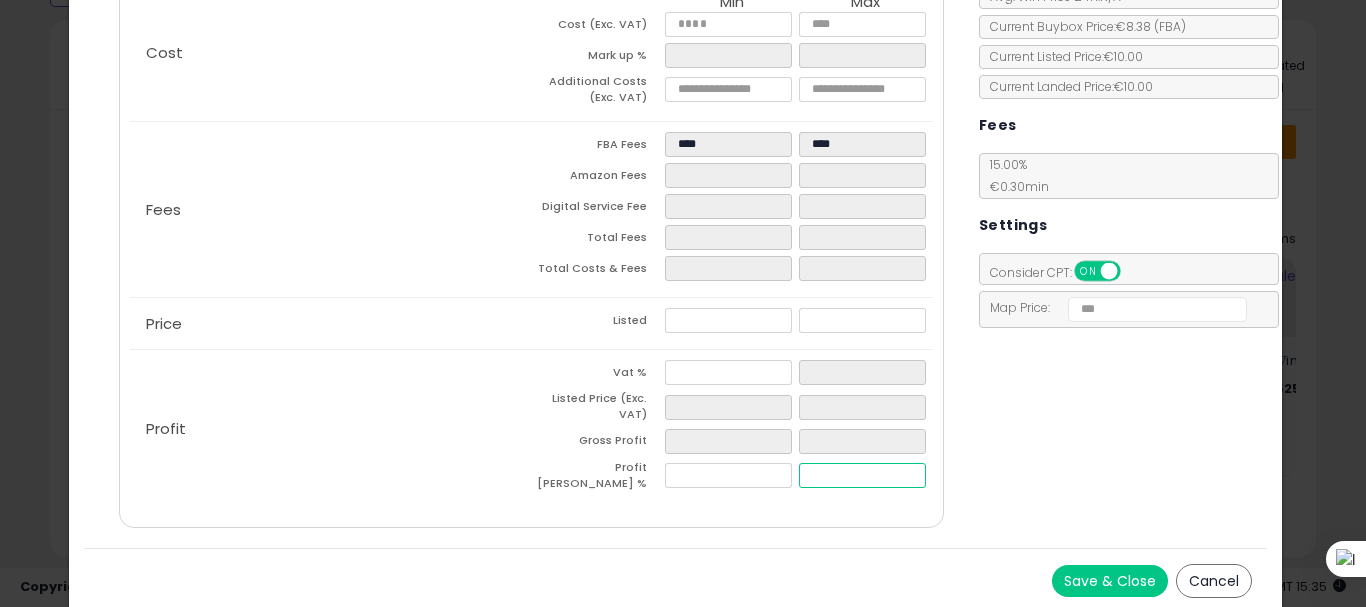 type on "****" 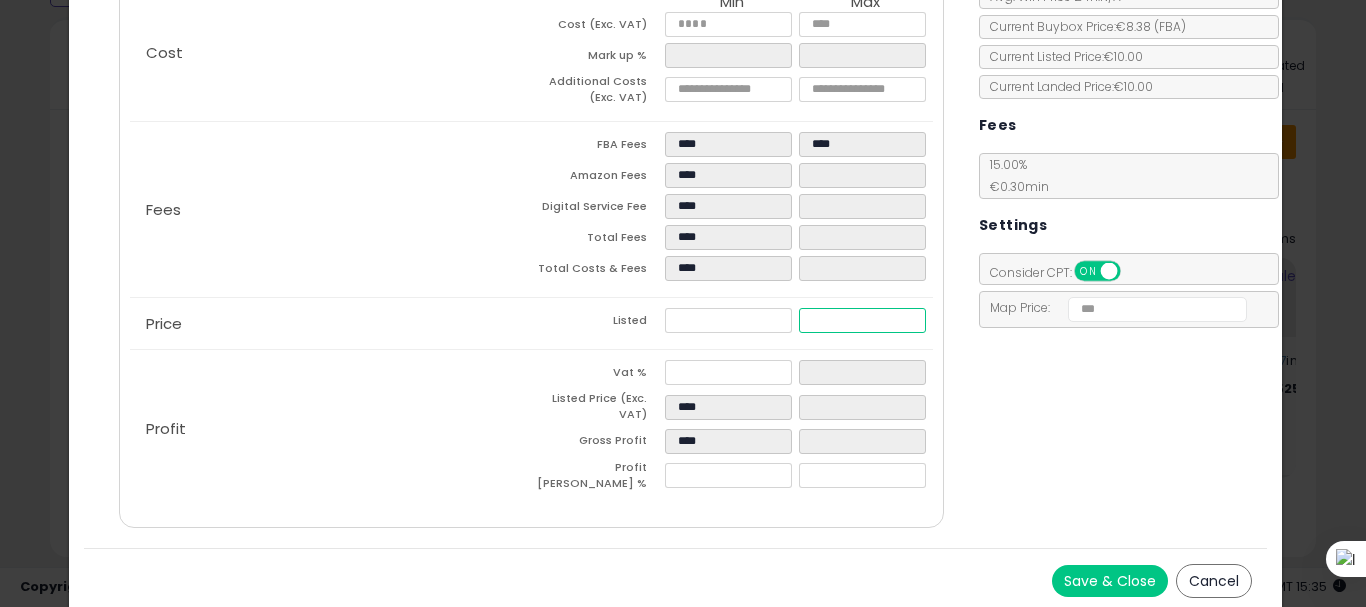 type 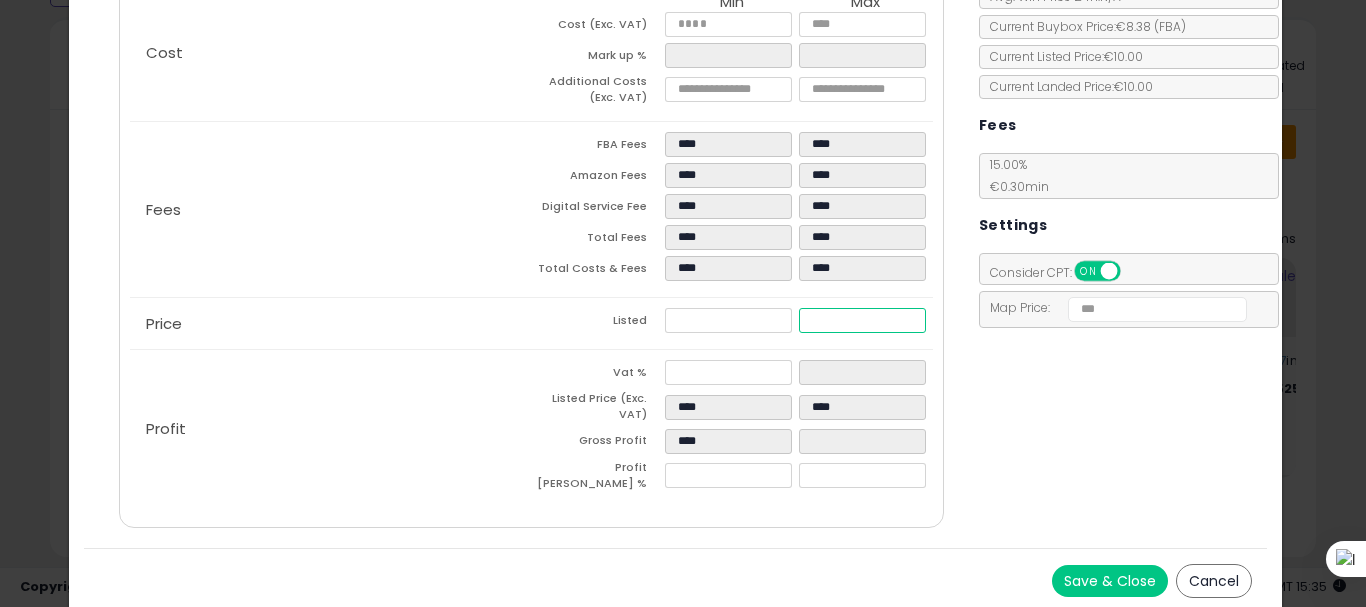 type on "****" 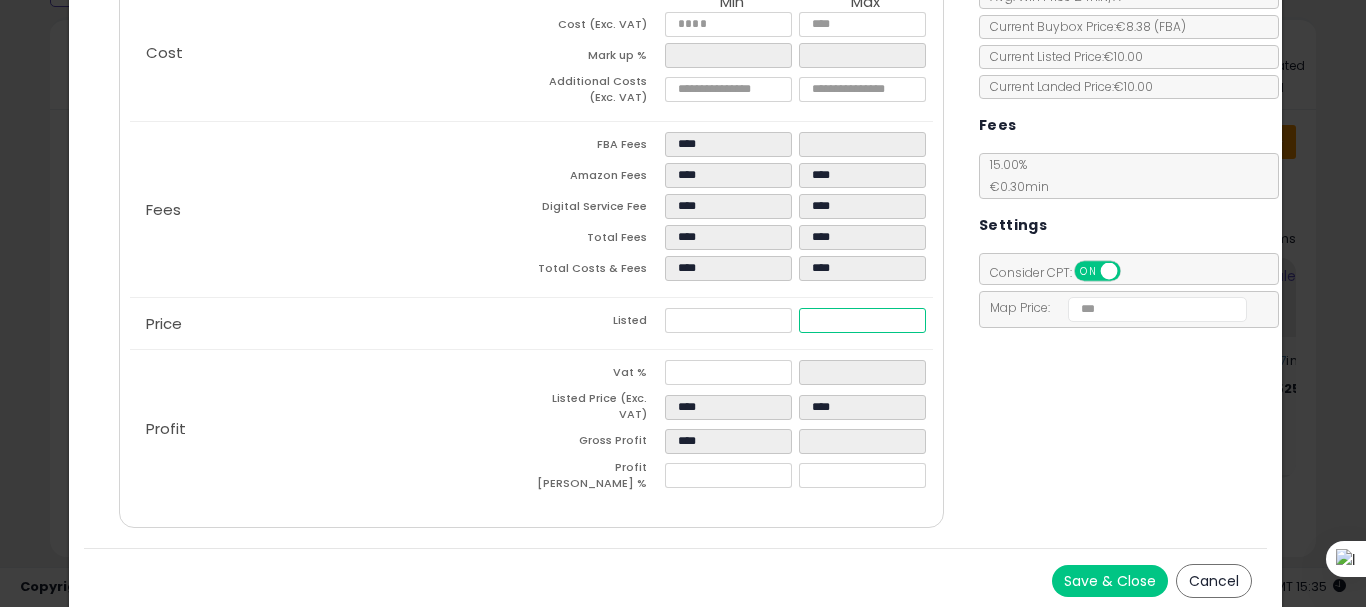 type on "**" 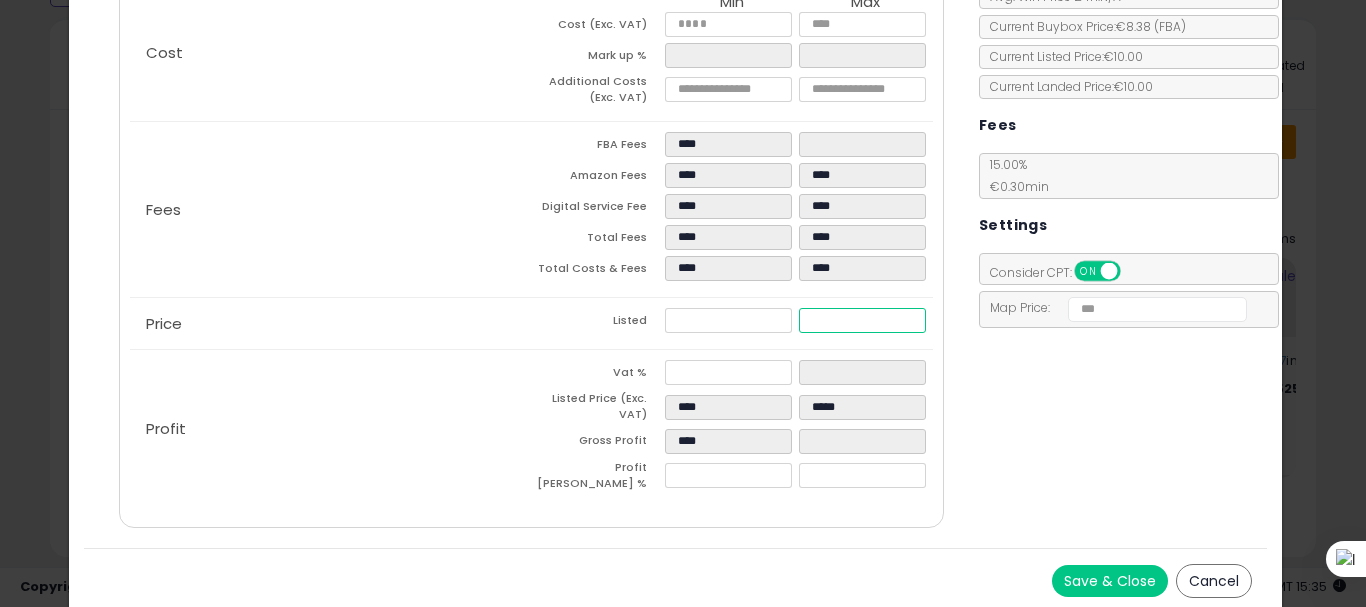 type on "****" 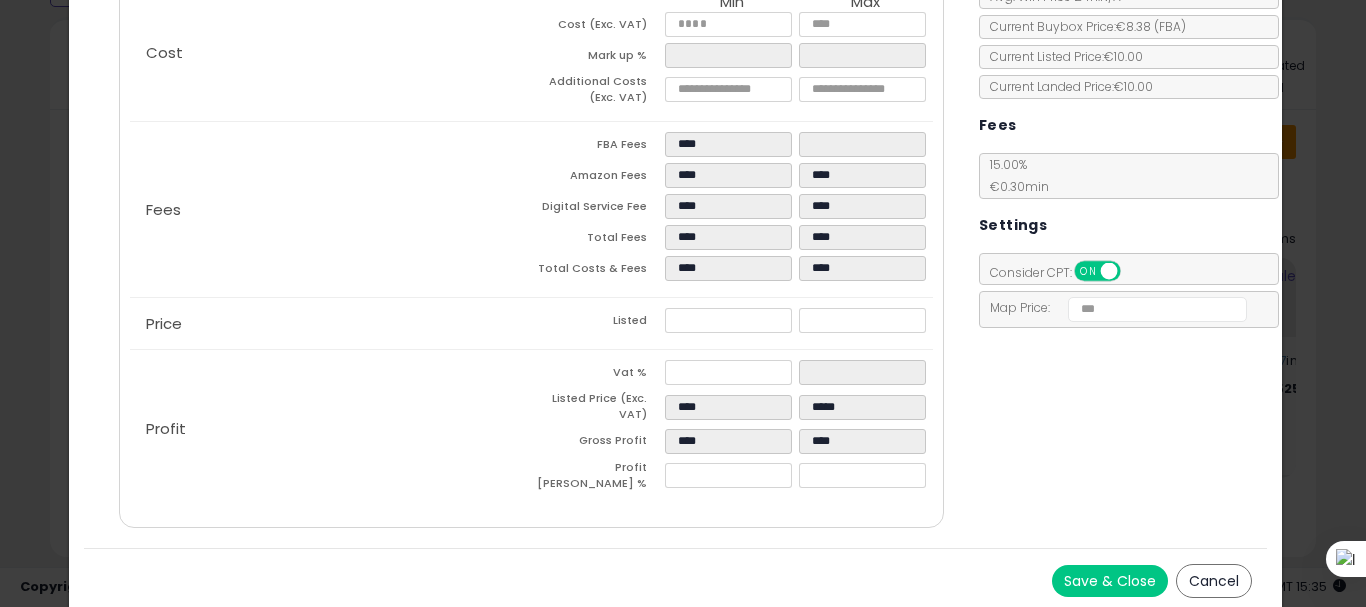 click on "Save & Close" at bounding box center [1110, 581] 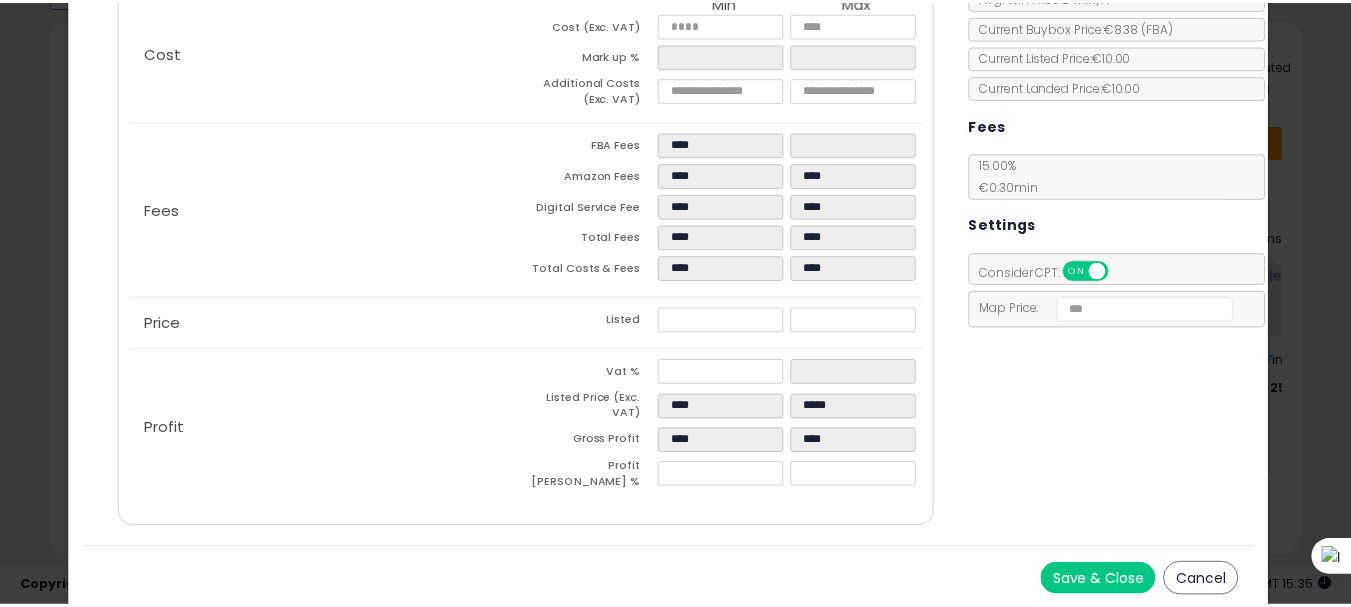 scroll, scrollTop: 0, scrollLeft: 0, axis: both 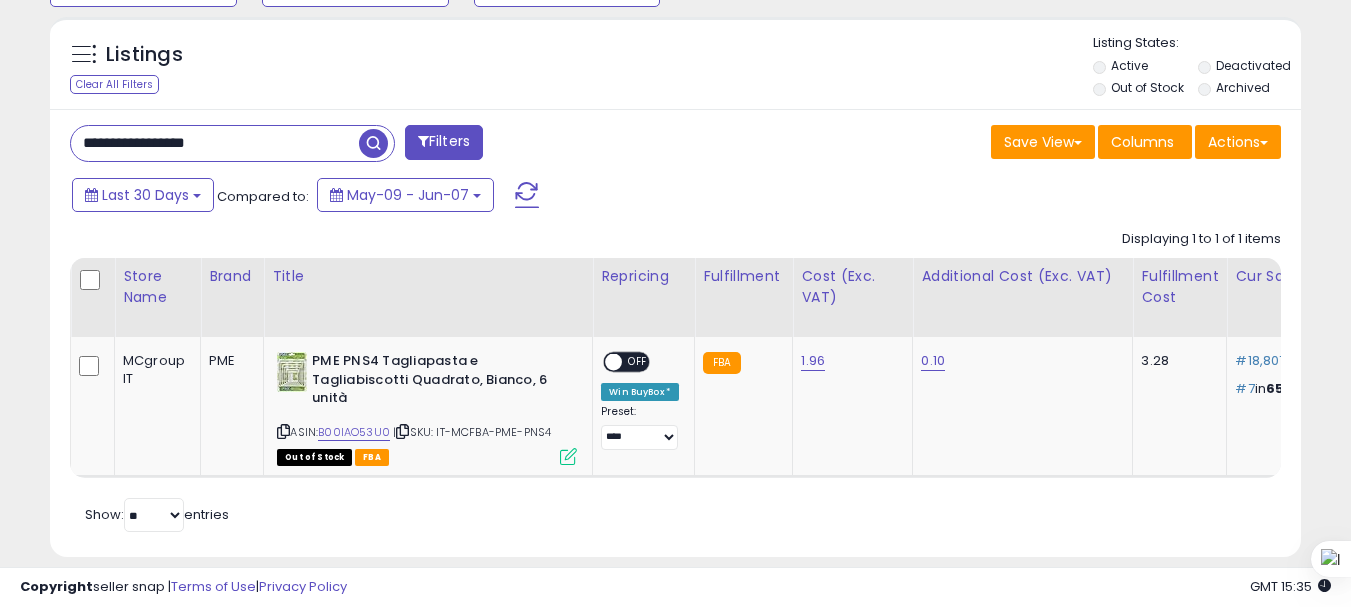 click on "**********" at bounding box center (215, 143) 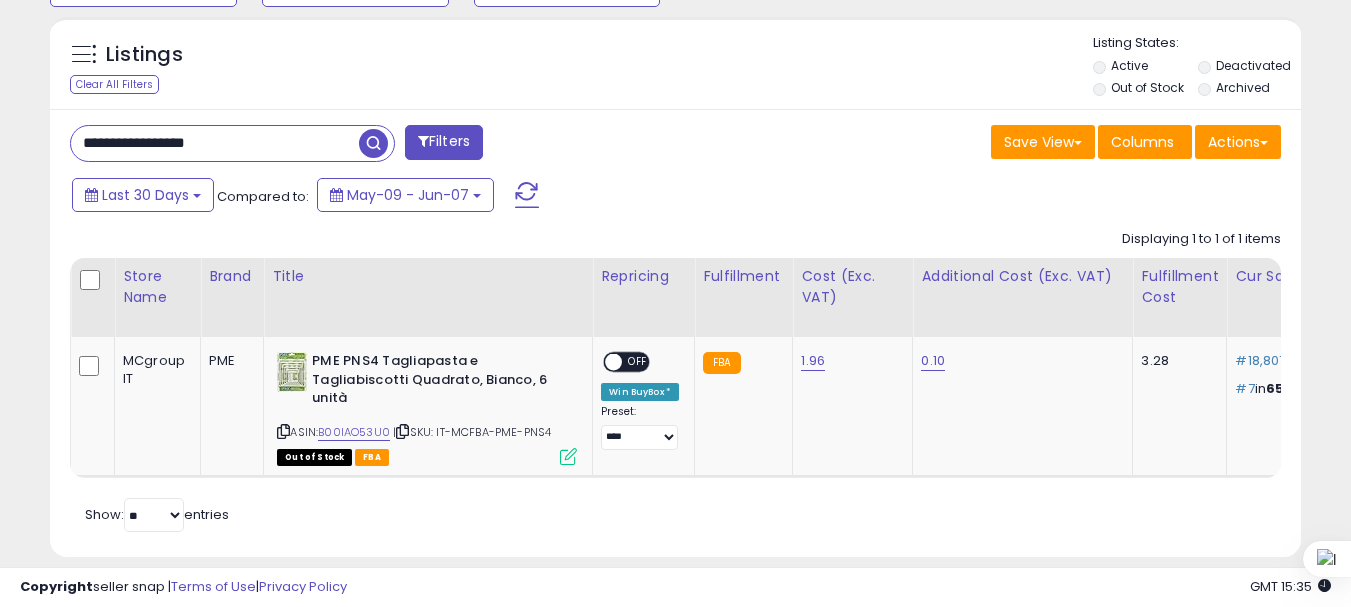paste on "*" 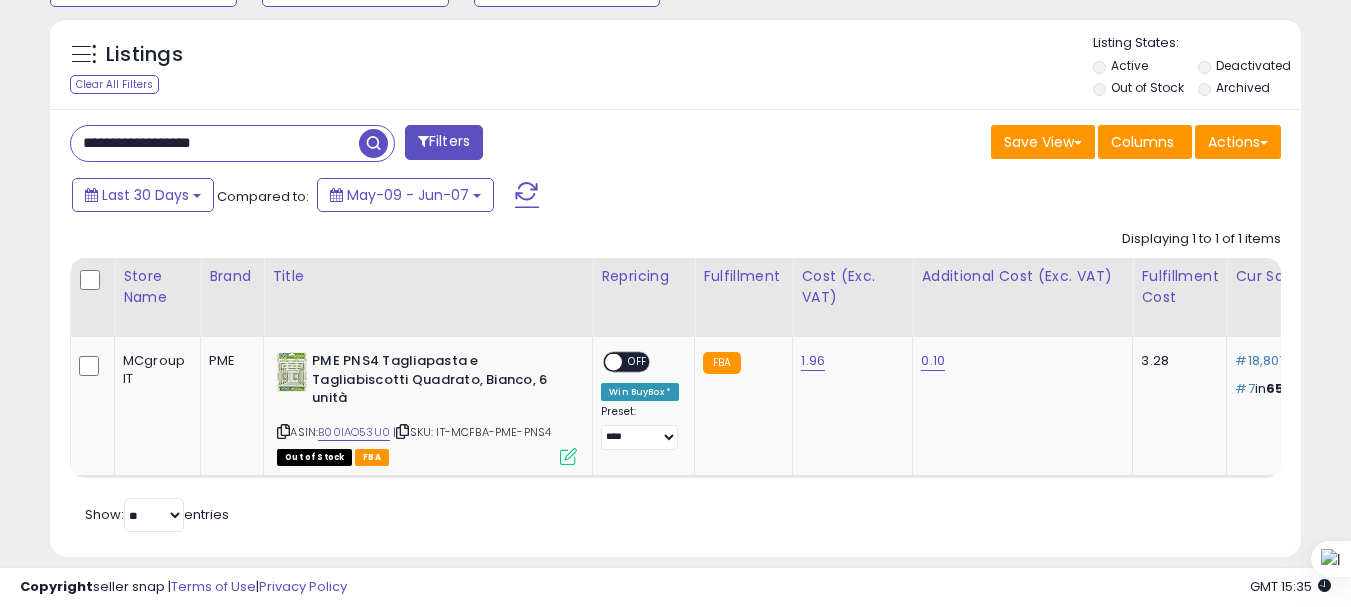 type on "**********" 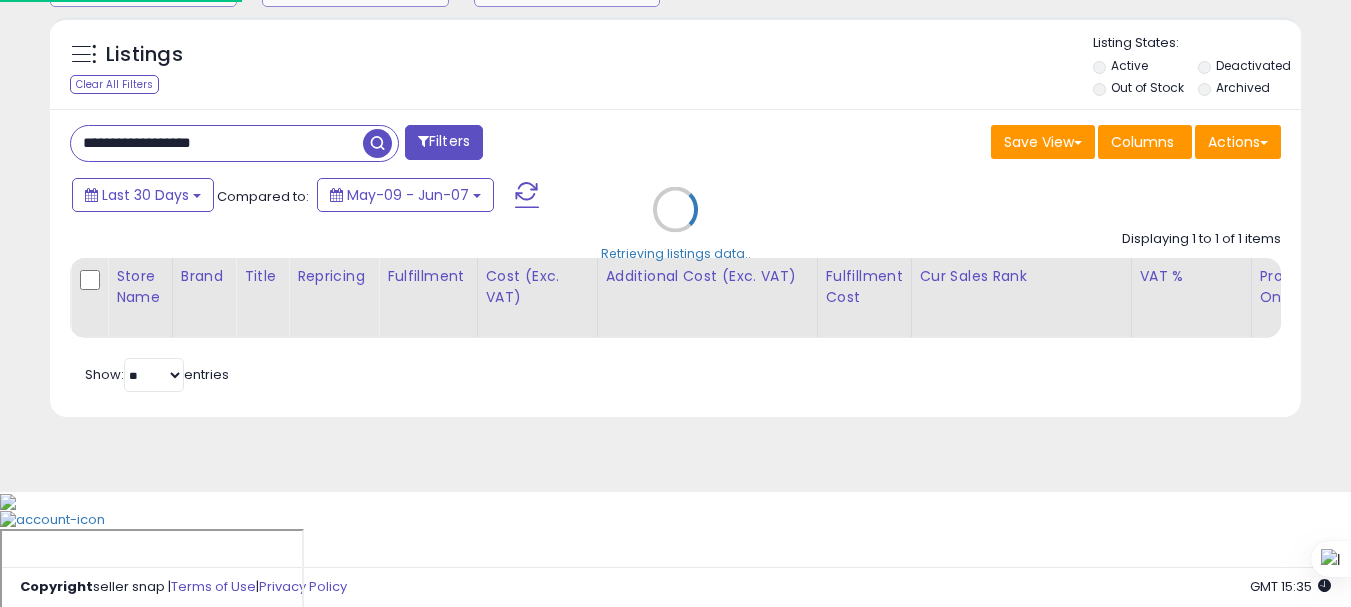 scroll, scrollTop: 999590, scrollLeft: 999267, axis: both 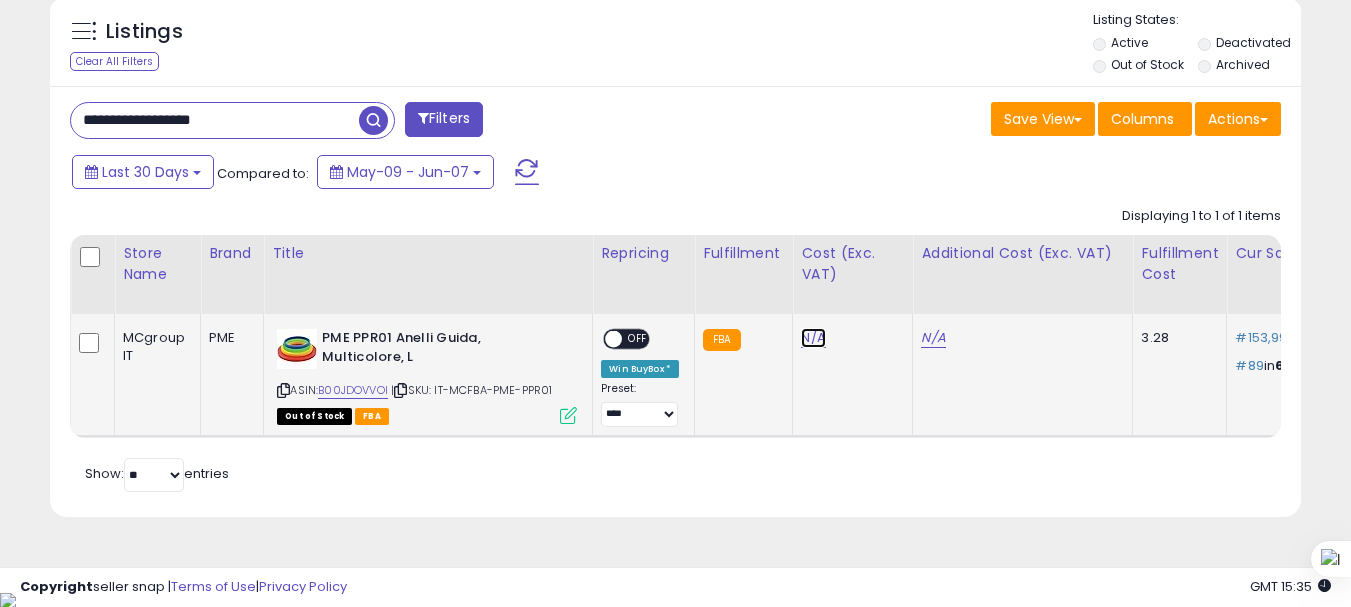 click on "N/A" at bounding box center (813, 338) 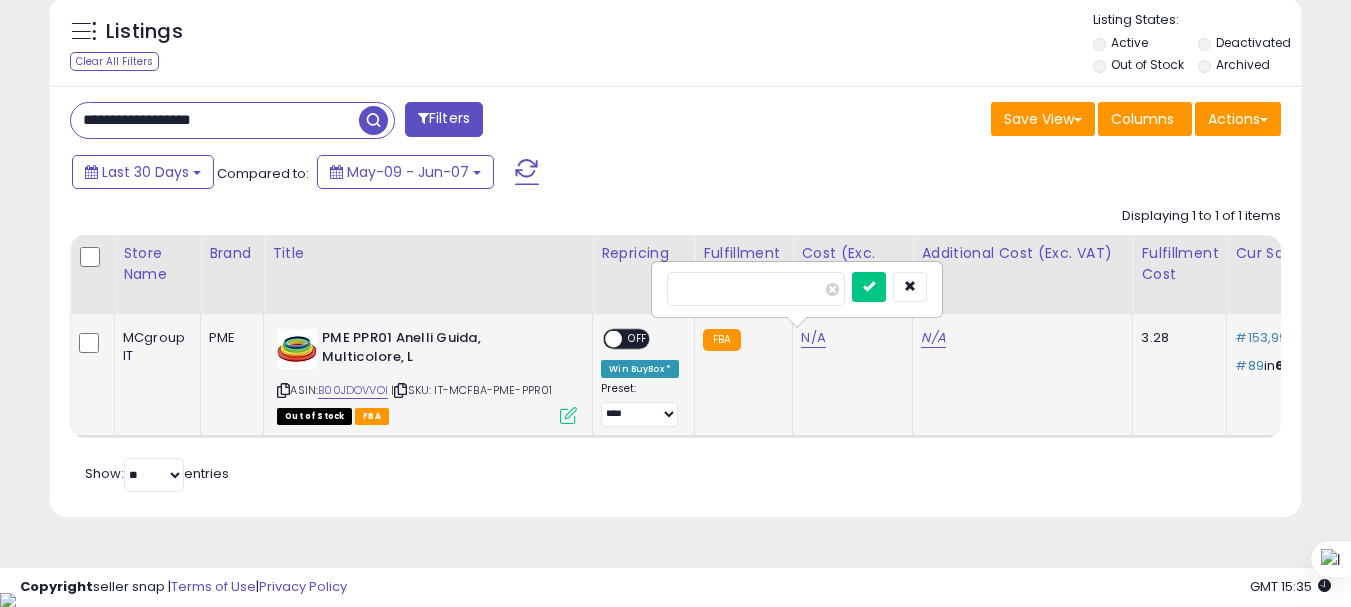 type on "*" 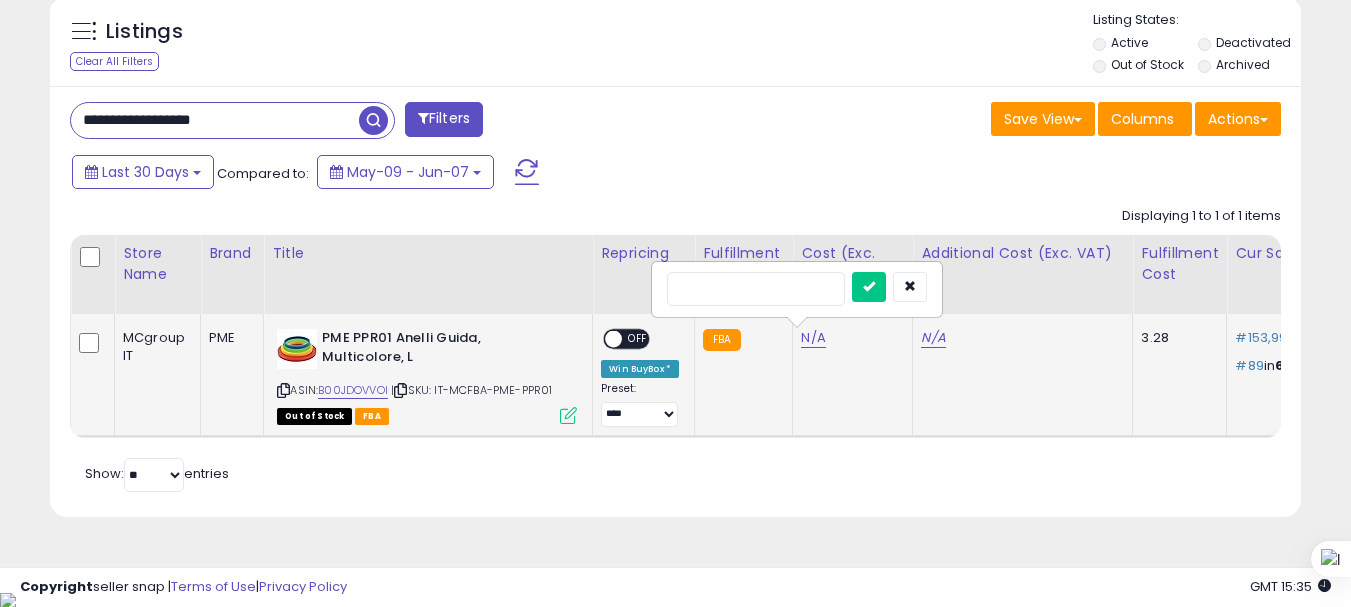 type on "***" 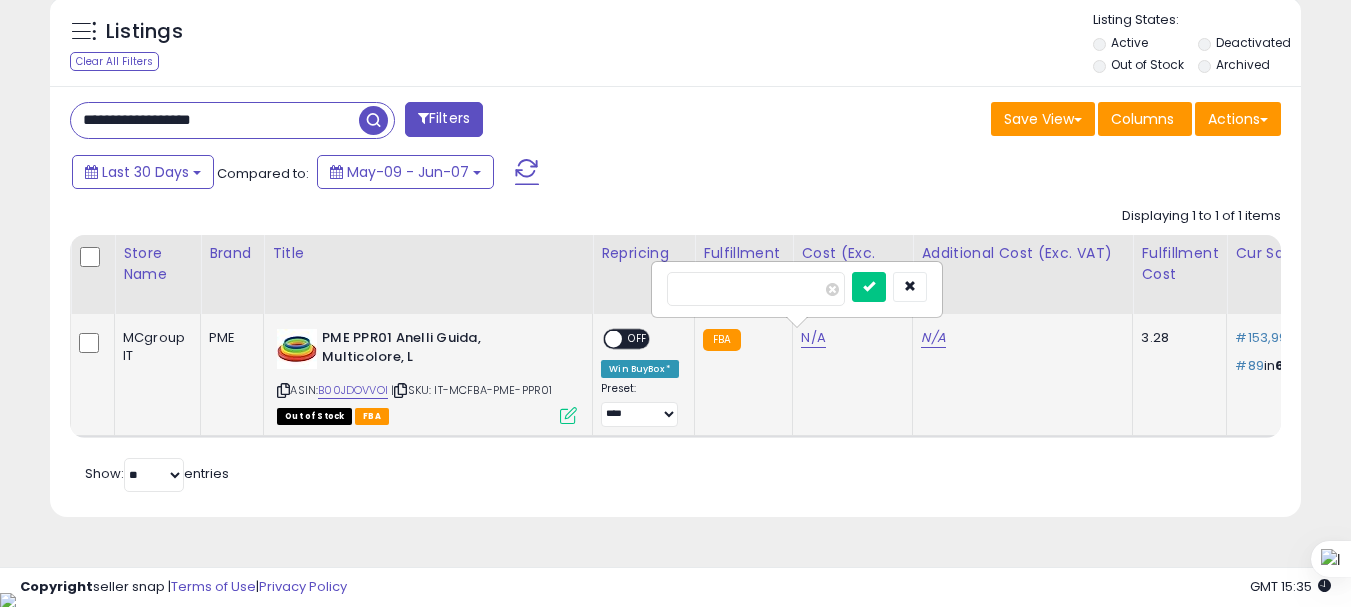 type on "****" 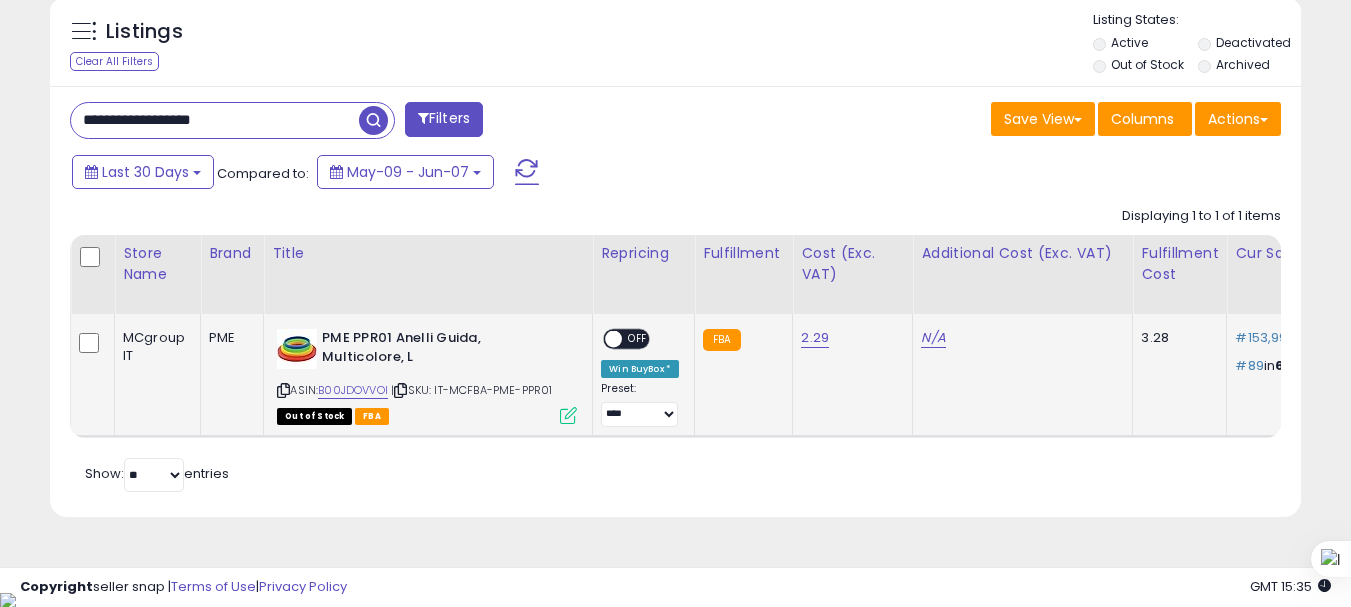 click on "N/A" 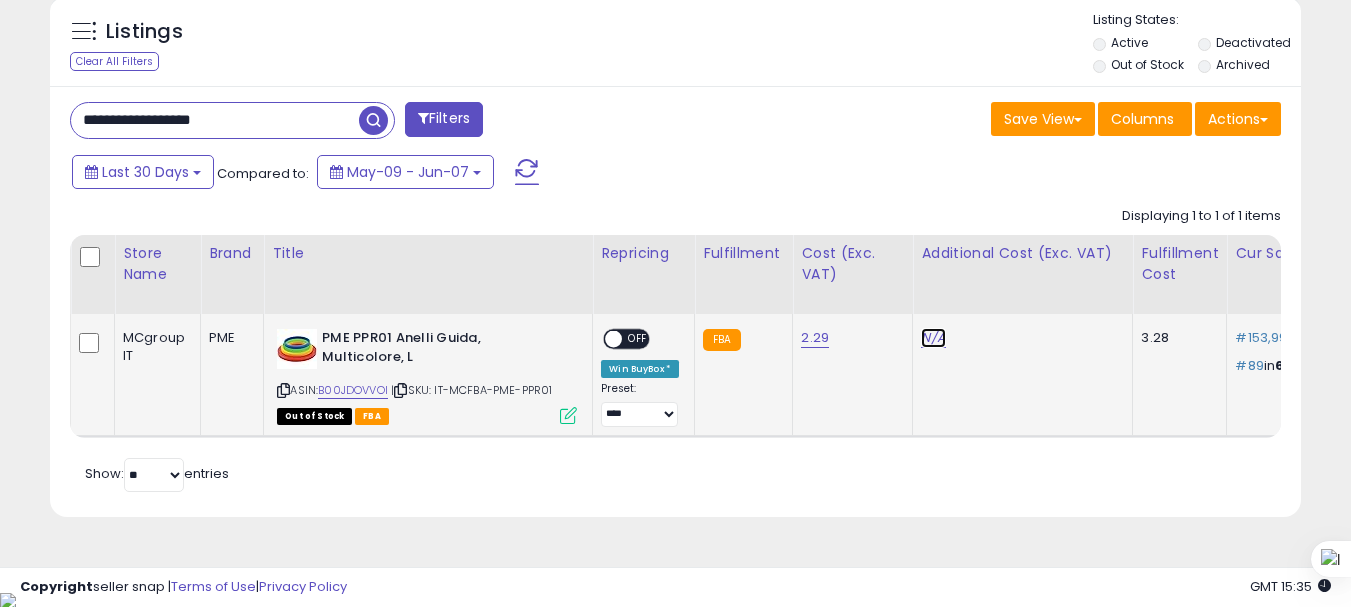 click on "N/A" at bounding box center (933, 338) 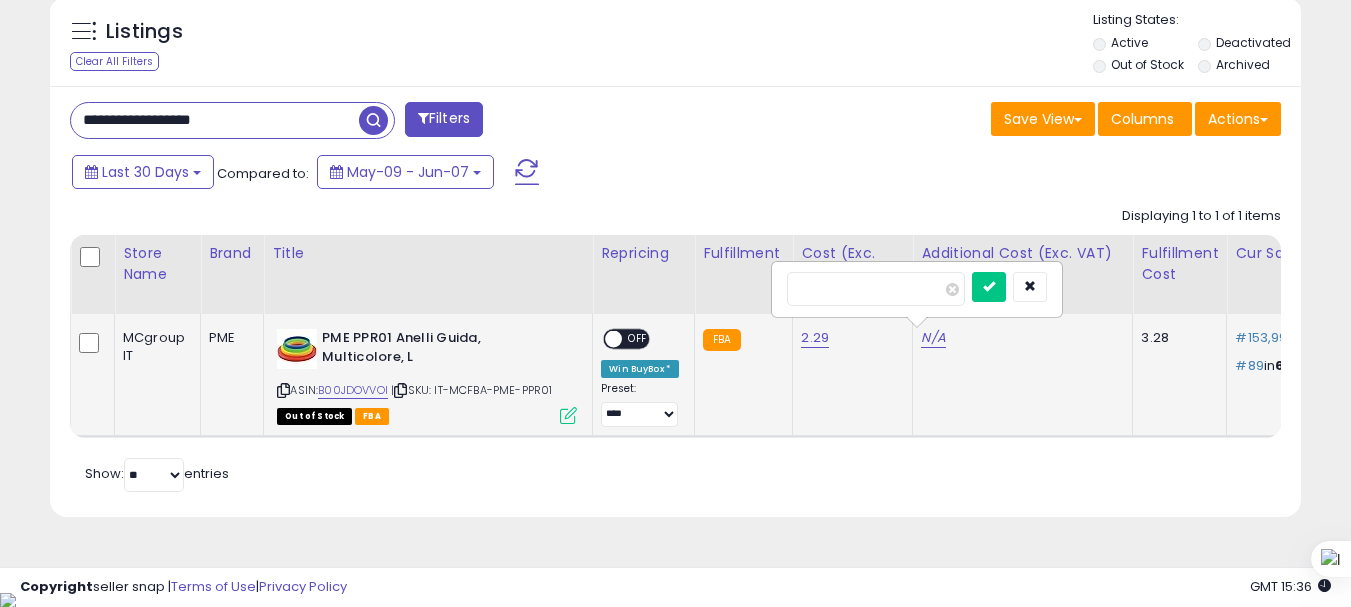 type on "*" 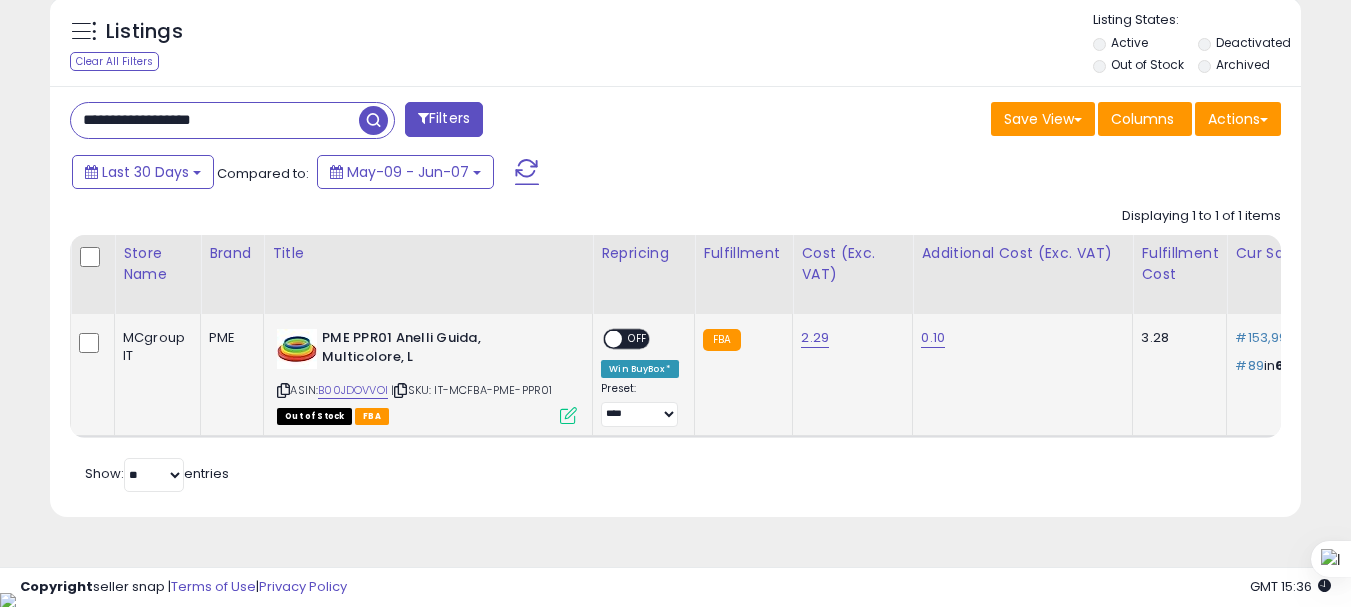 click at bounding box center [568, 415] 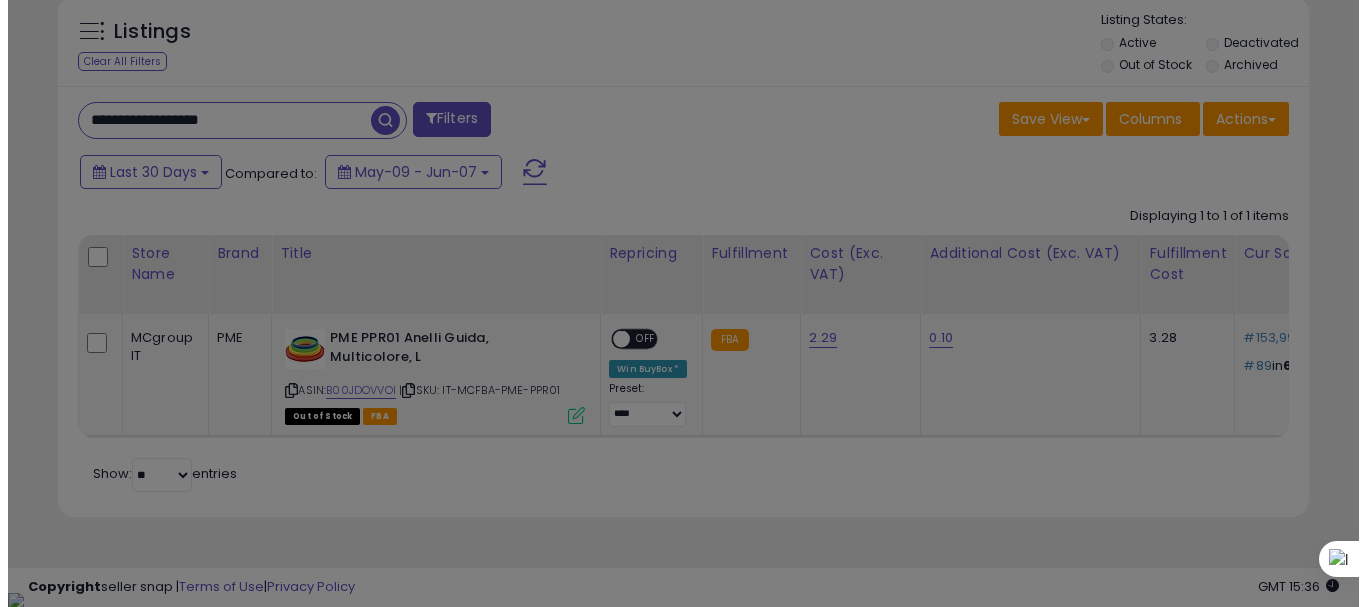 scroll, scrollTop: 999590, scrollLeft: 999267, axis: both 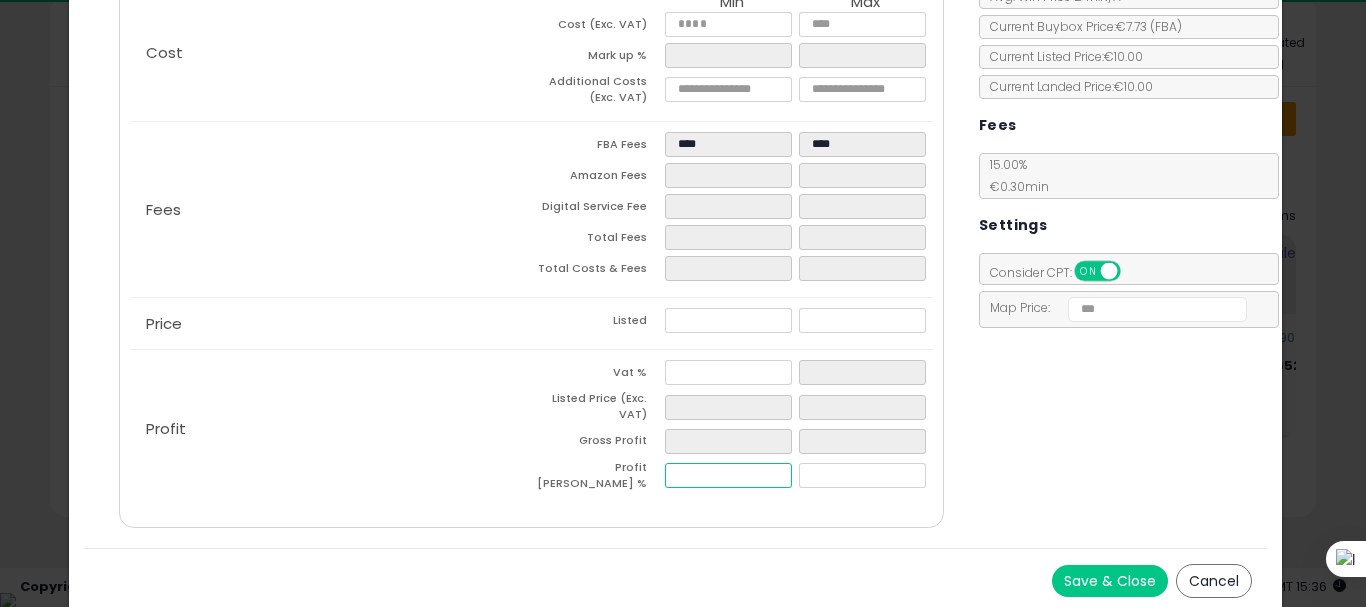 click at bounding box center (728, 475) 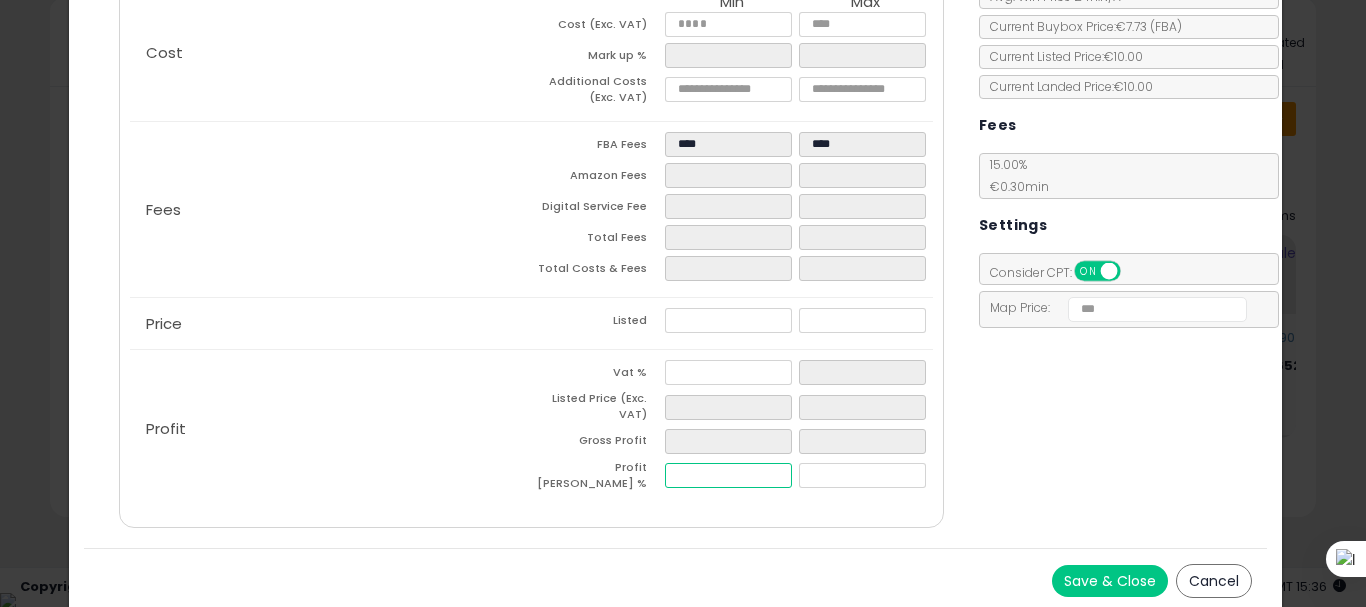 drag, startPoint x: 694, startPoint y: 462, endPoint x: 617, endPoint y: 464, distance: 77.02597 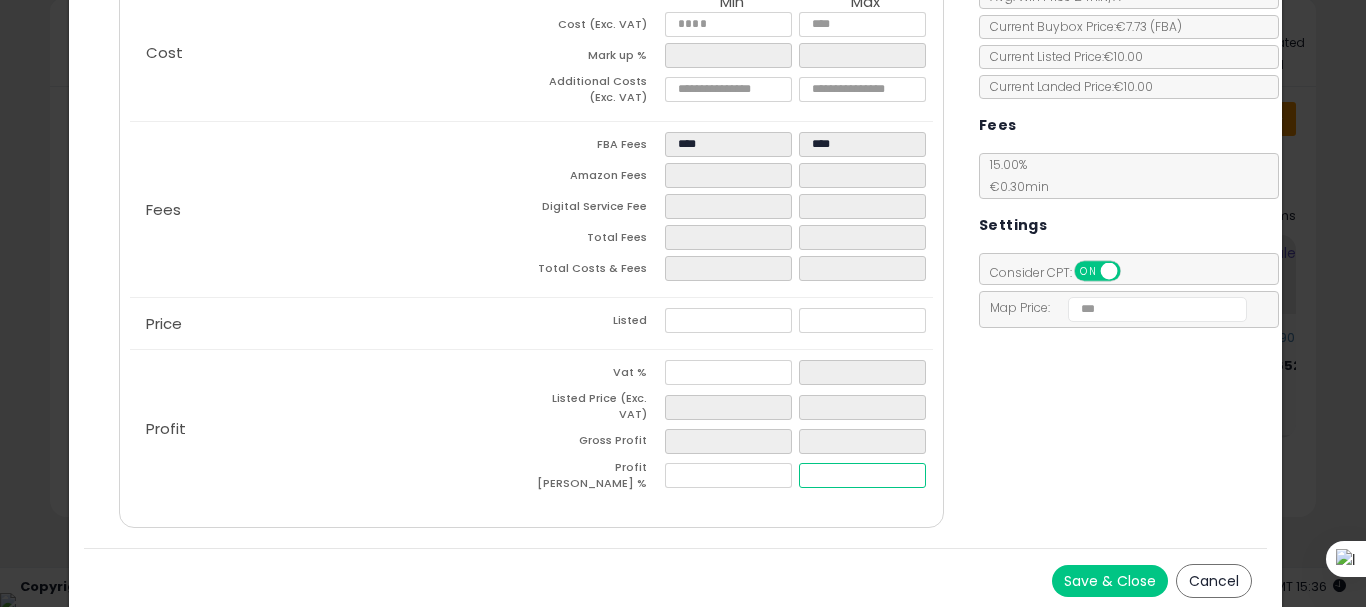 type on "****" 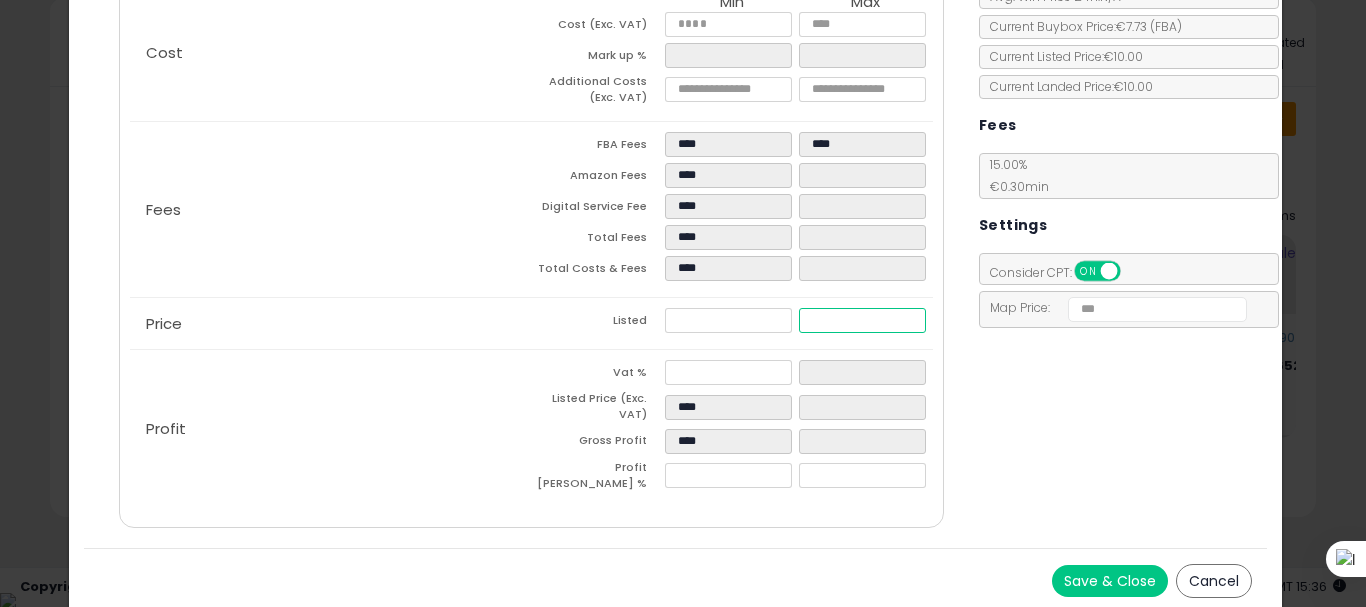 type 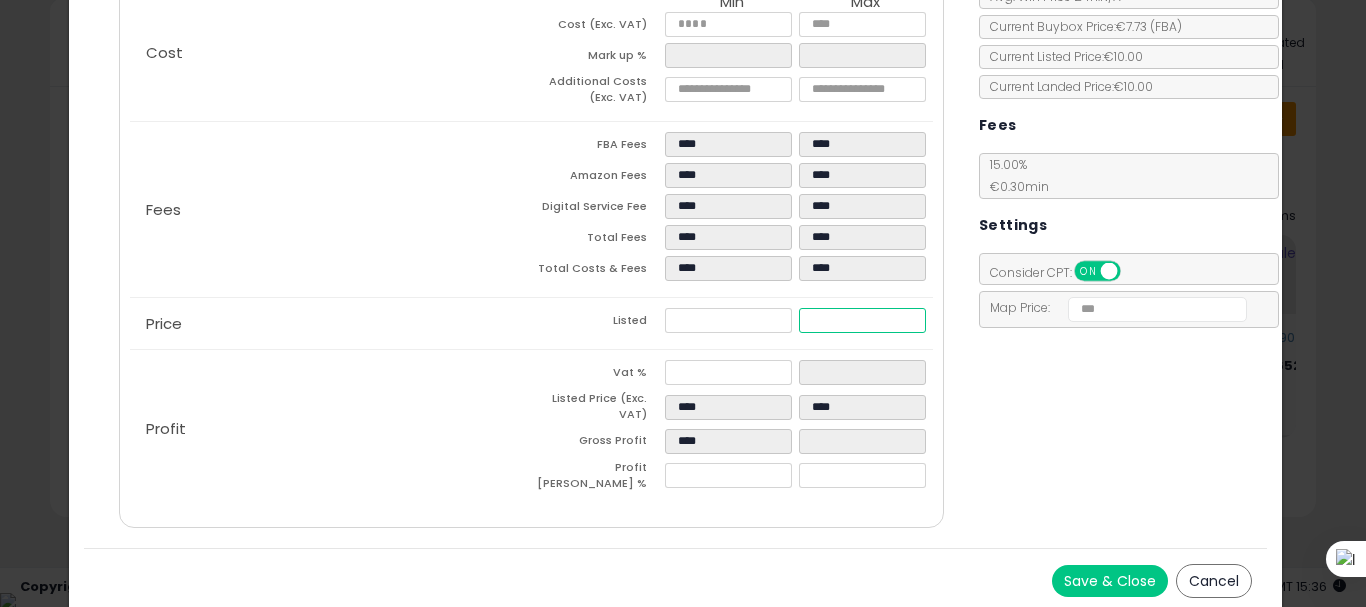 type on "****" 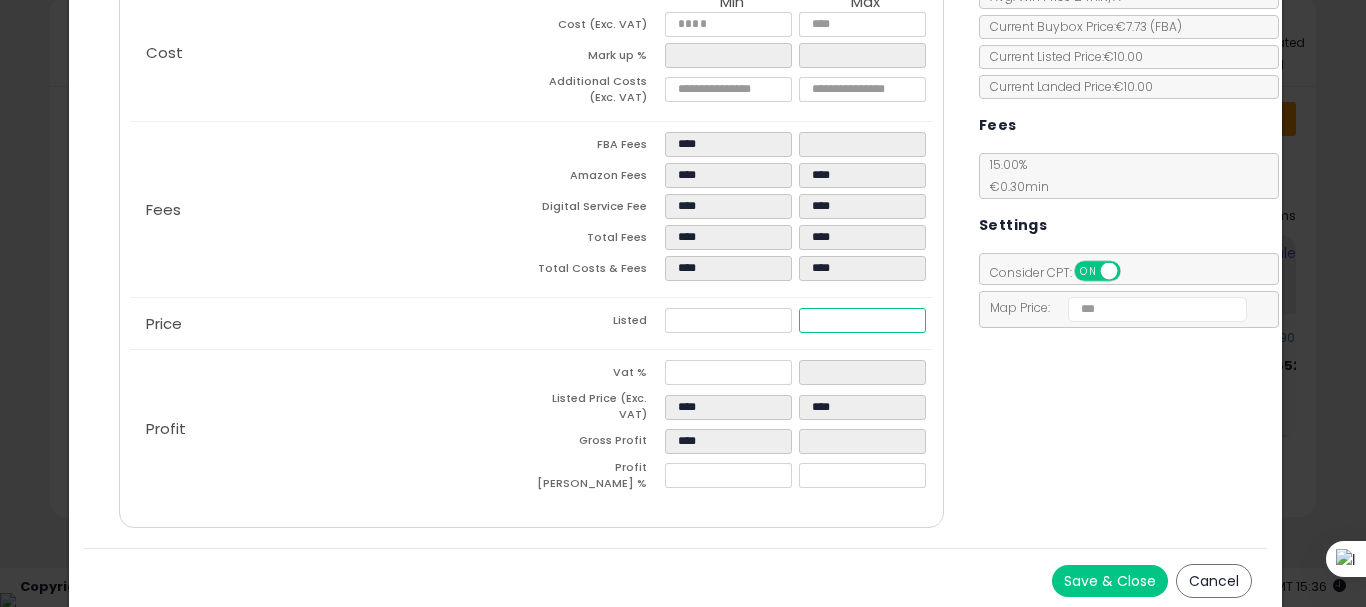 type on "**" 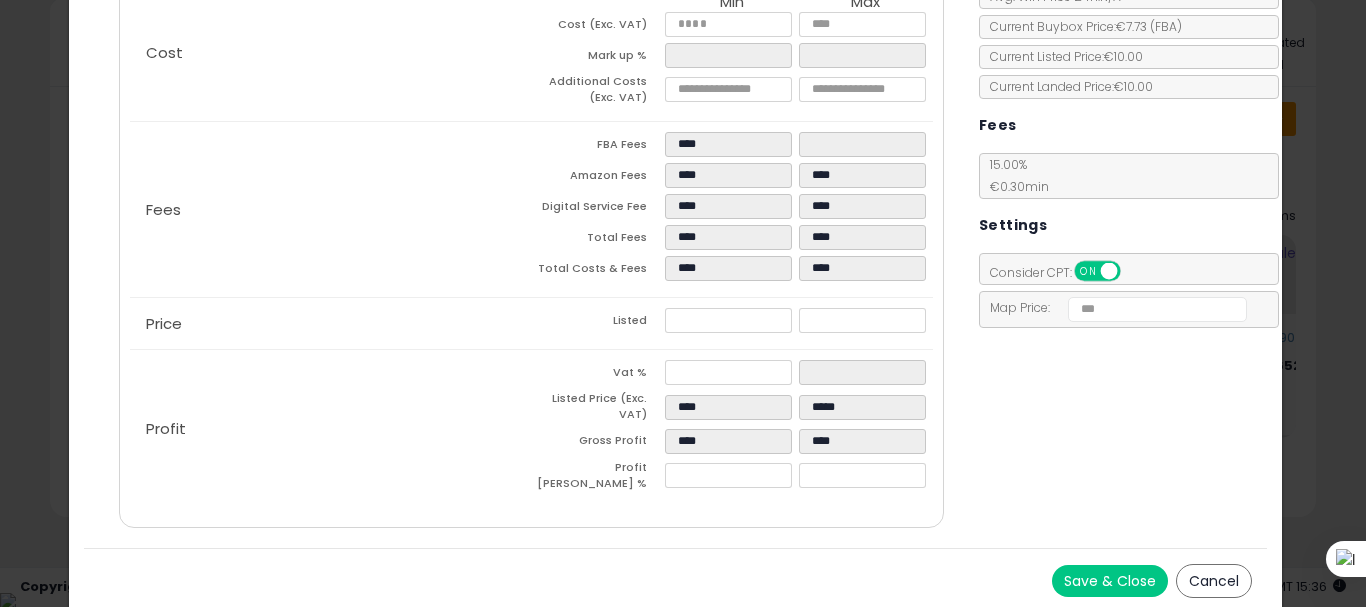 type on "*****" 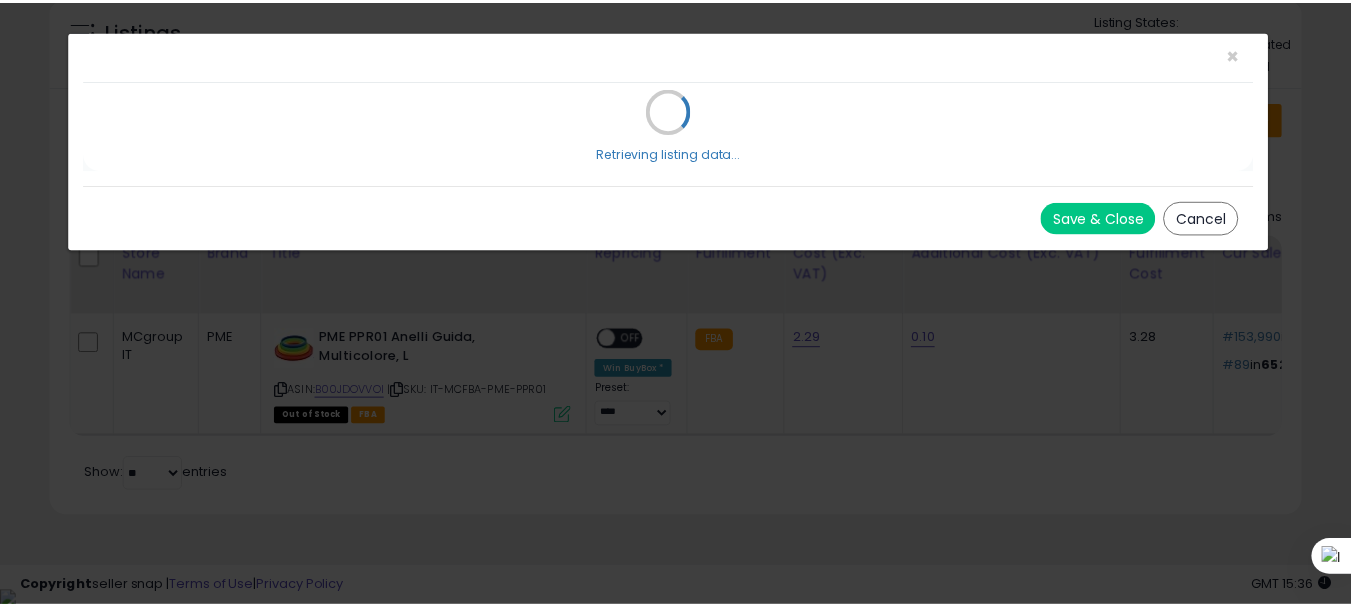 scroll, scrollTop: 0, scrollLeft: 0, axis: both 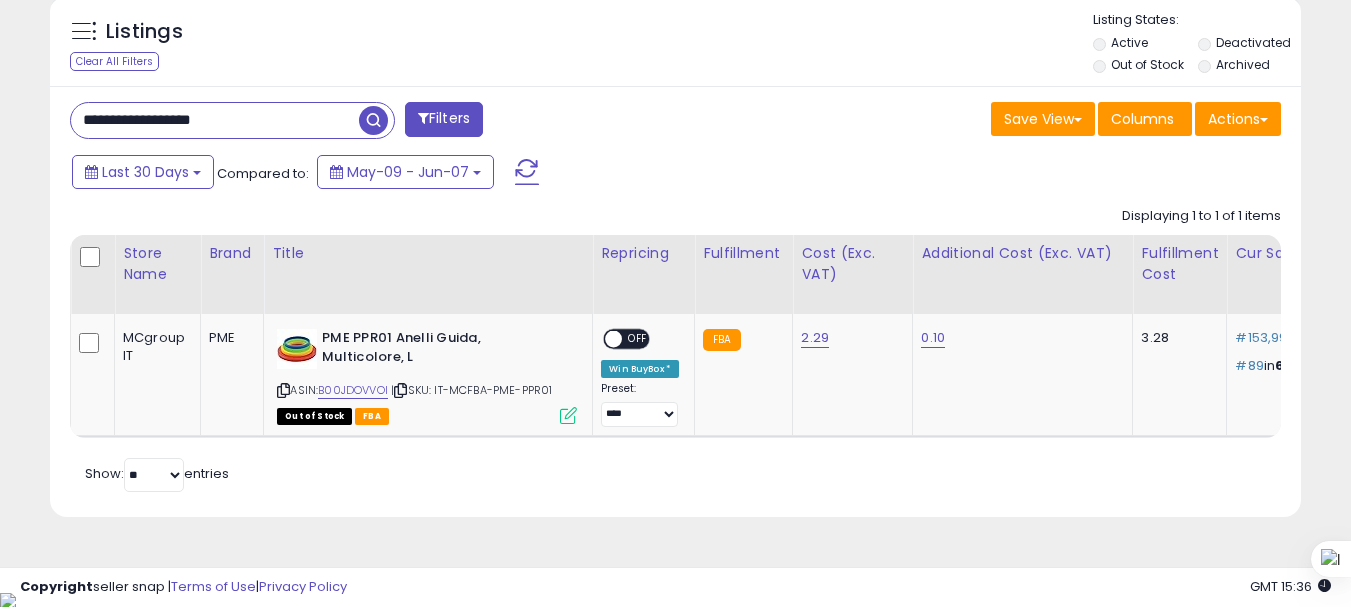 click on "**********" at bounding box center [215, 120] 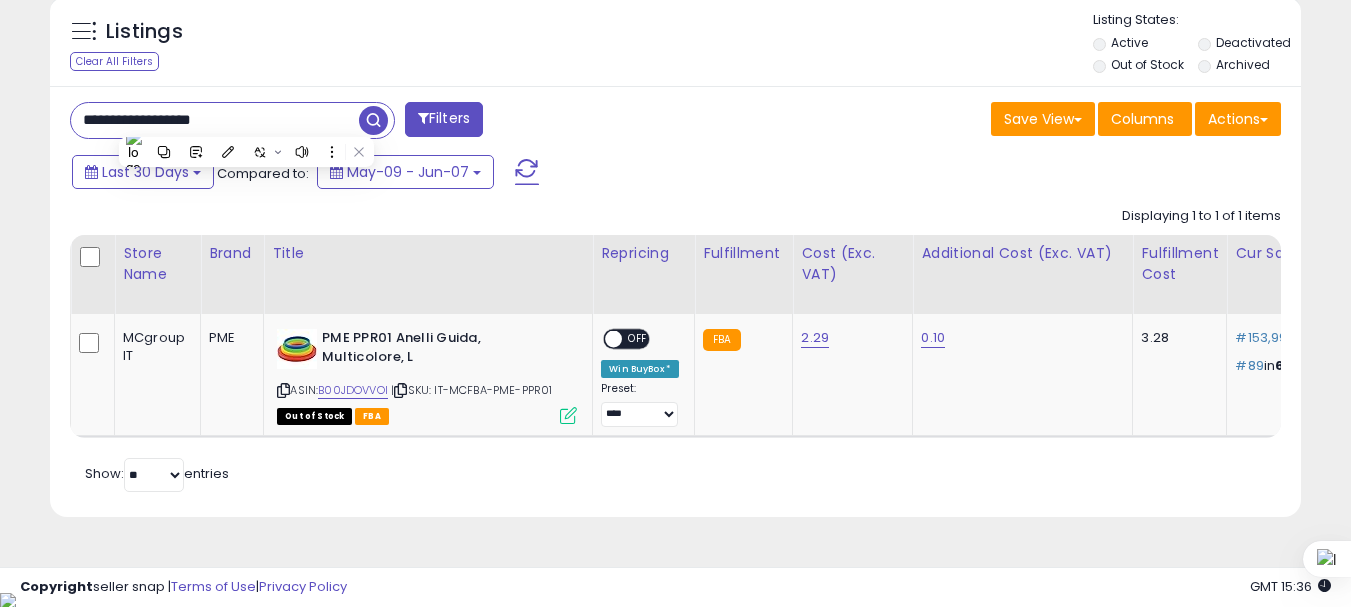 click on "**********" at bounding box center [215, 120] 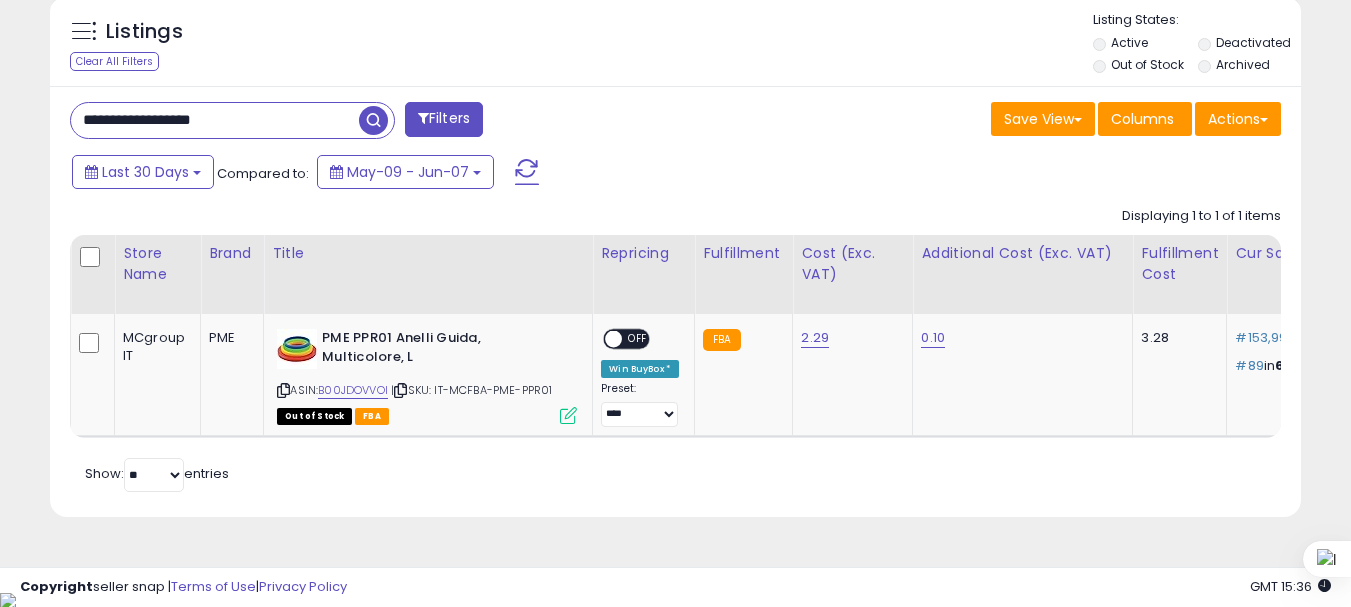 paste on "***" 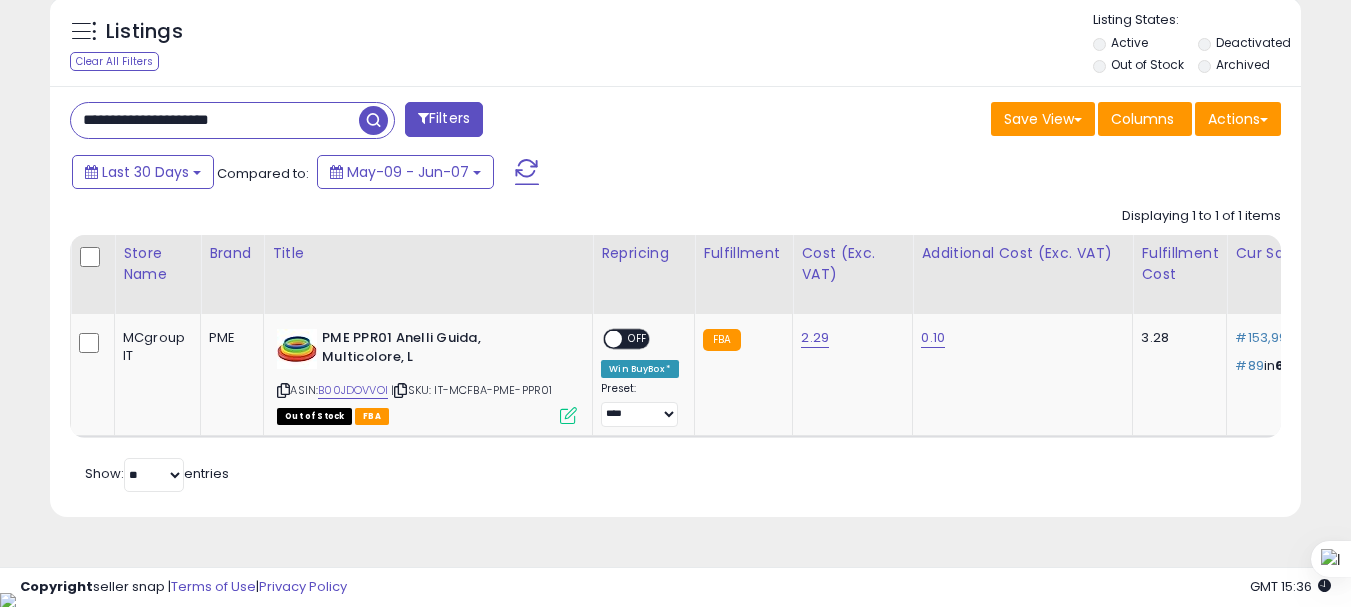 type on "**********" 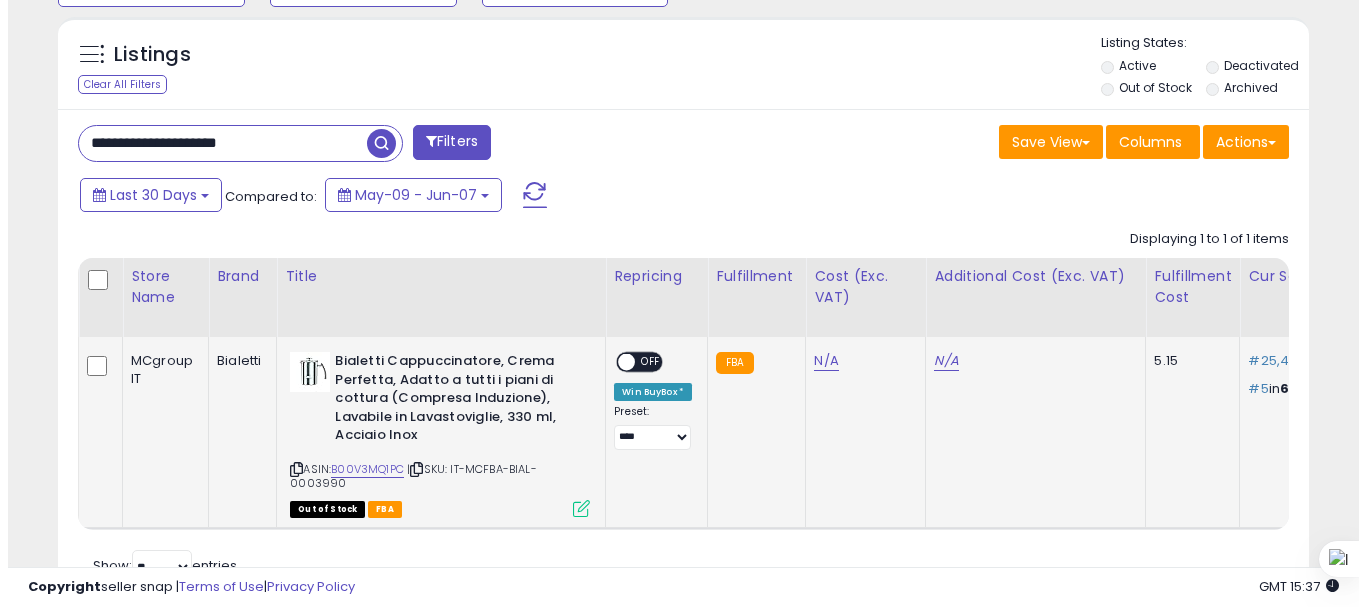 scroll, scrollTop: 905, scrollLeft: 0, axis: vertical 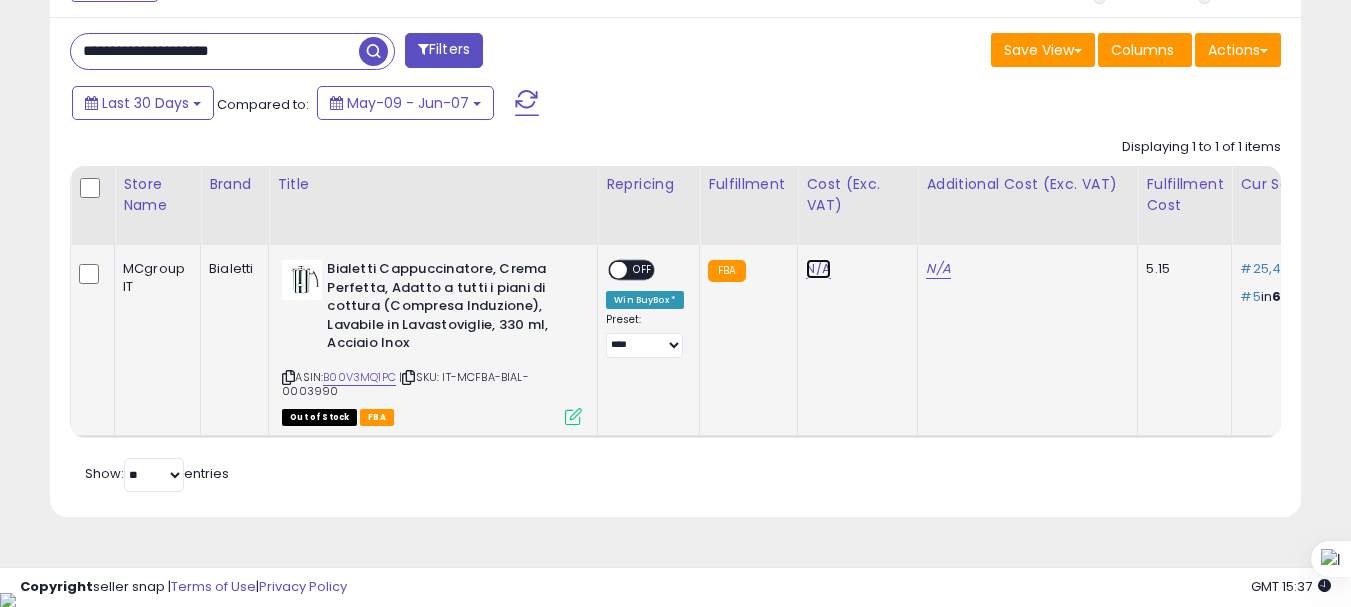 click on "N/A" at bounding box center [818, 269] 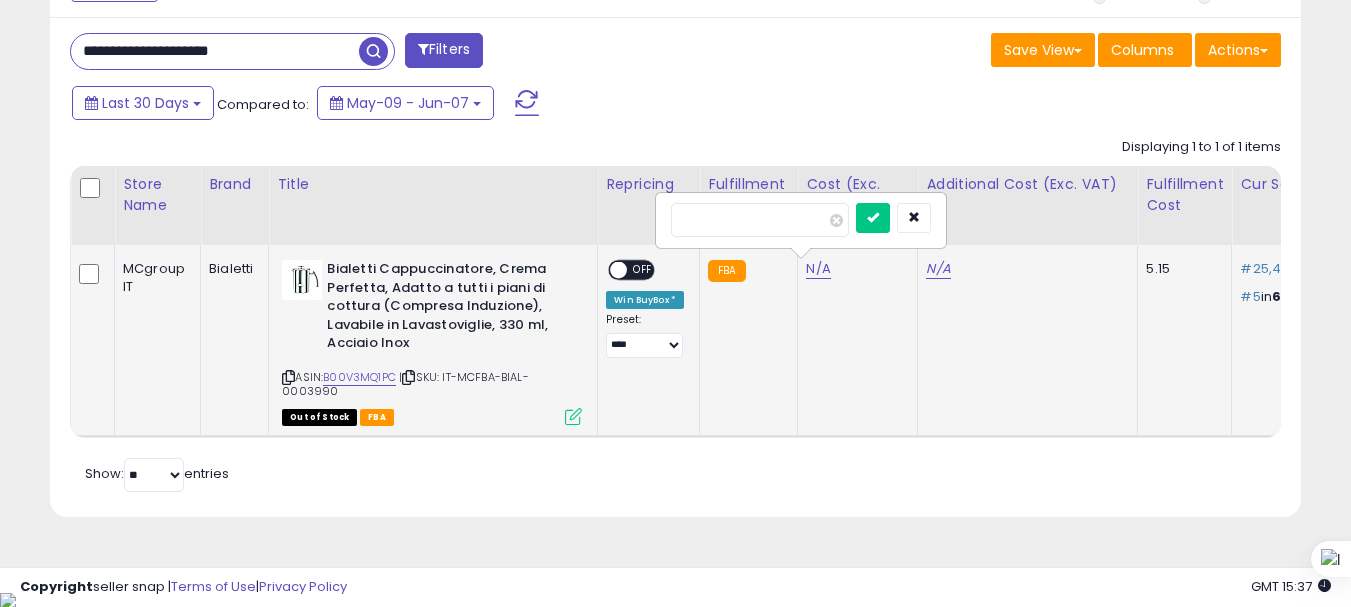 type on "*" 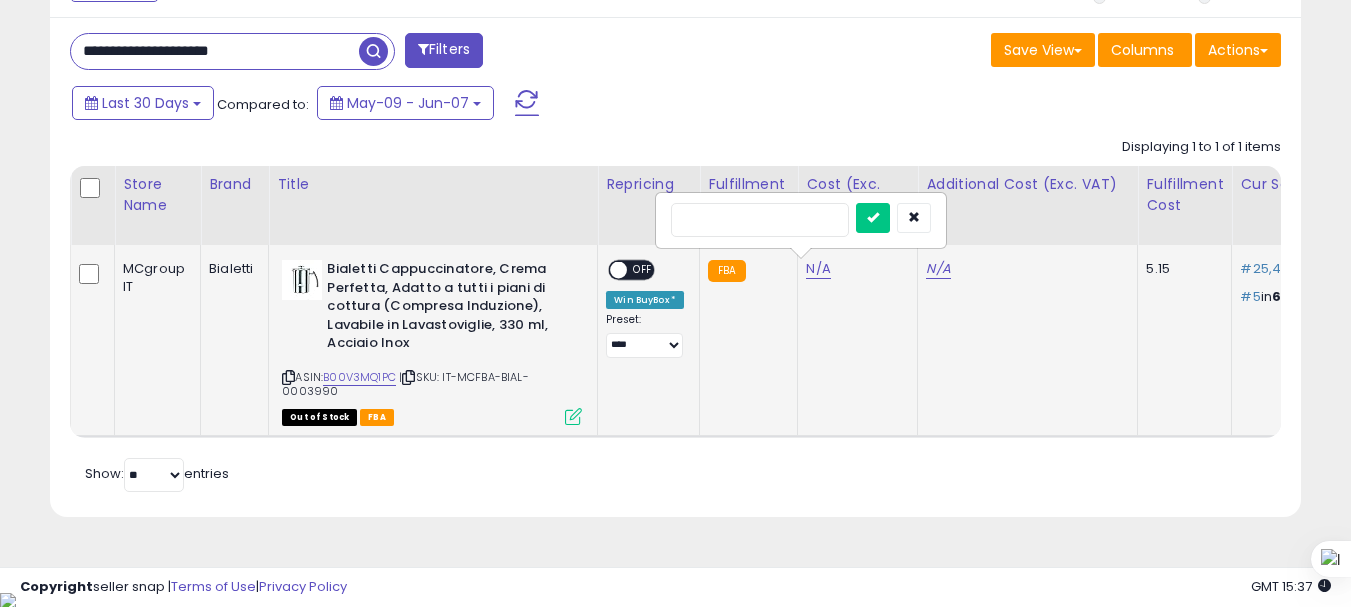 type on "**" 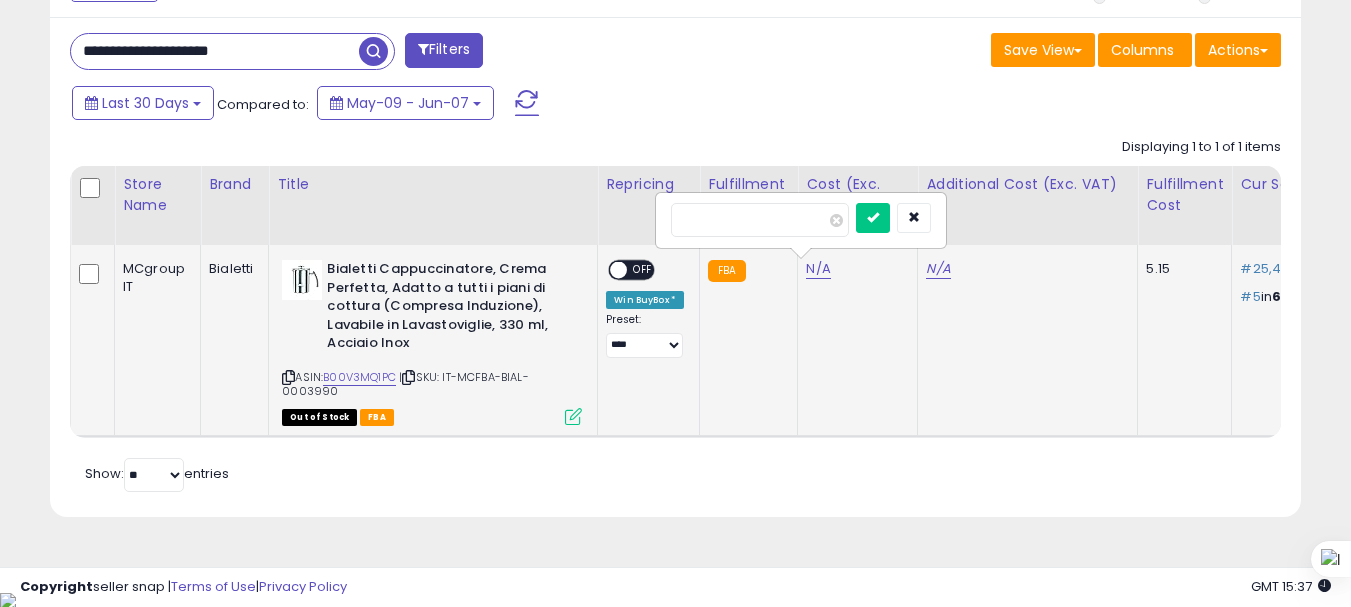 type on "*****" 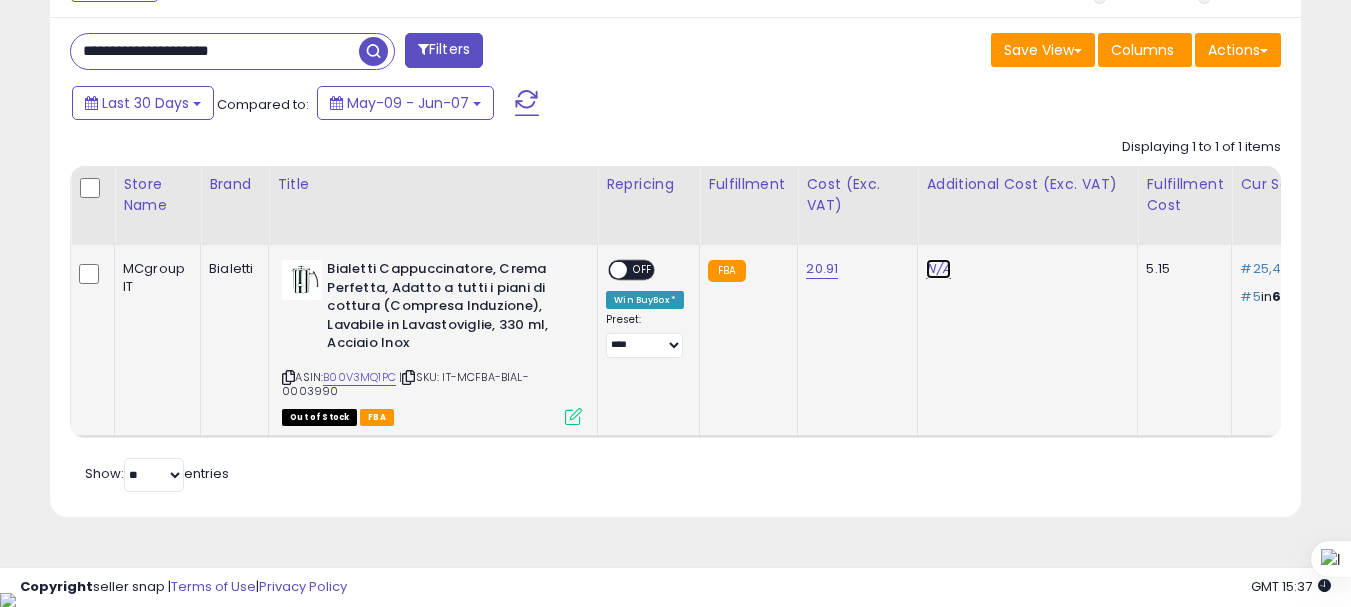 click on "N/A" at bounding box center (938, 269) 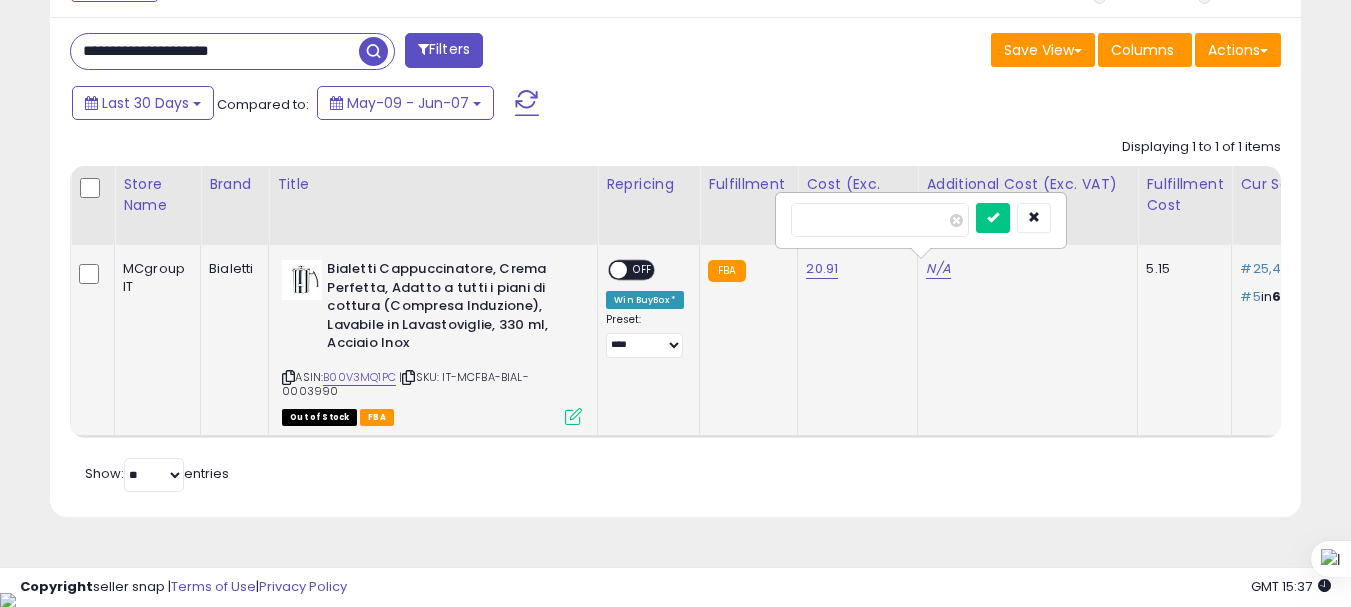 type on "*" 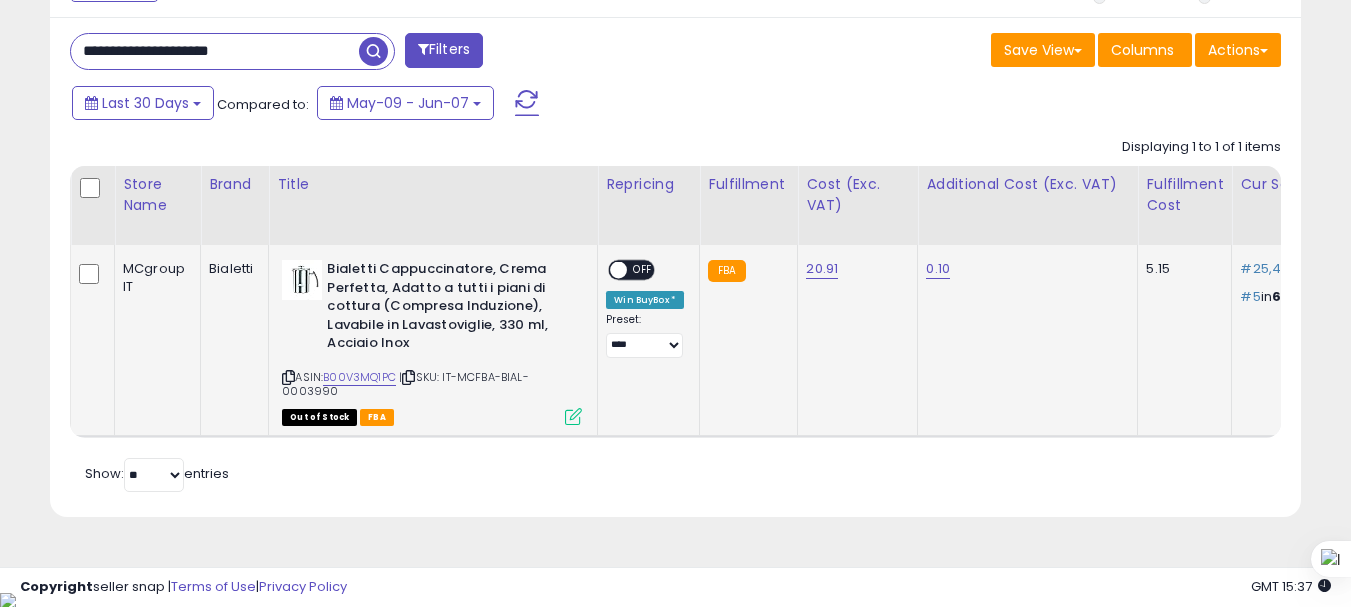 click at bounding box center (573, 416) 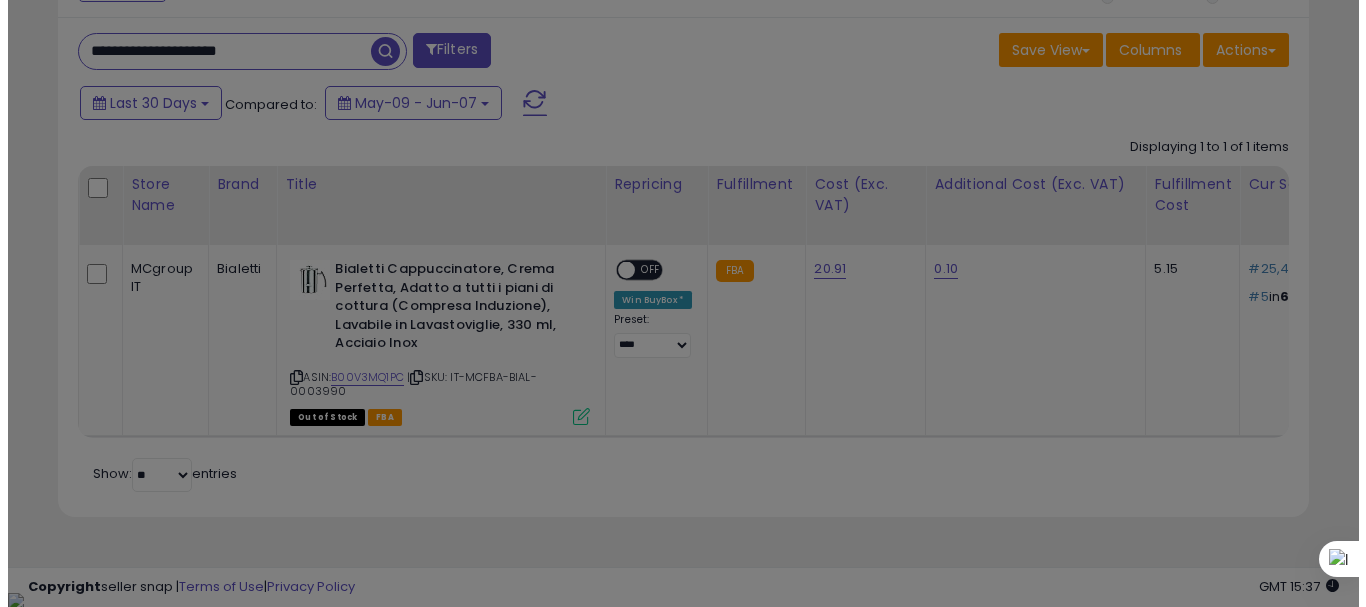 scroll, scrollTop: 999590, scrollLeft: 999267, axis: both 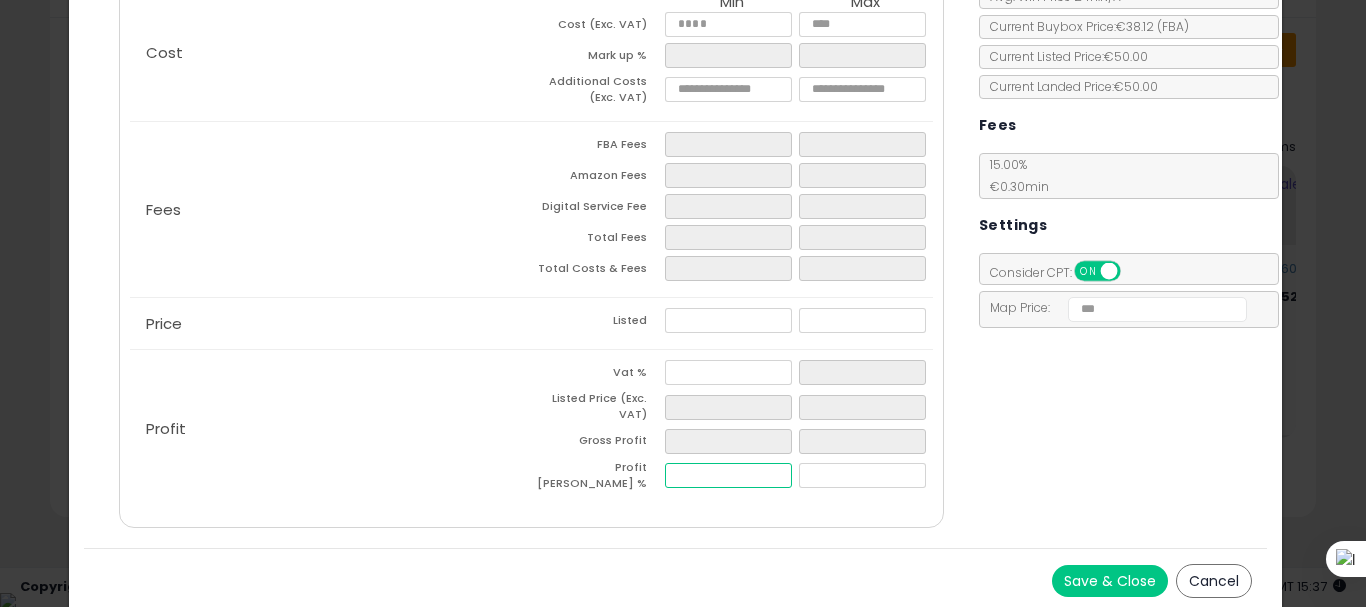 click at bounding box center (728, 475) 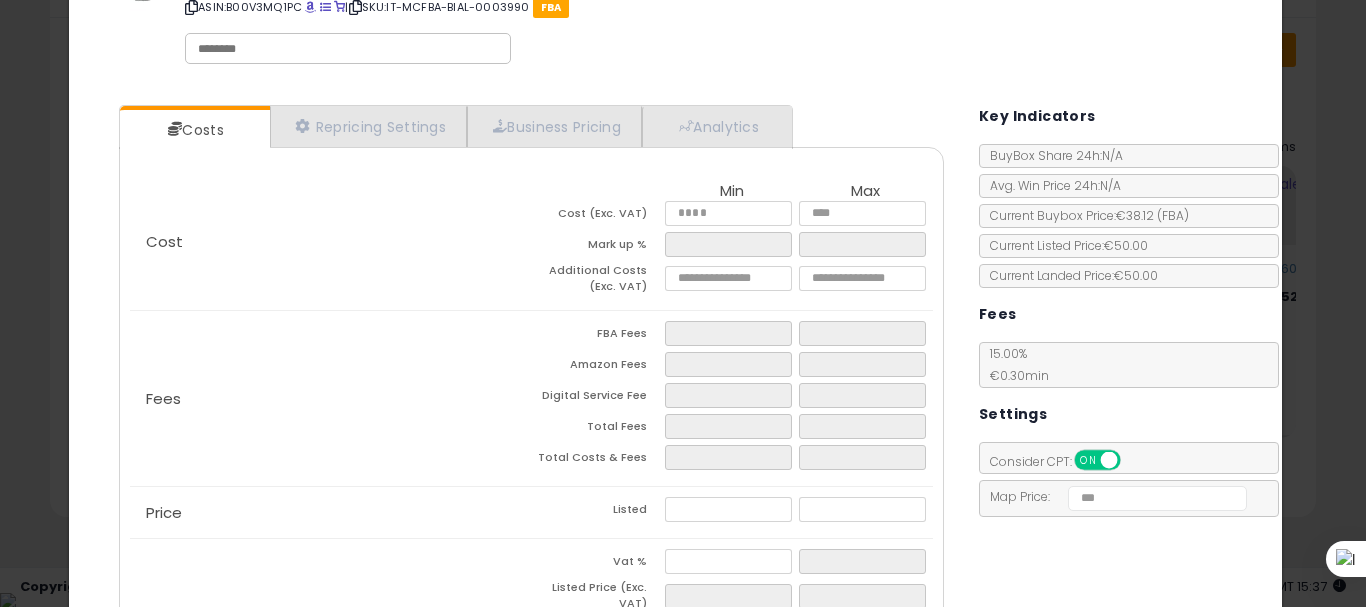 scroll, scrollTop: 200, scrollLeft: 0, axis: vertical 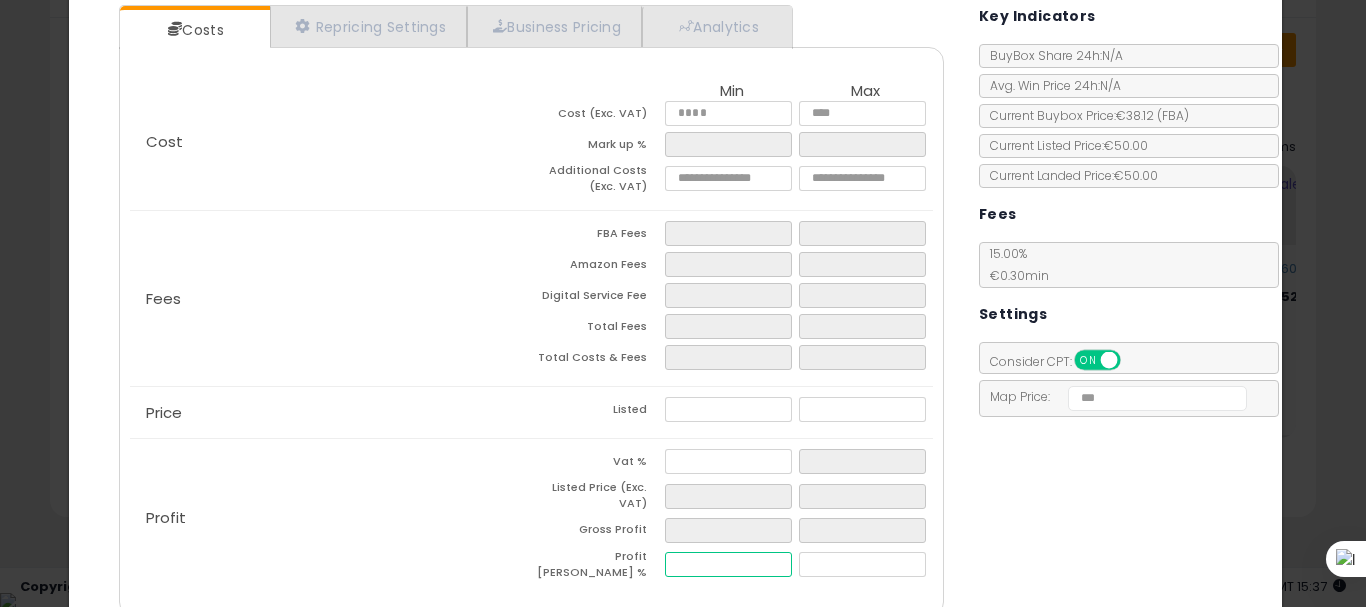 type on "*" 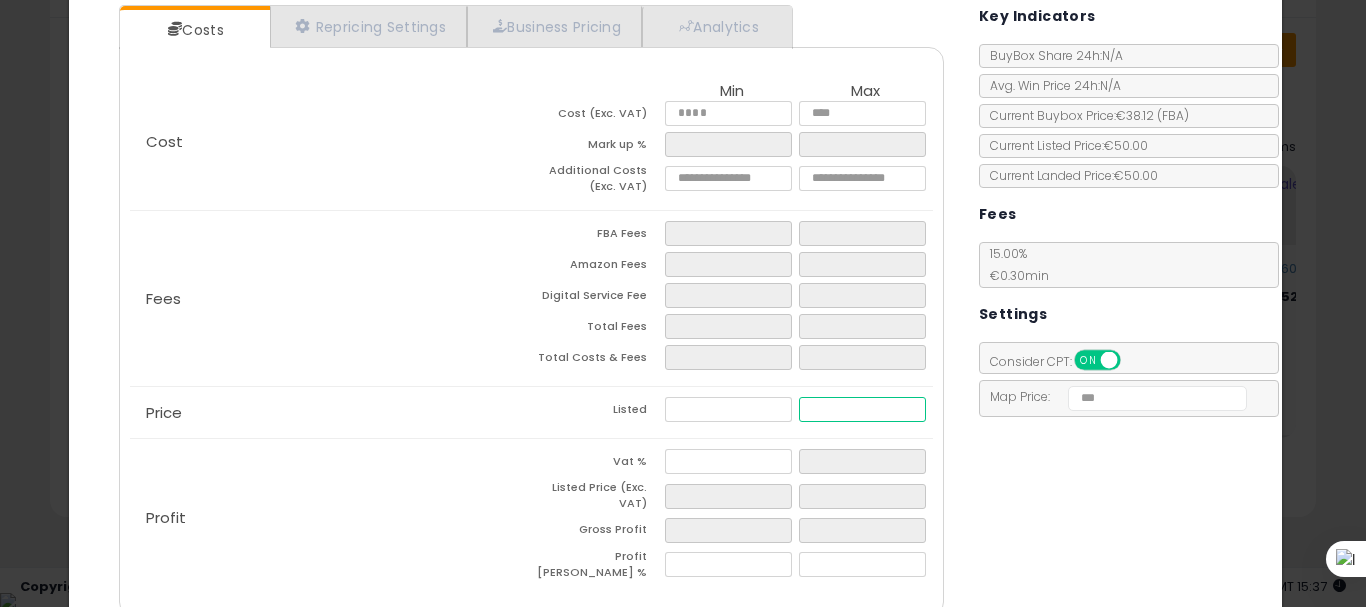type on "****" 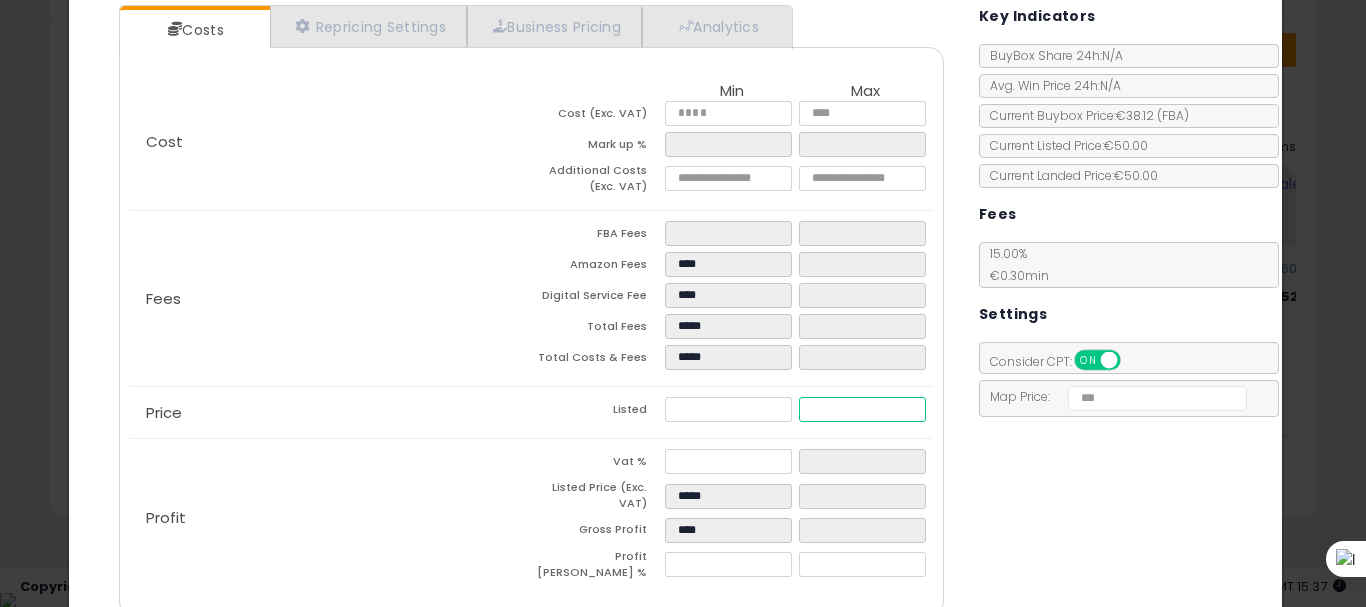 click at bounding box center (862, 409) 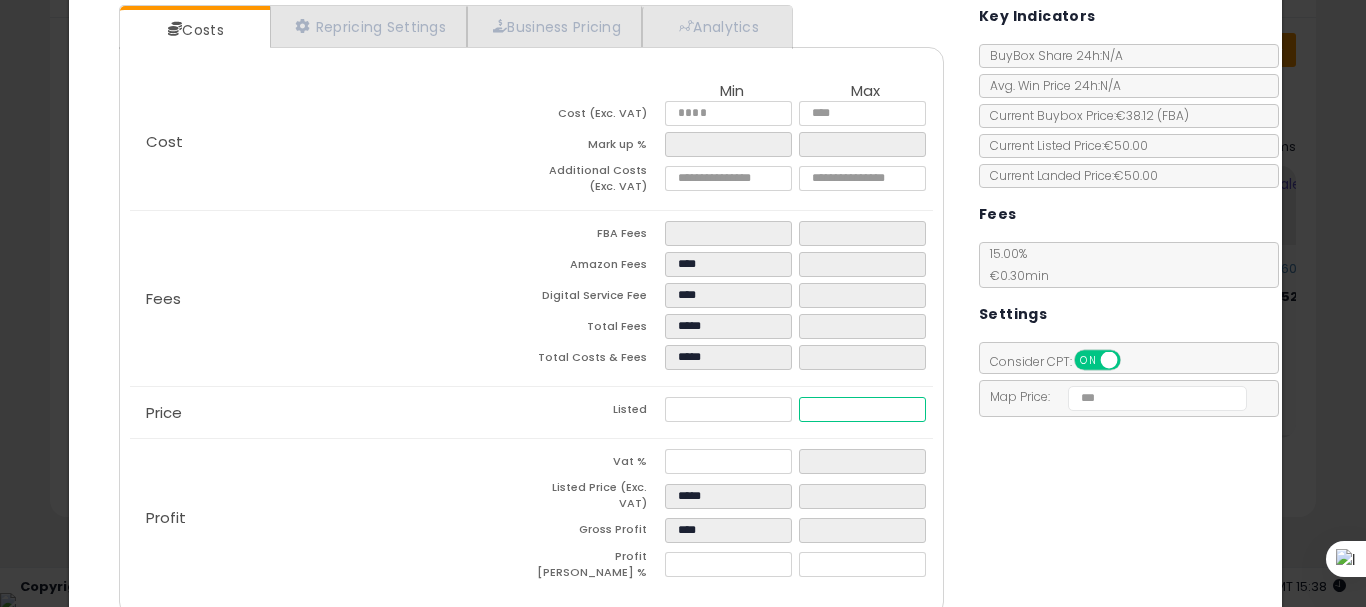 type on "****" 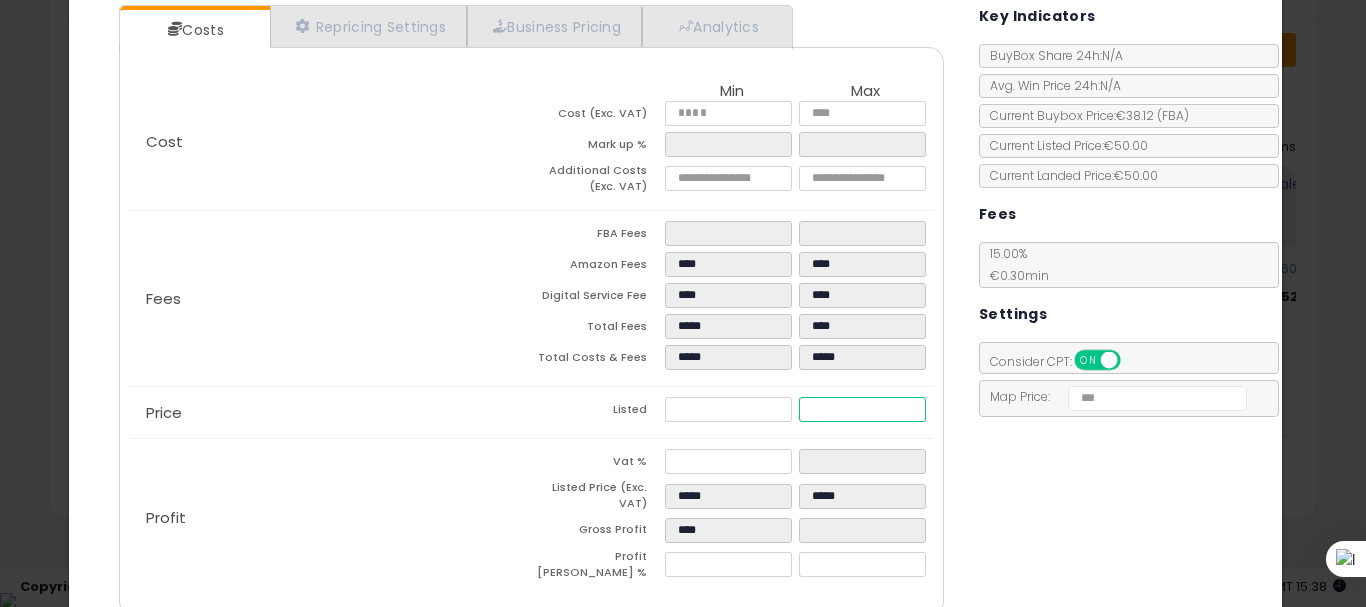 type on "****" 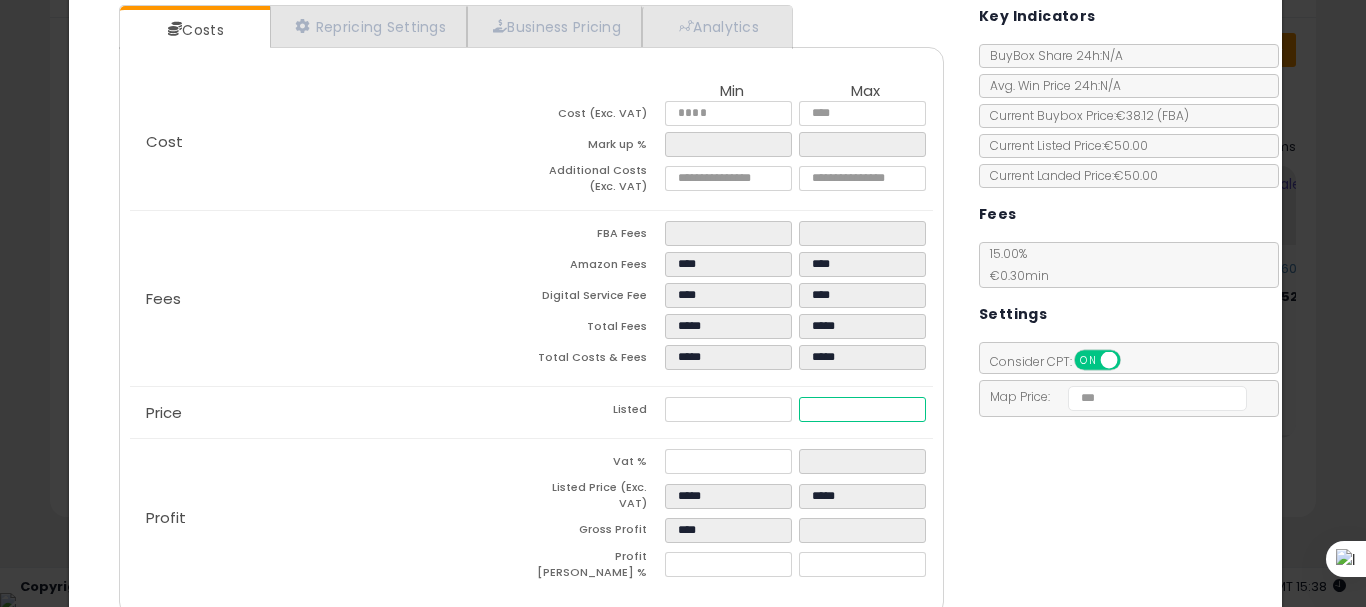 type on "**" 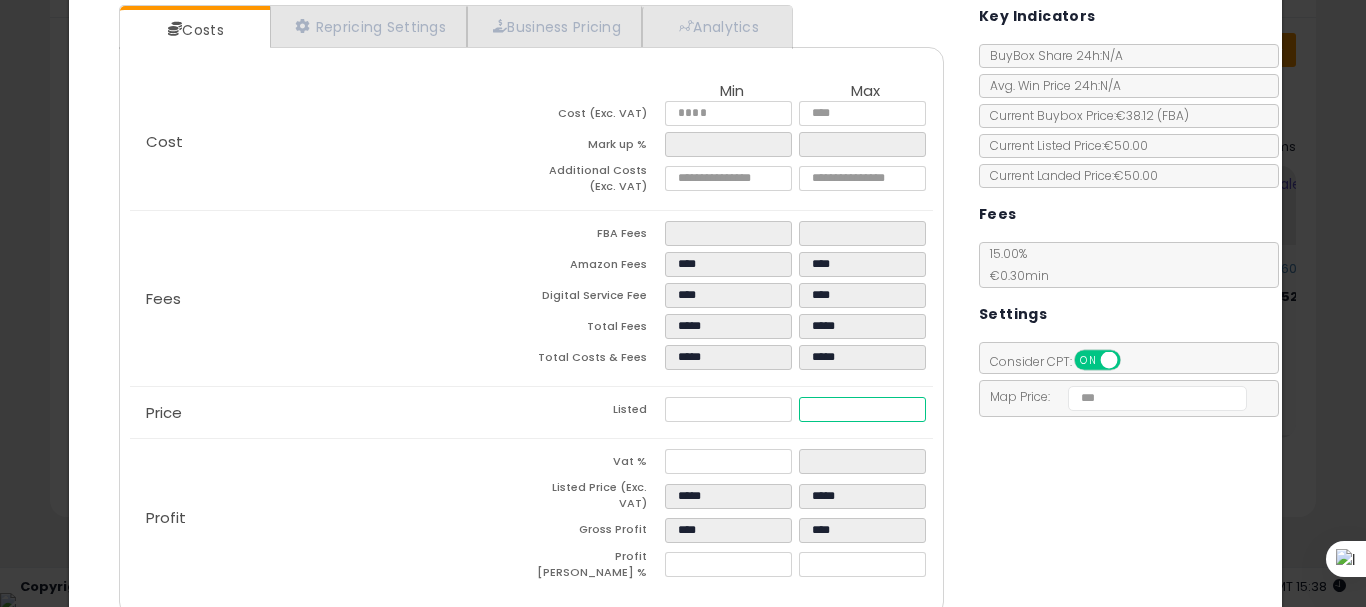 scroll, scrollTop: 289, scrollLeft: 0, axis: vertical 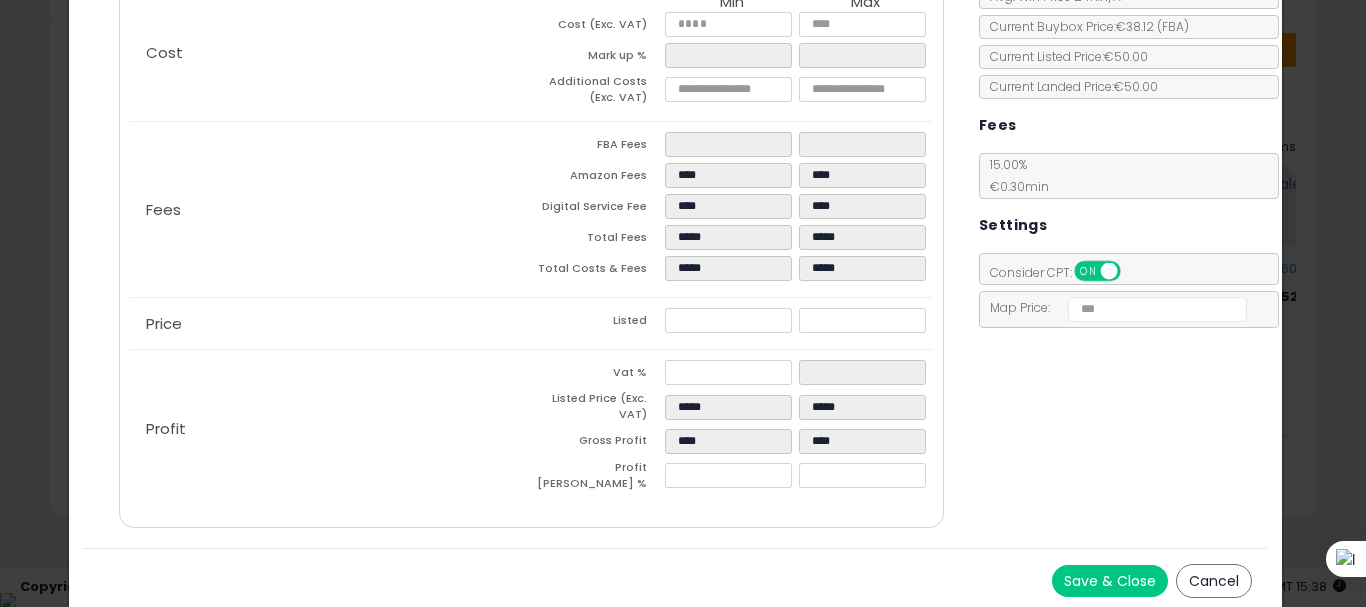 click on "Save & Close" at bounding box center [1110, 581] 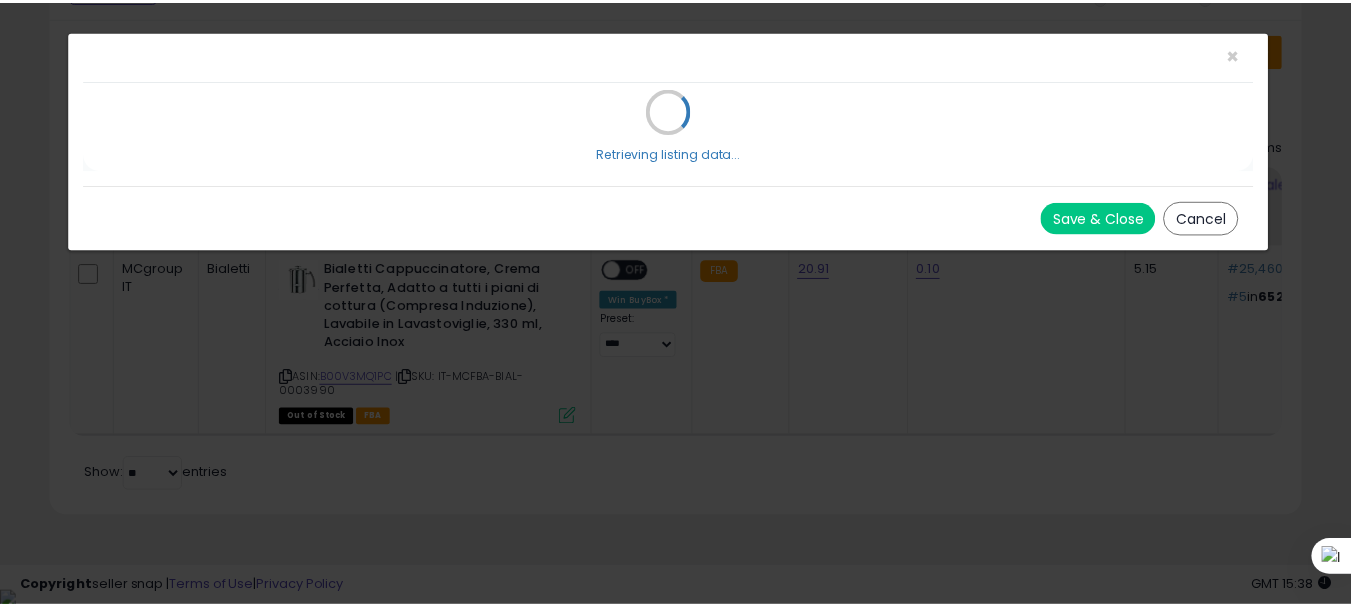 scroll, scrollTop: 0, scrollLeft: 0, axis: both 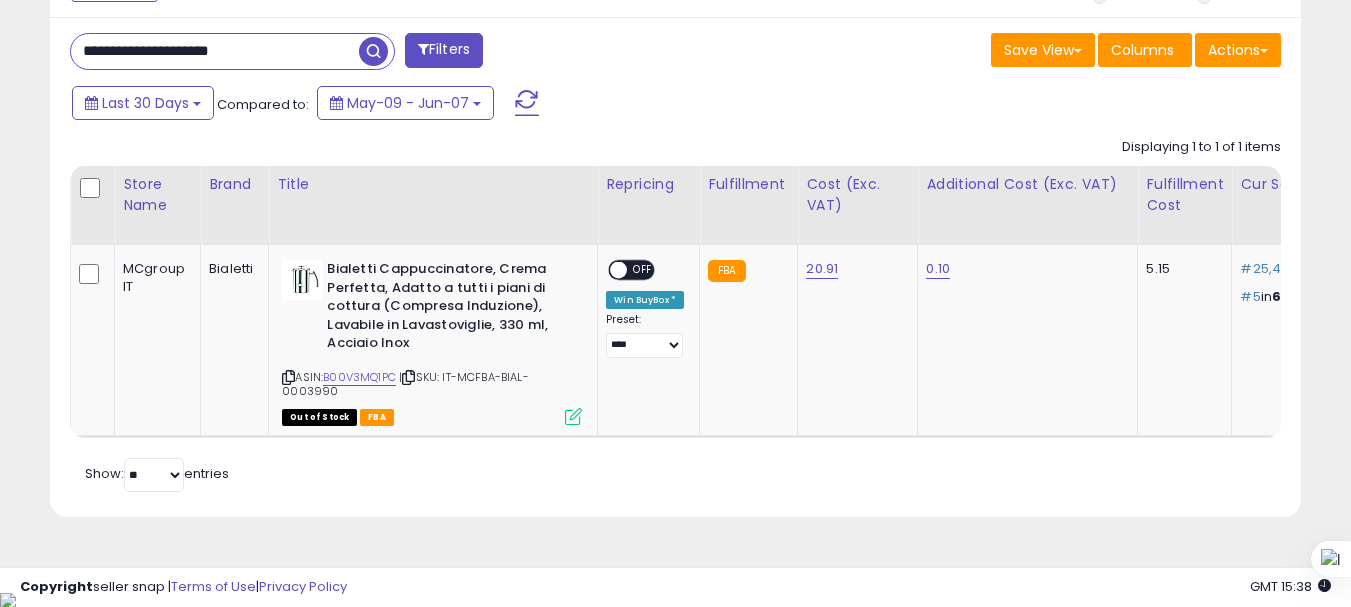 click on "**********" at bounding box center [215, 51] 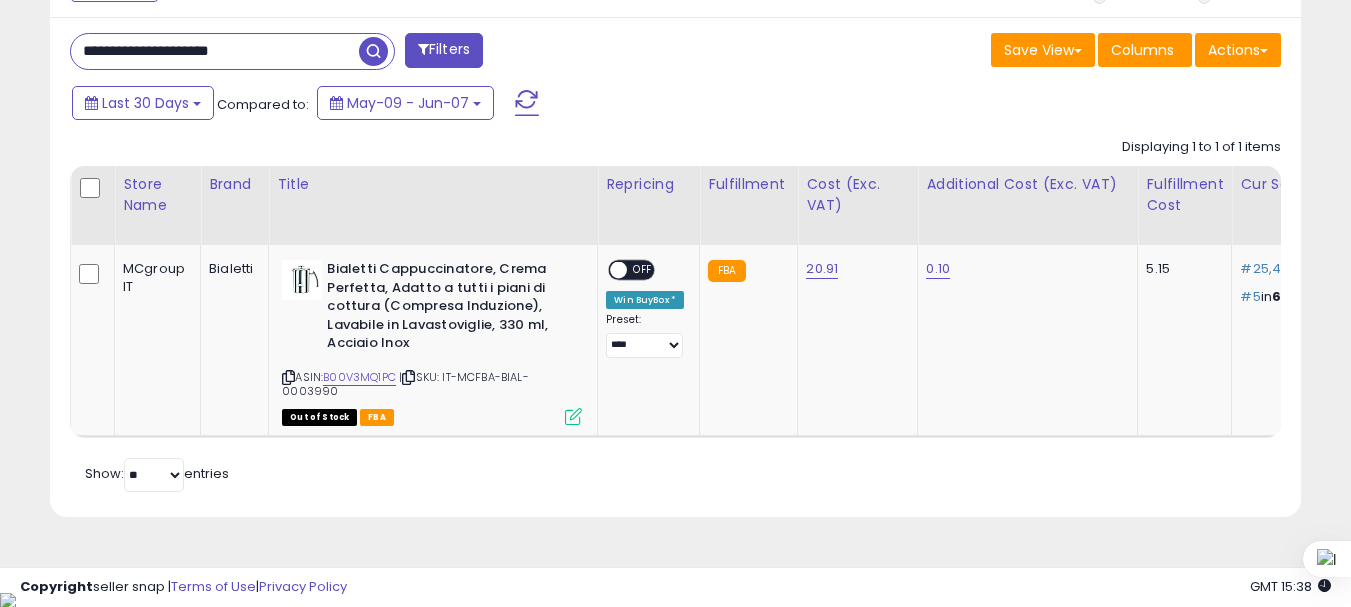 paste on "***" 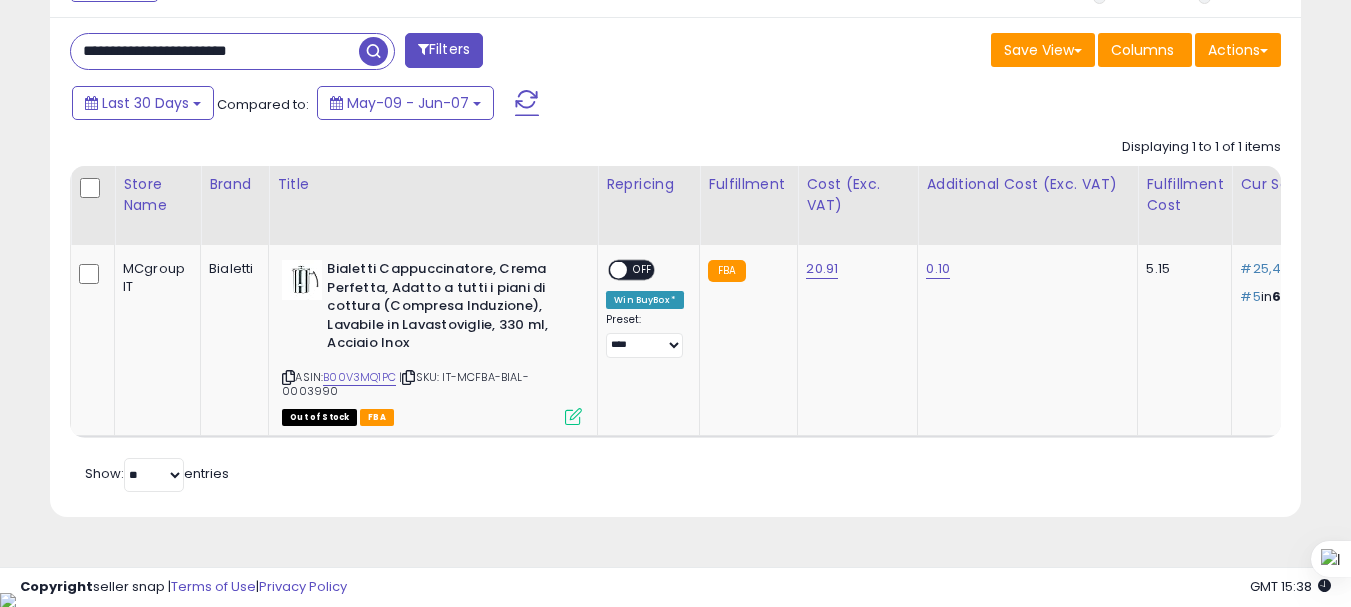 type on "**********" 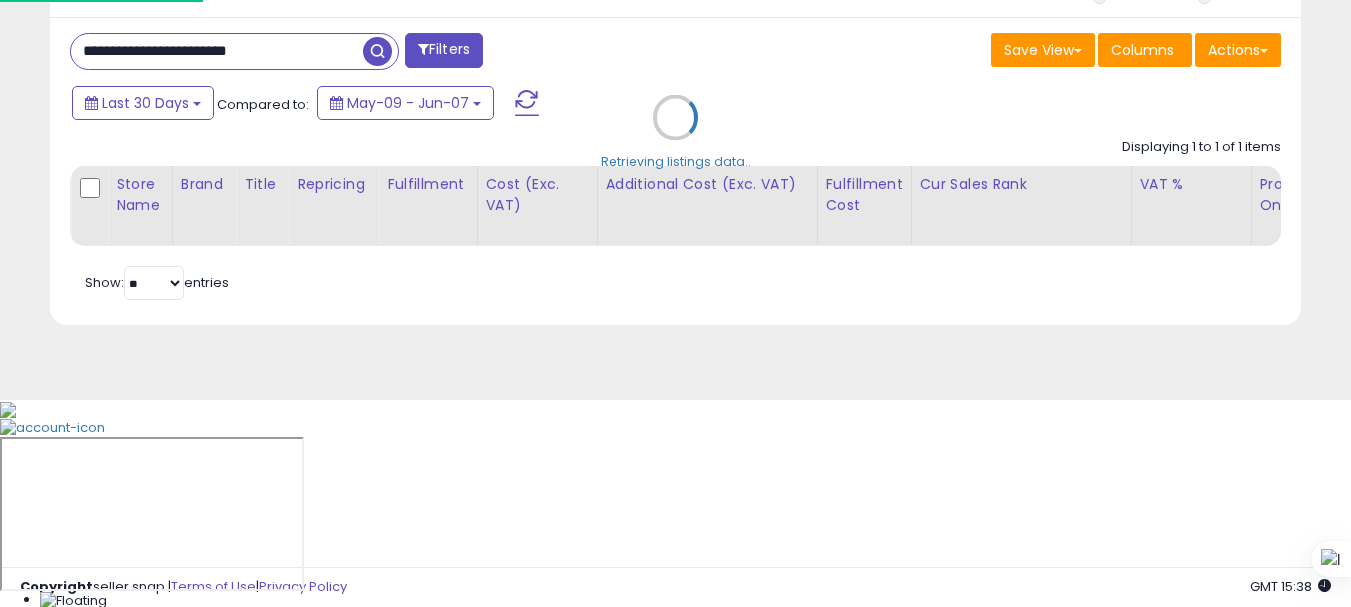 scroll, scrollTop: 999590, scrollLeft: 999267, axis: both 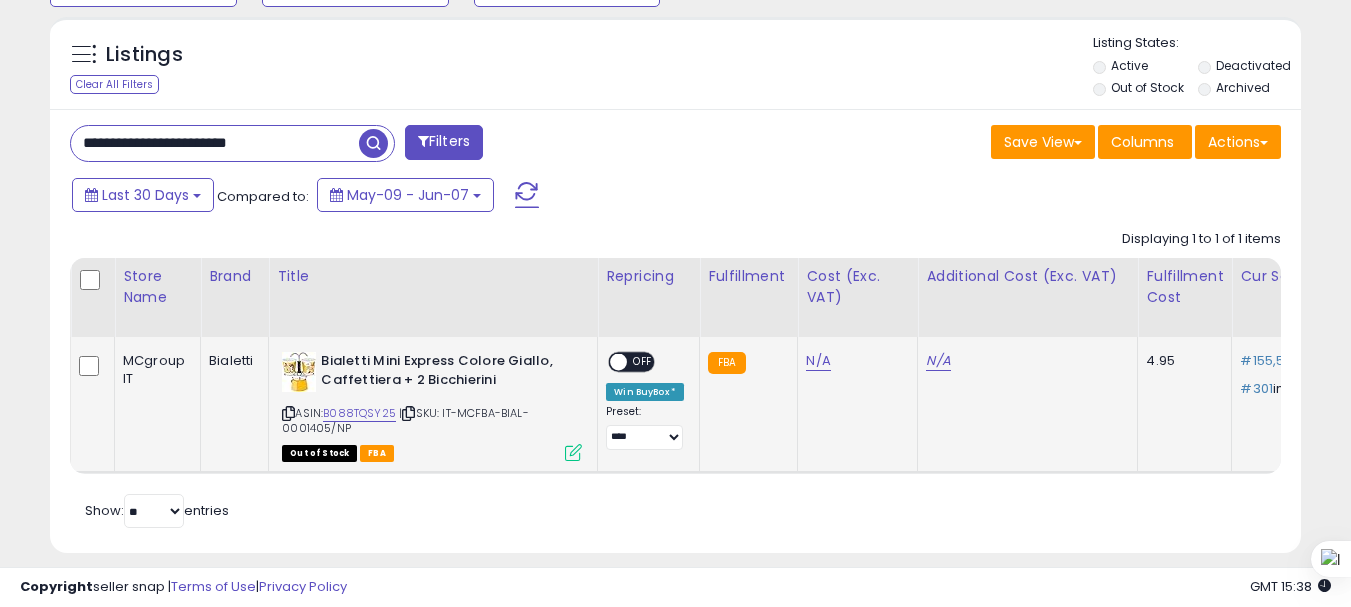 click on "N/A" 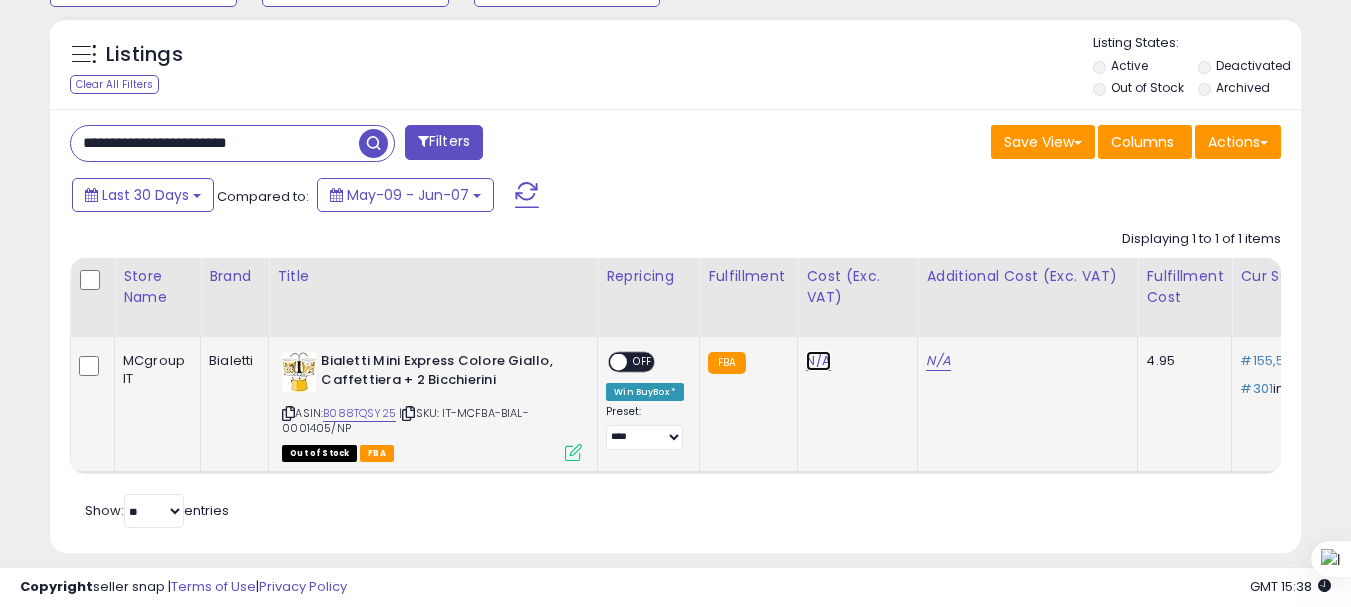 click on "N/A" at bounding box center [818, 361] 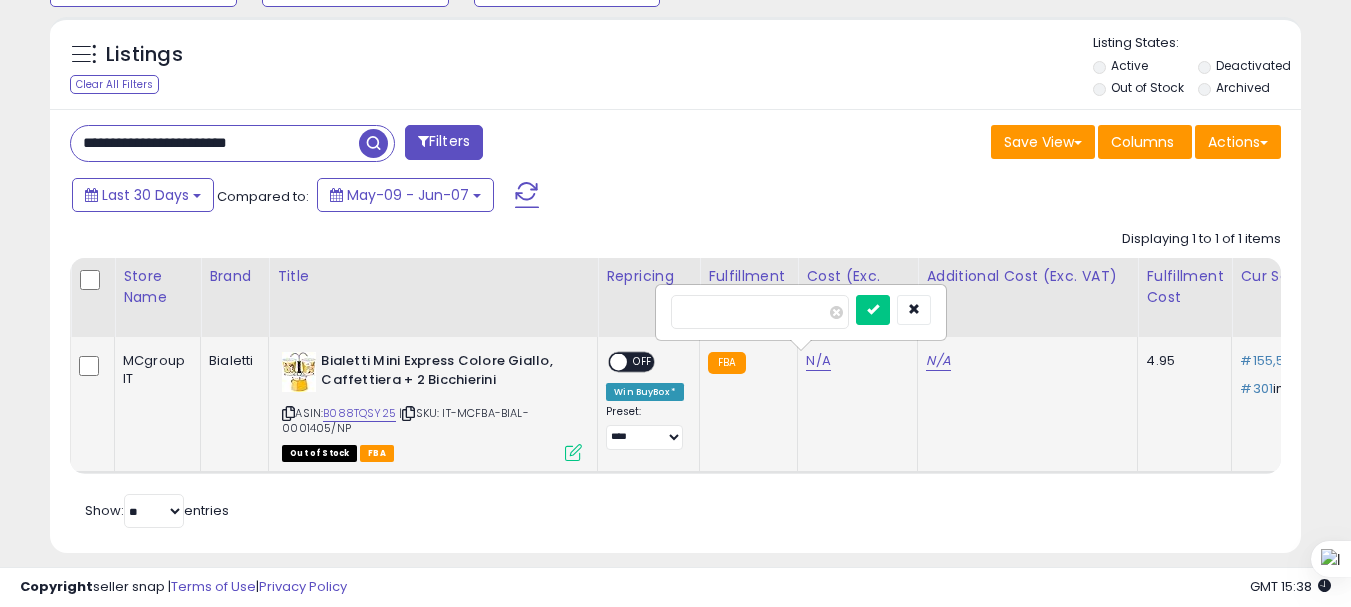 type on "**" 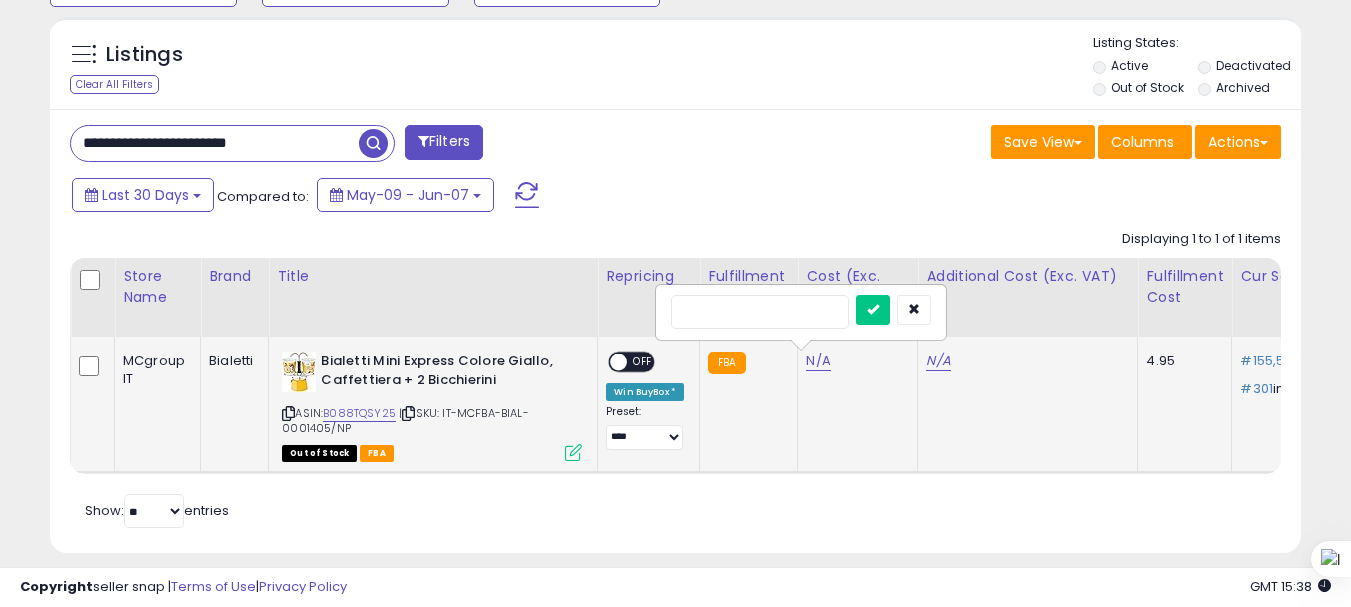 type on "*****" 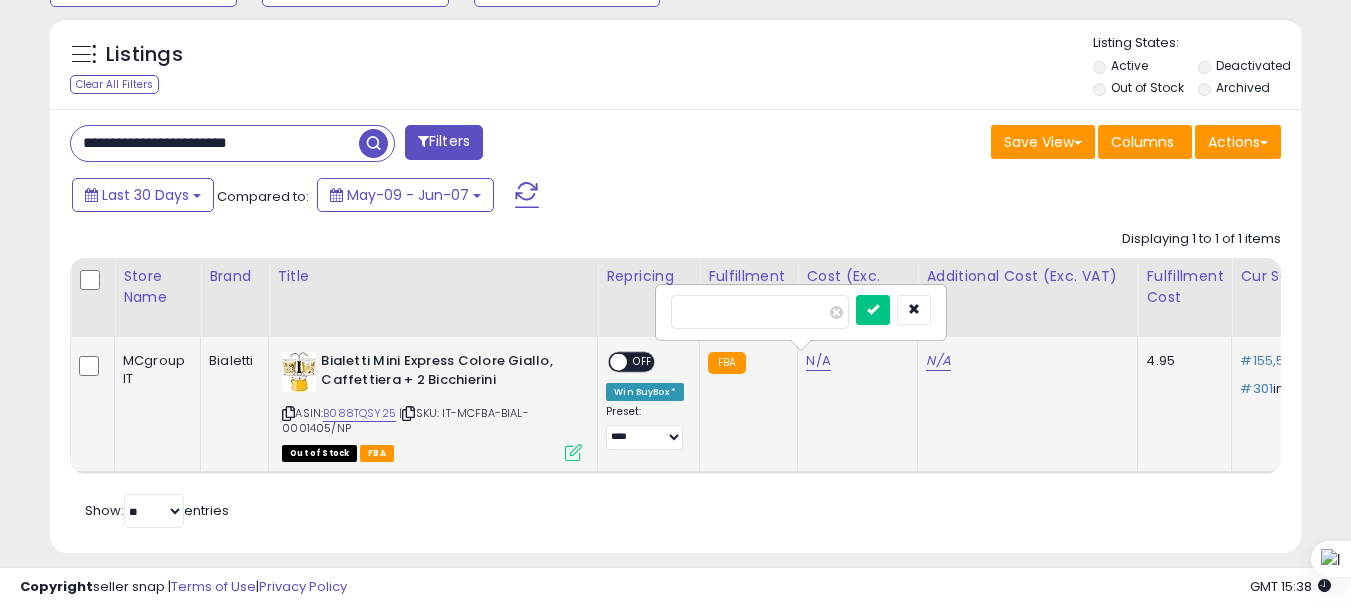 click at bounding box center (873, 310) 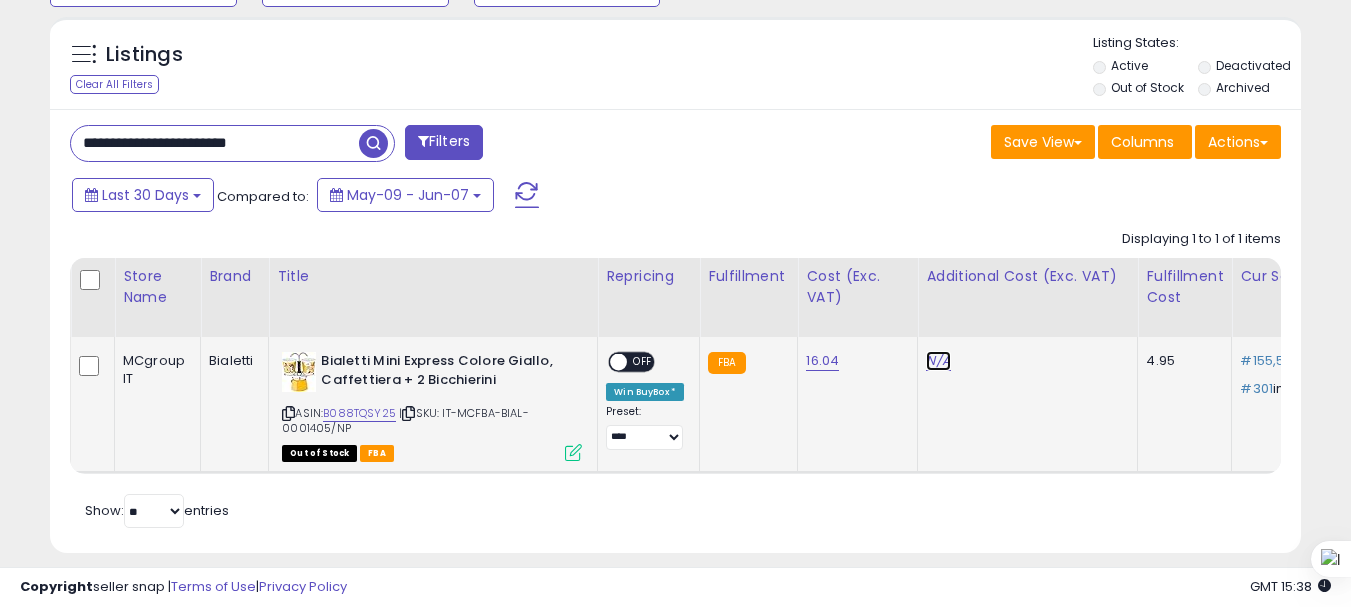 click on "N/A" at bounding box center (938, 361) 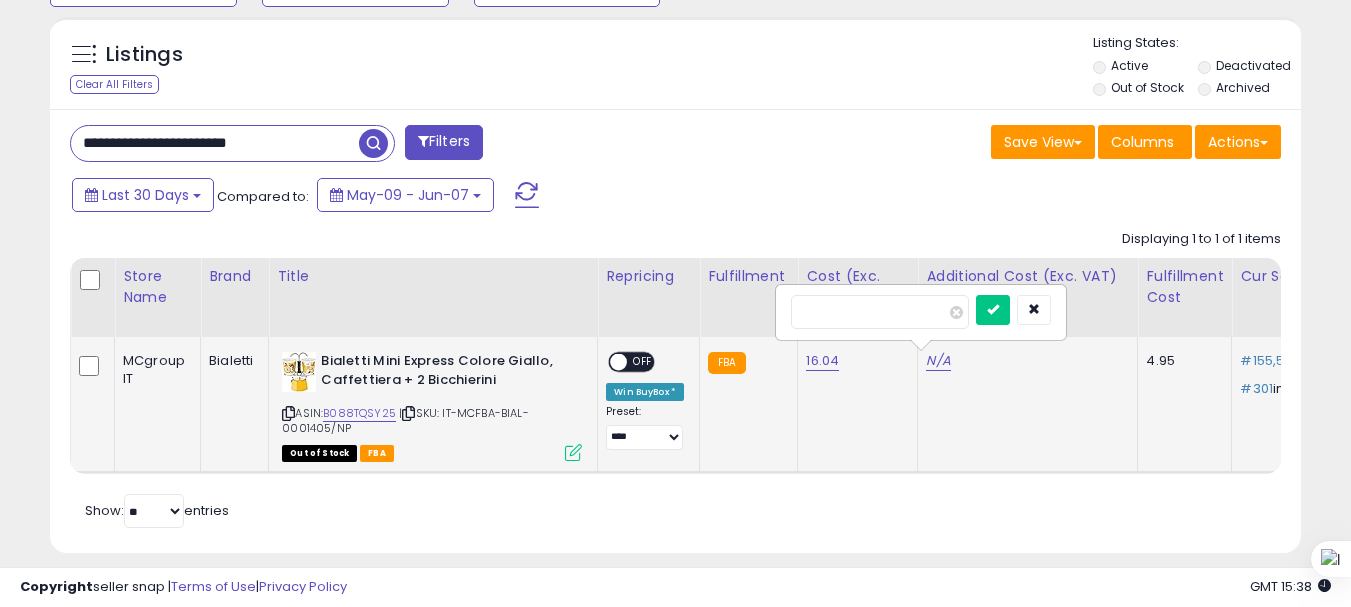 type on "*" 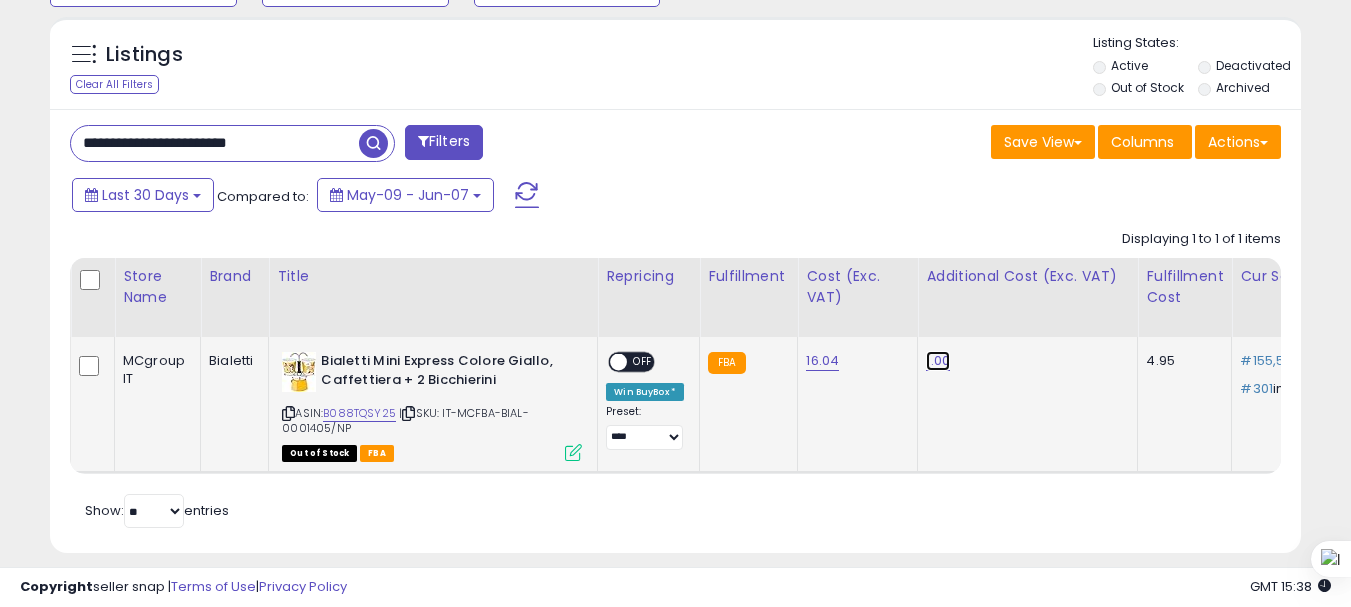click on "1.00" at bounding box center [938, 361] 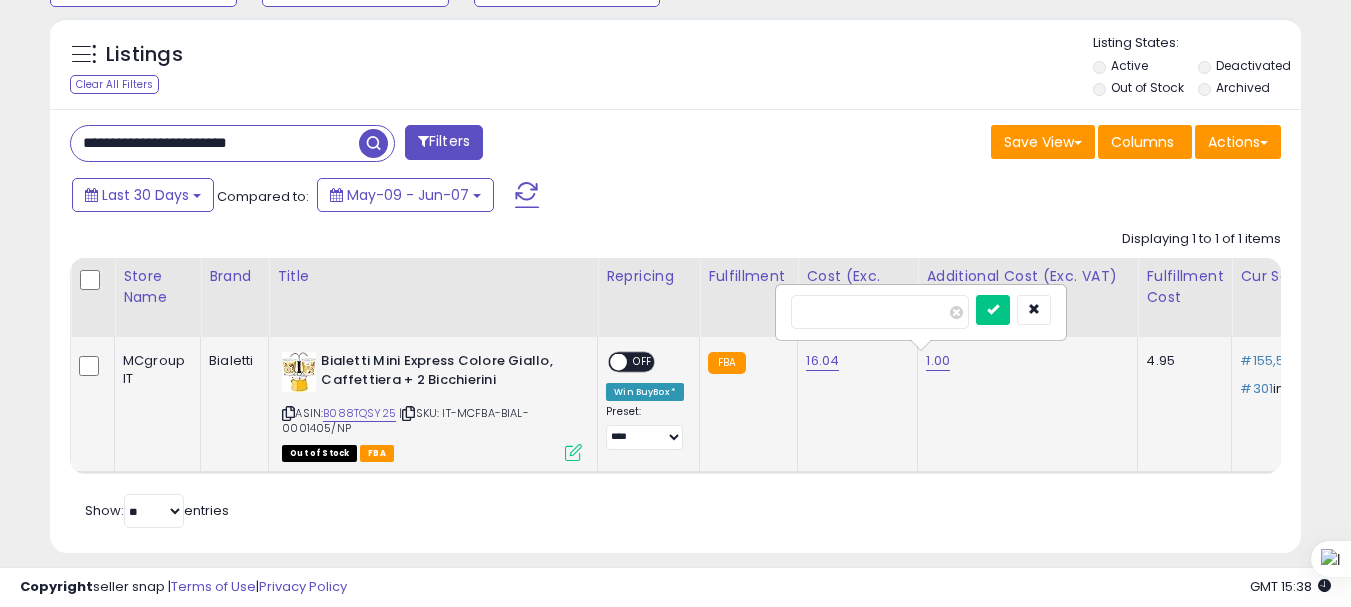 type on "*" 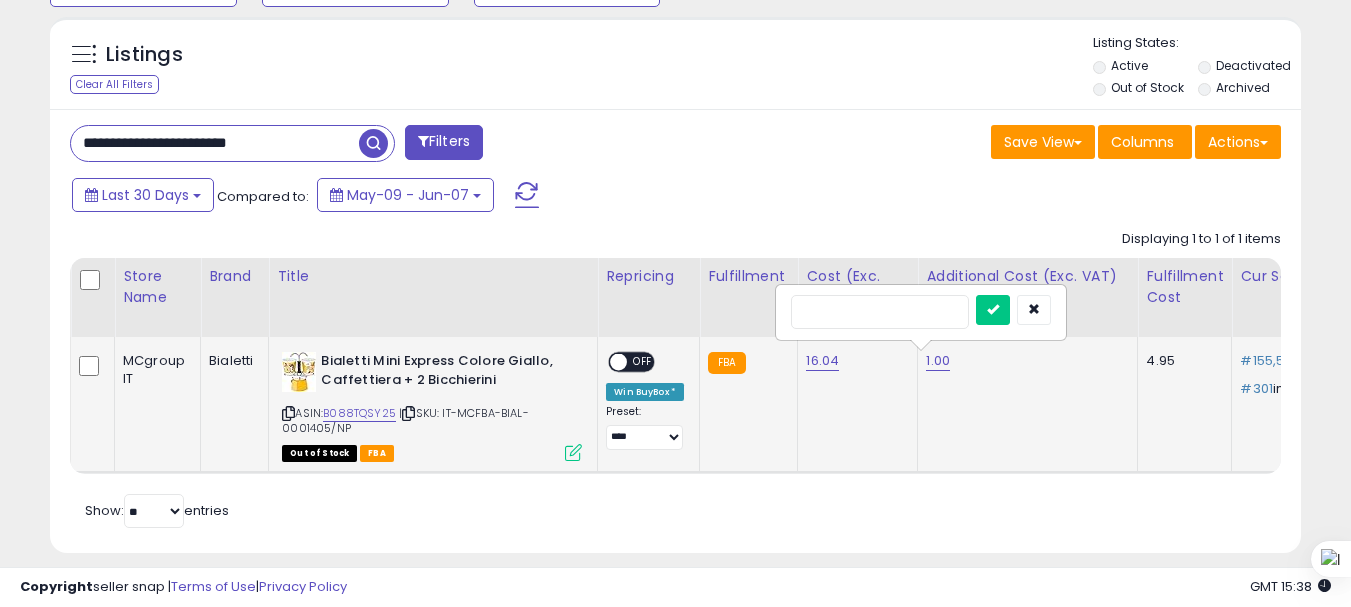 type on "*" 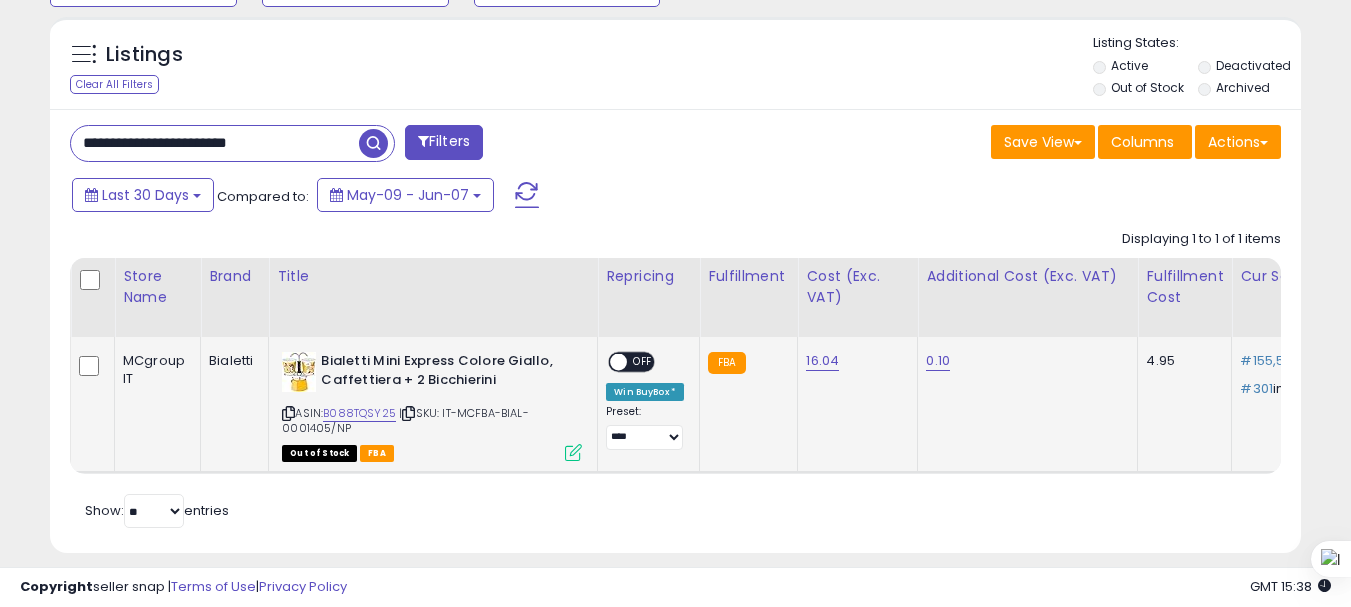 click on "ASIN:  B088TQSY25    |   SKU: IT-MCFBA-BIAL-0001405/NP Out of Stock FBA" at bounding box center (432, 405) 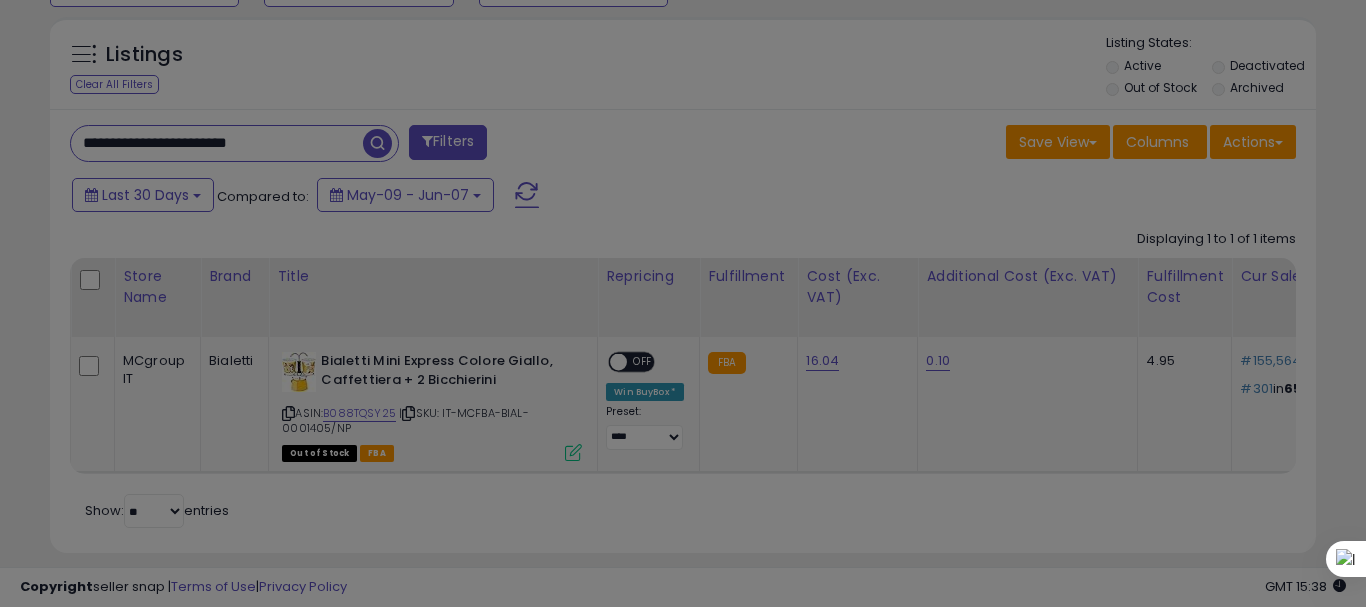 scroll, scrollTop: 999590, scrollLeft: 999267, axis: both 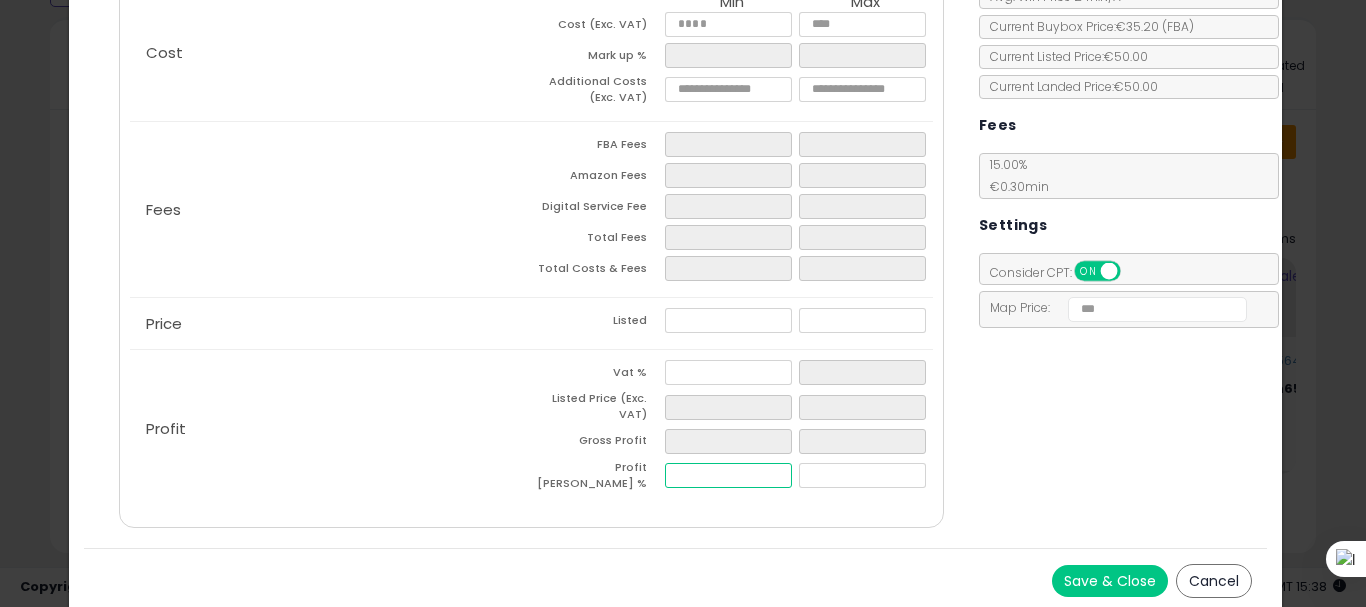 click at bounding box center [728, 475] 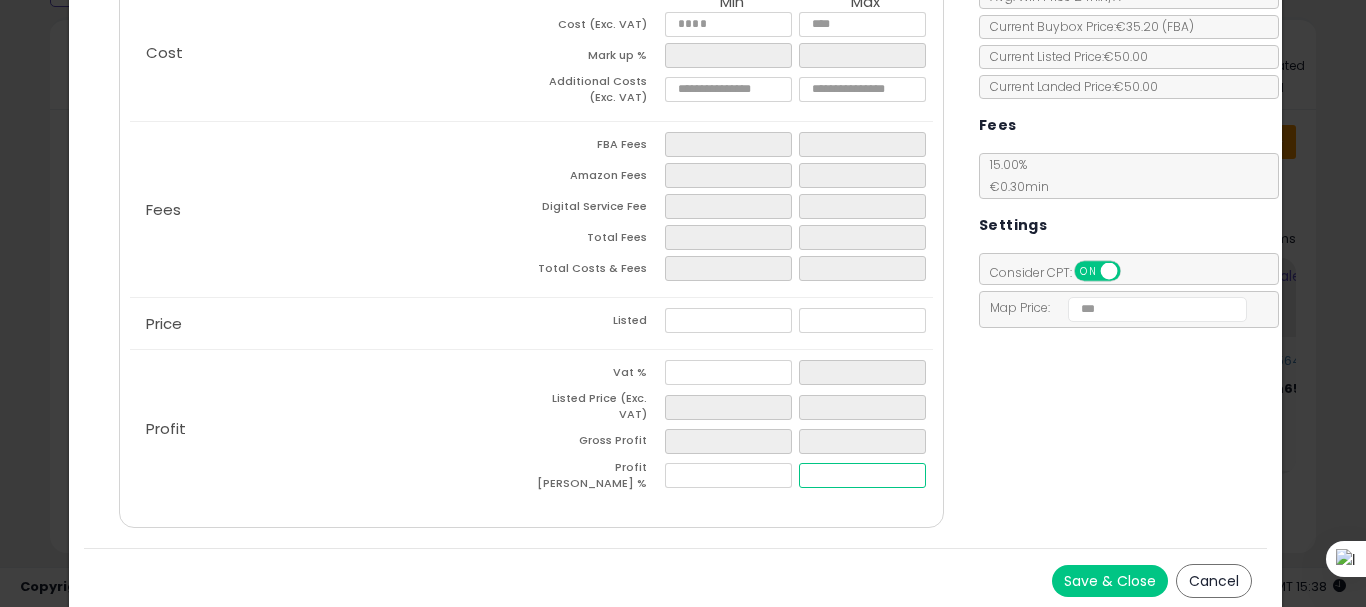 type on "****" 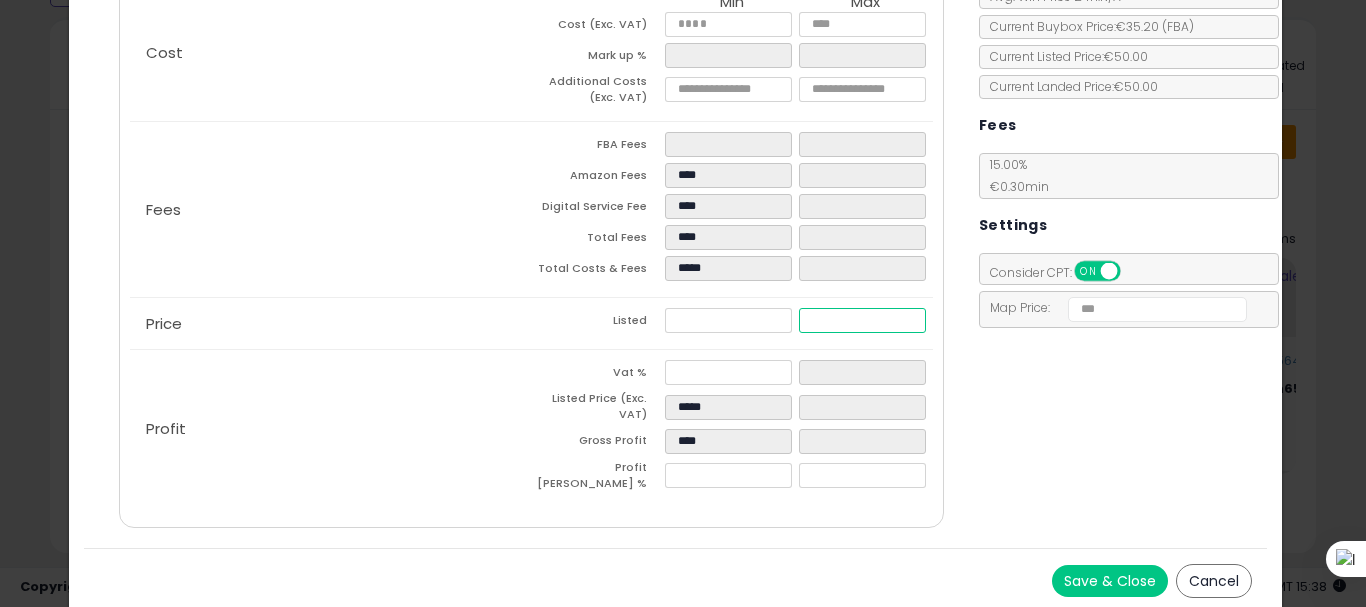 type 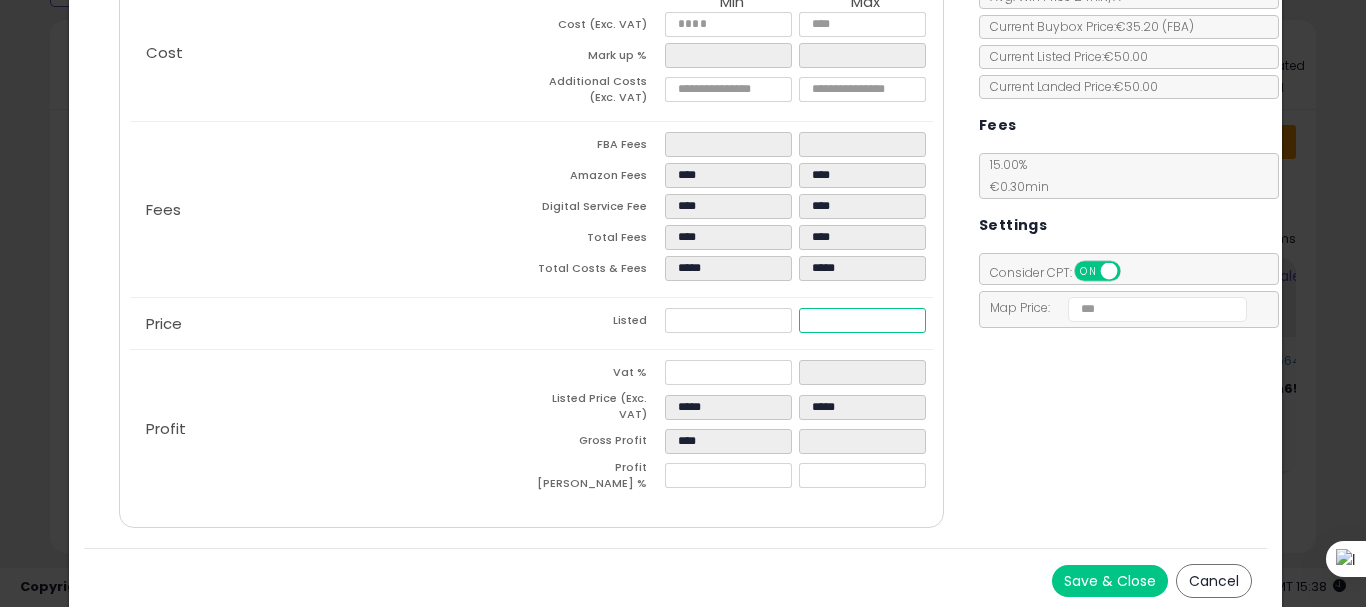 type on "****" 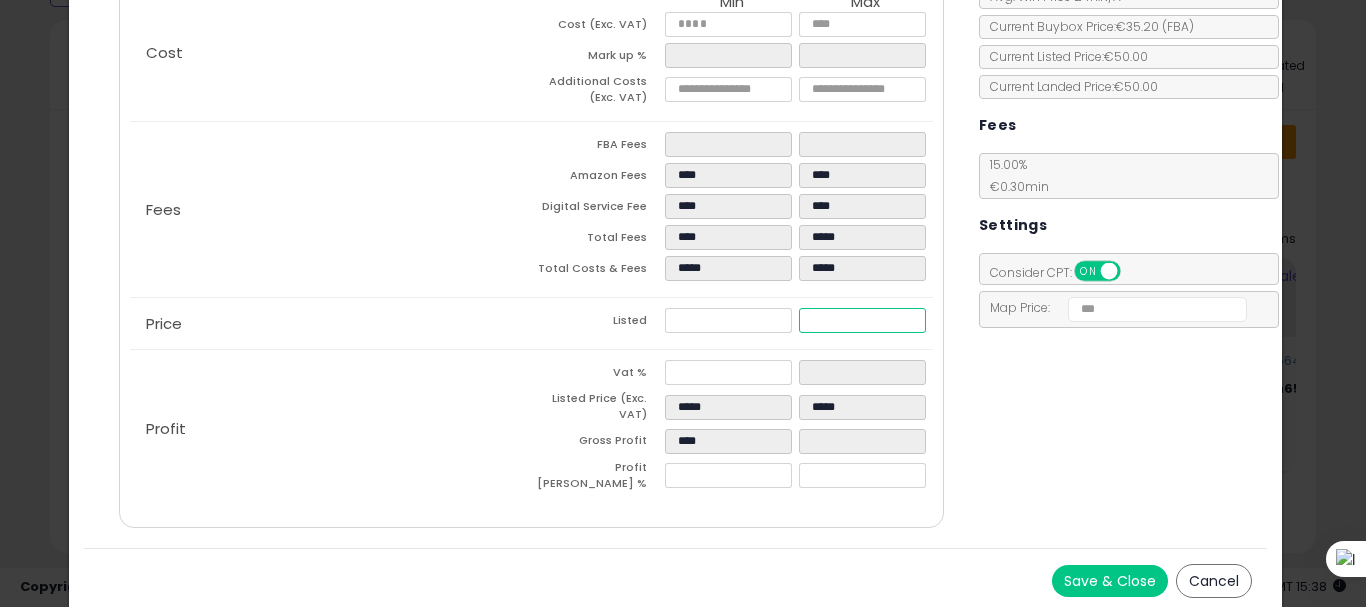 type on "**" 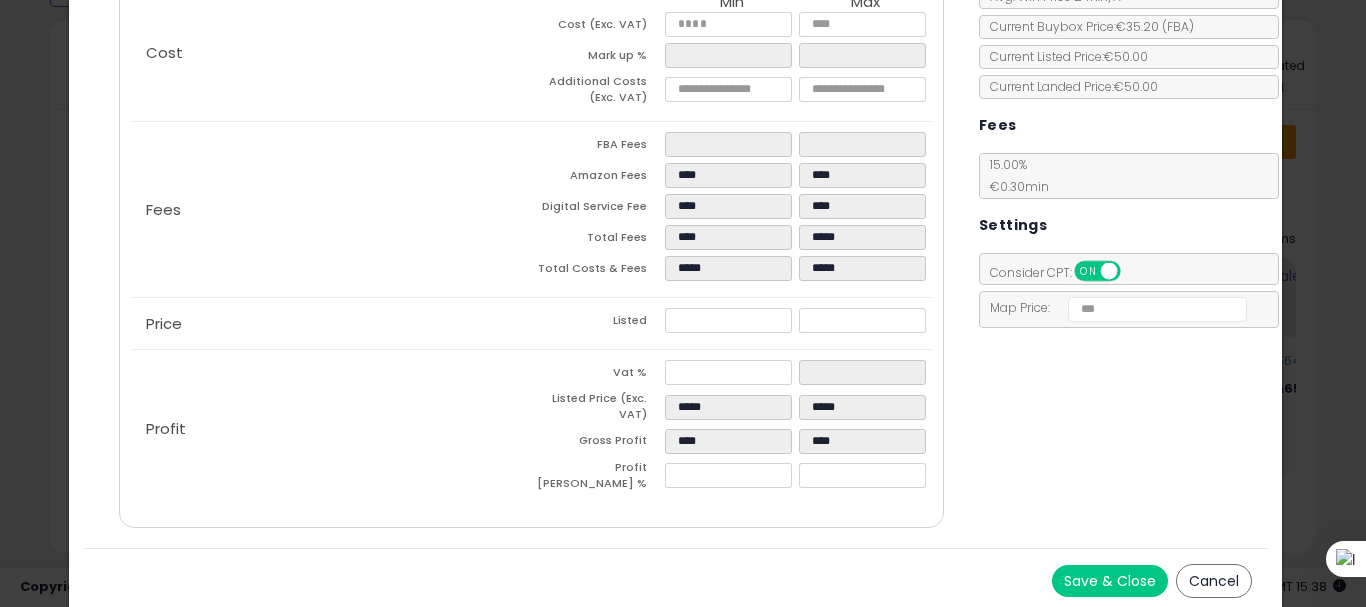 click on "Save & Close" at bounding box center (1110, 581) 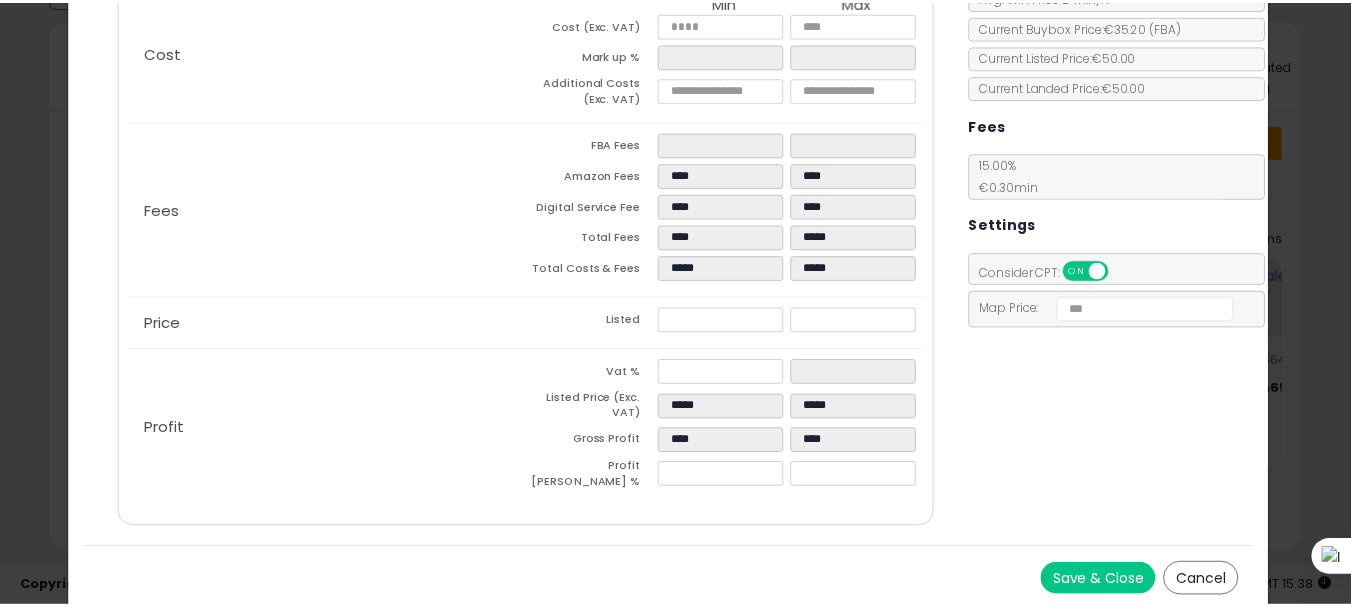 scroll, scrollTop: 0, scrollLeft: 0, axis: both 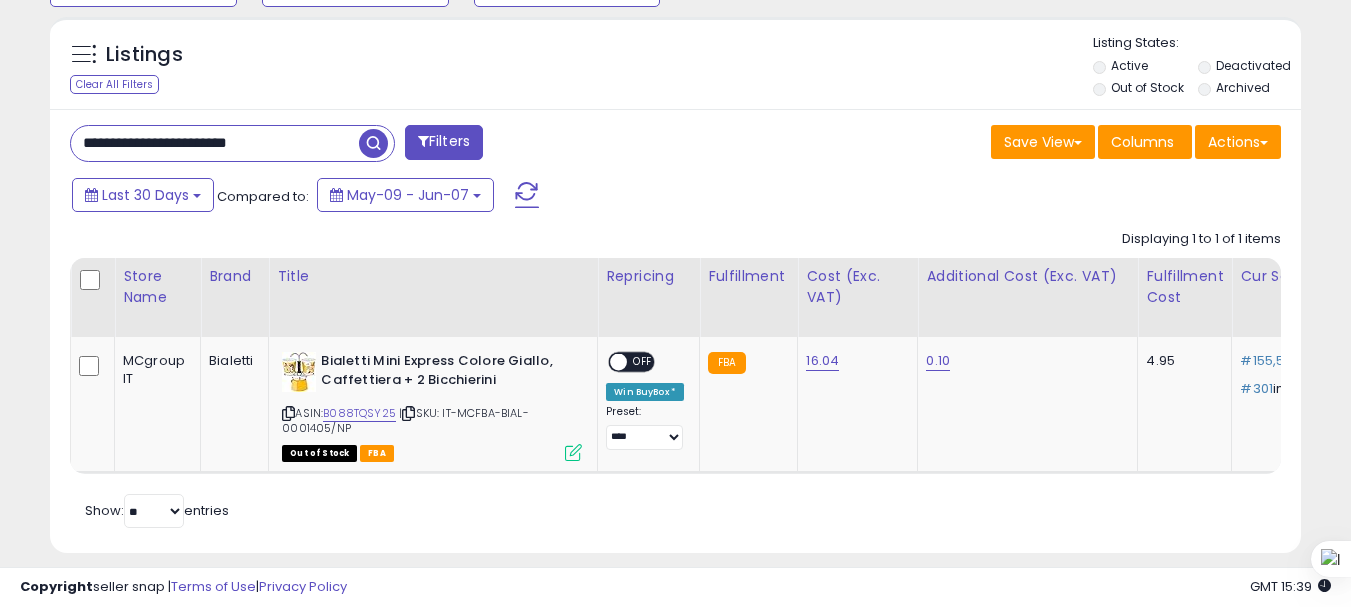 click on "**********" at bounding box center (215, 143) 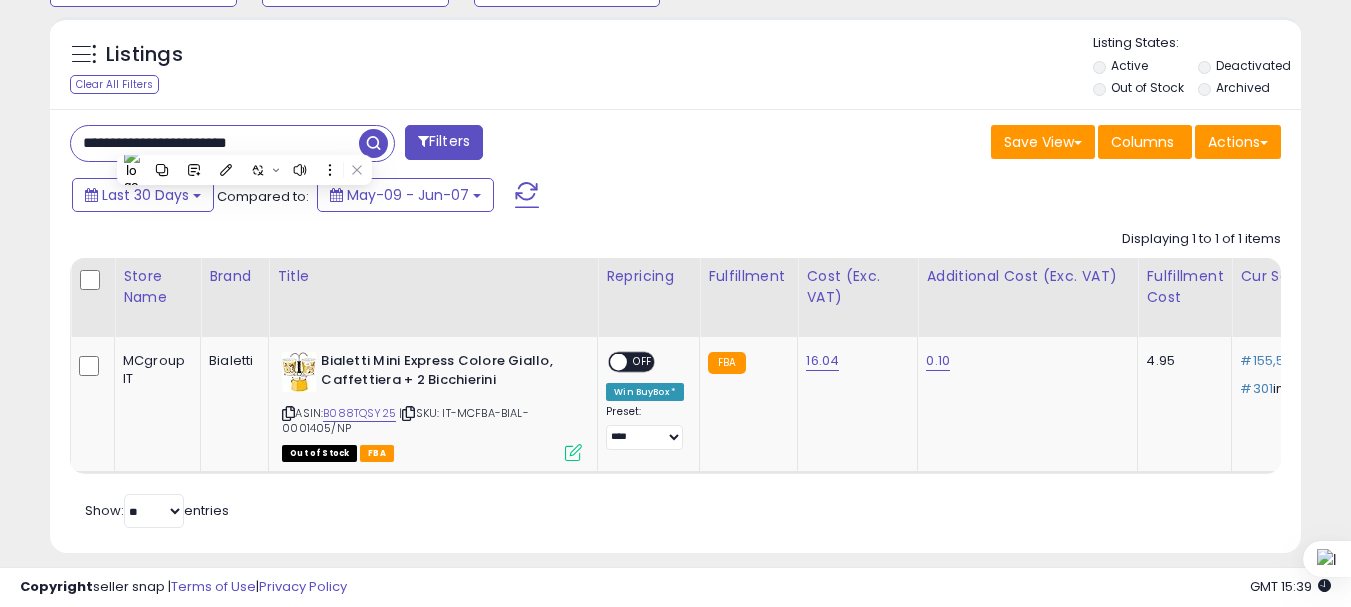 click on "**********" at bounding box center (215, 143) 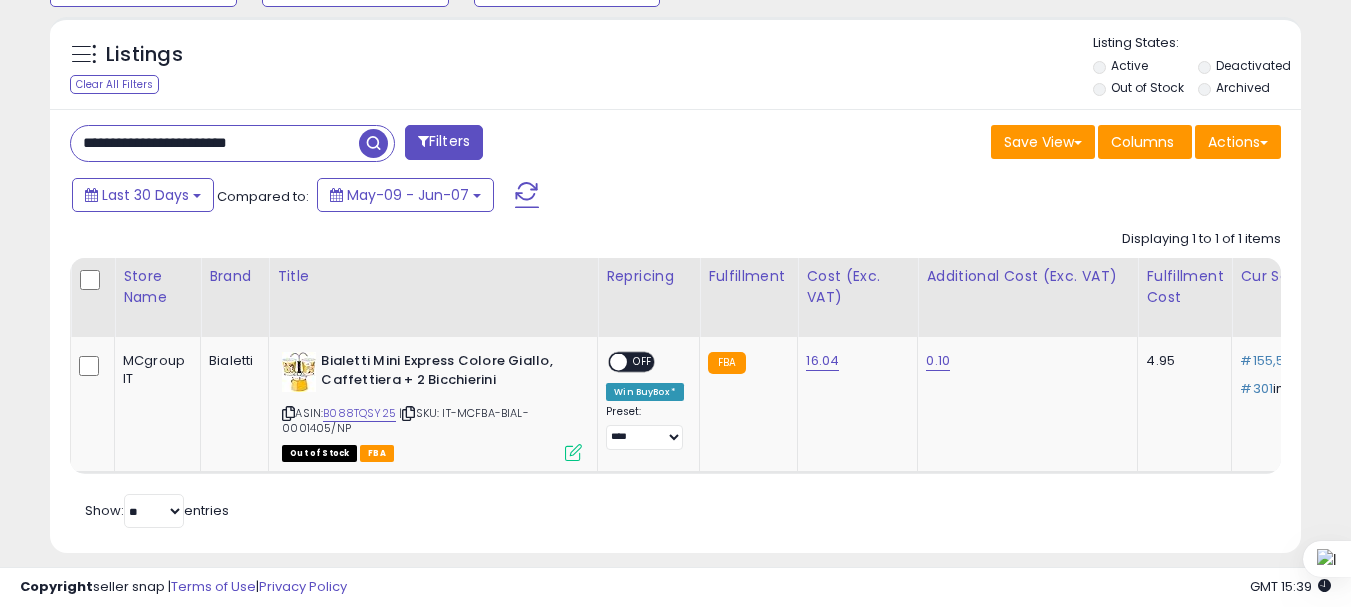 paste 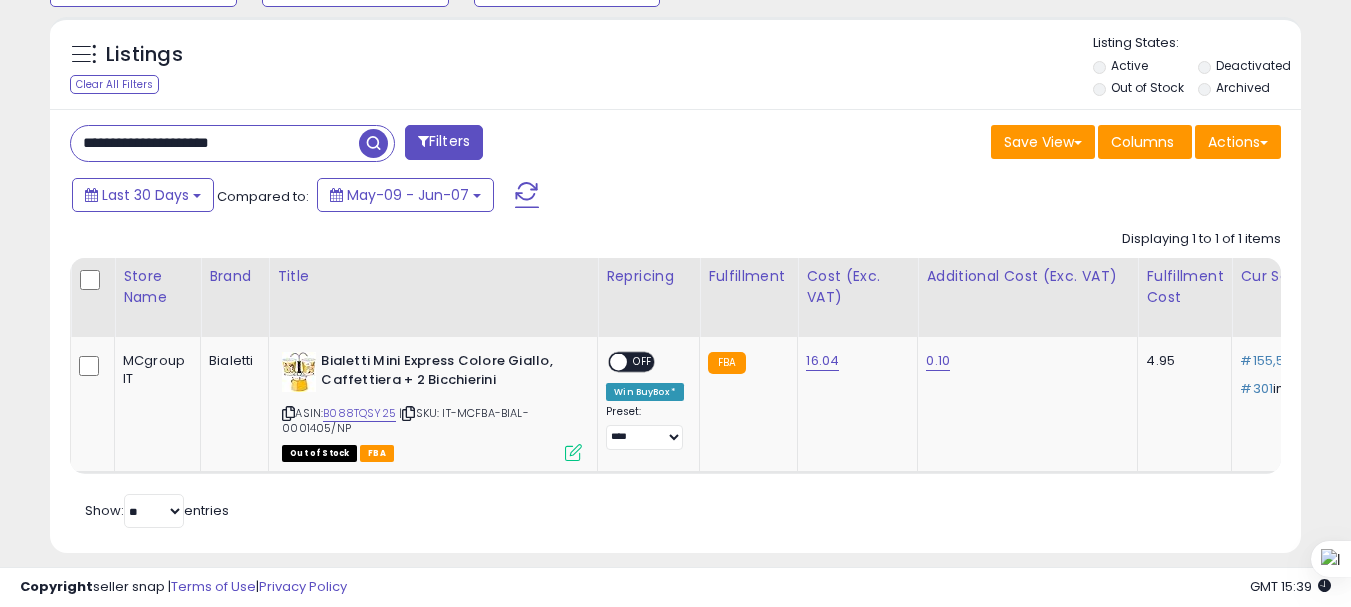 type on "**********" 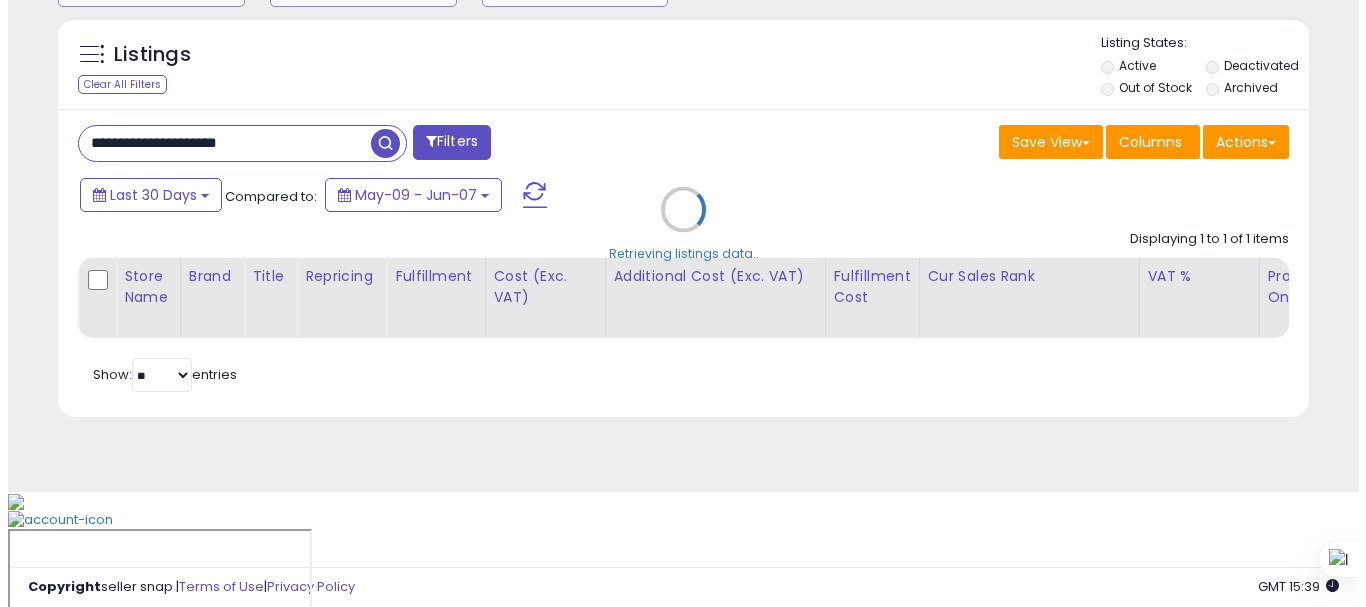 scroll, scrollTop: 713, scrollLeft: 0, axis: vertical 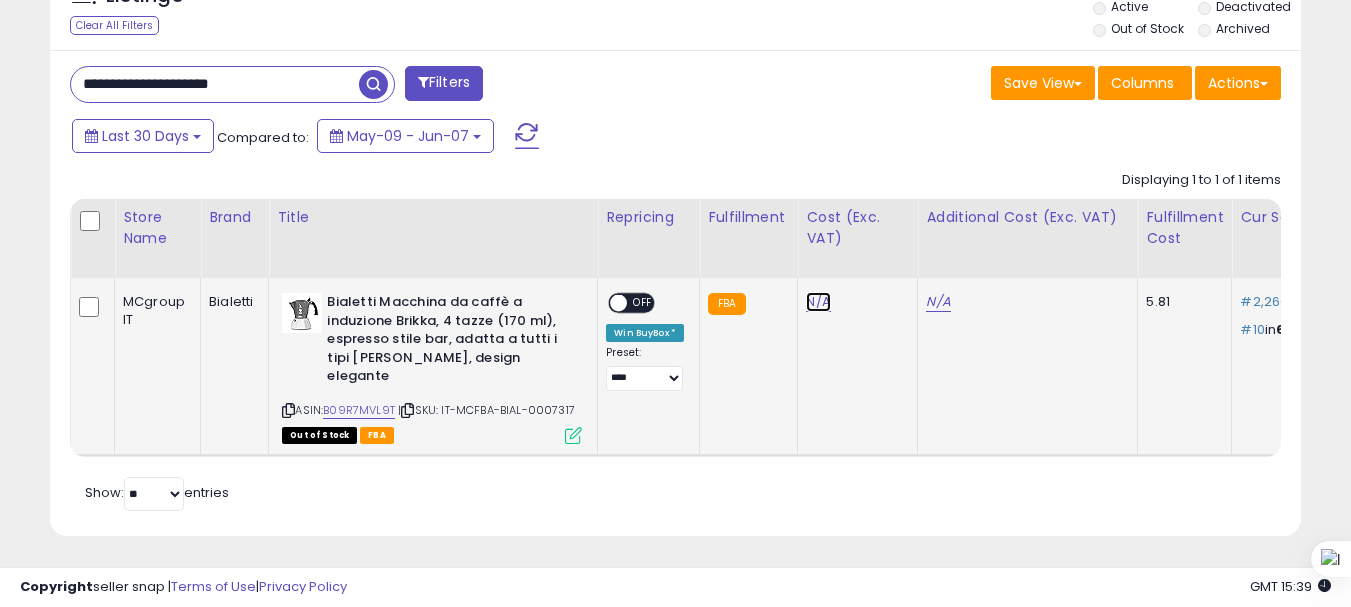 click on "N/A" at bounding box center (818, 302) 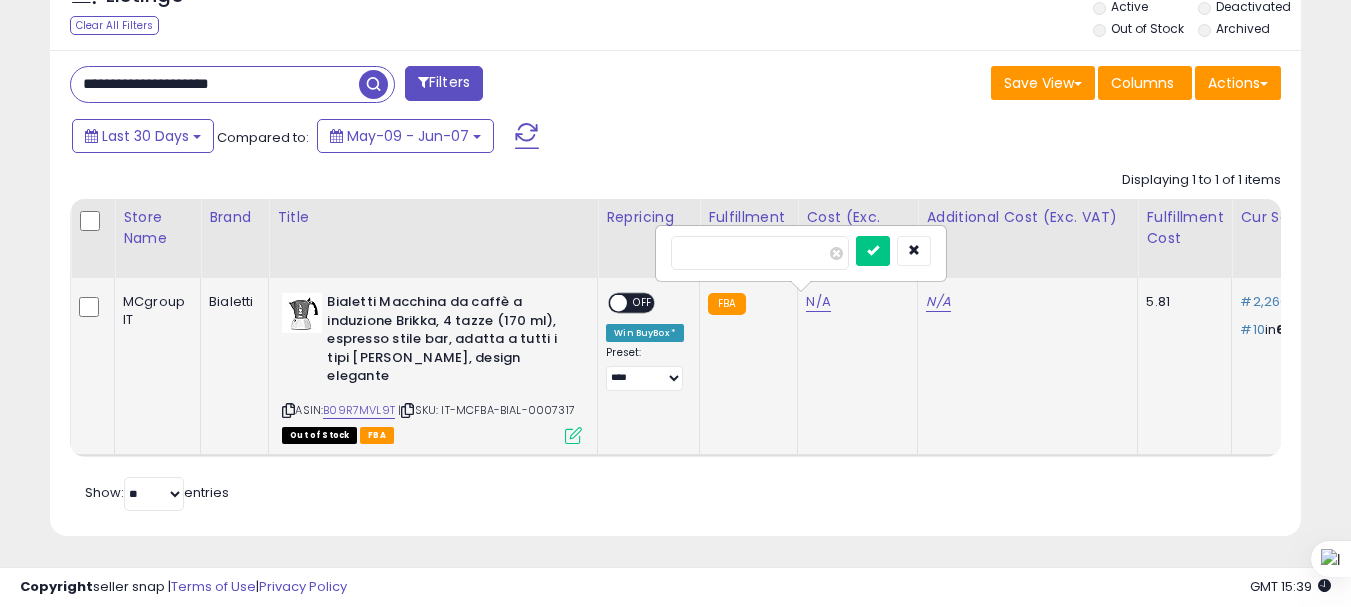 type on "**" 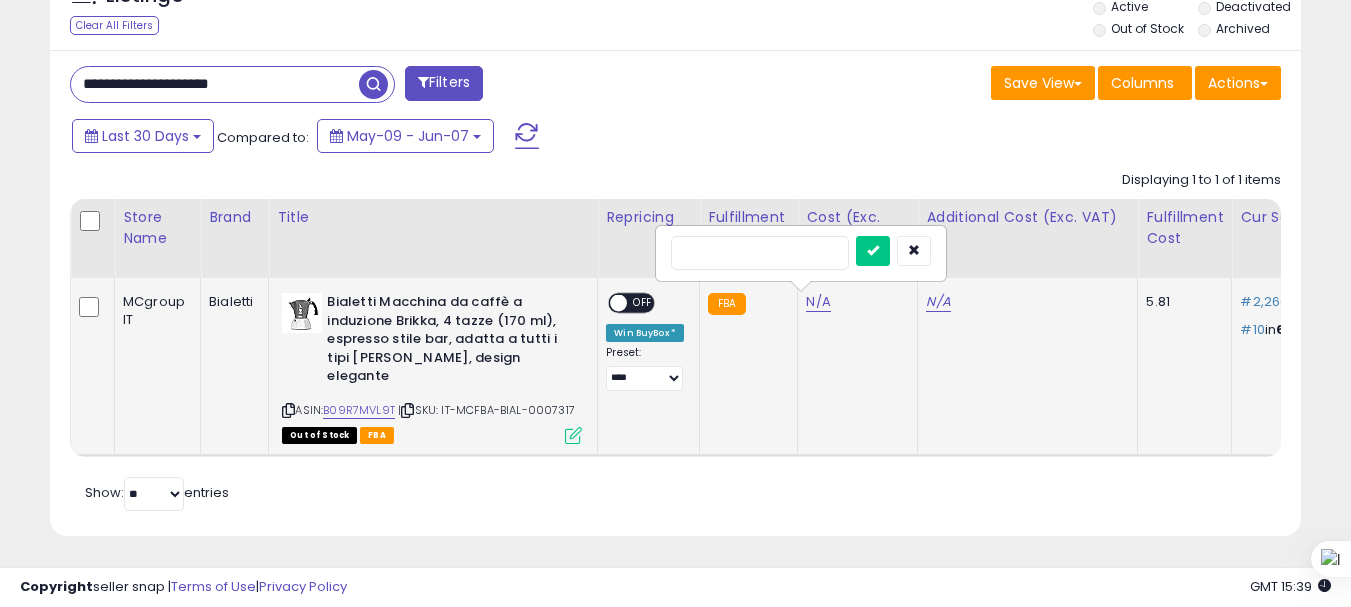 type on "*****" 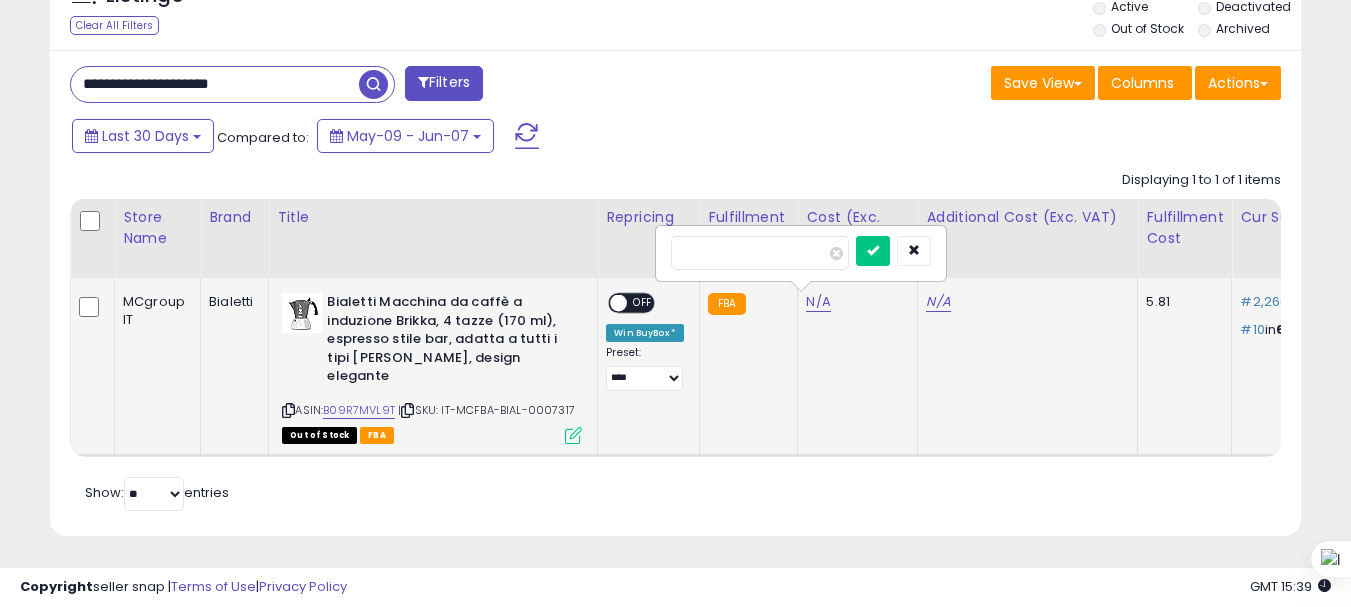 click at bounding box center (873, 251) 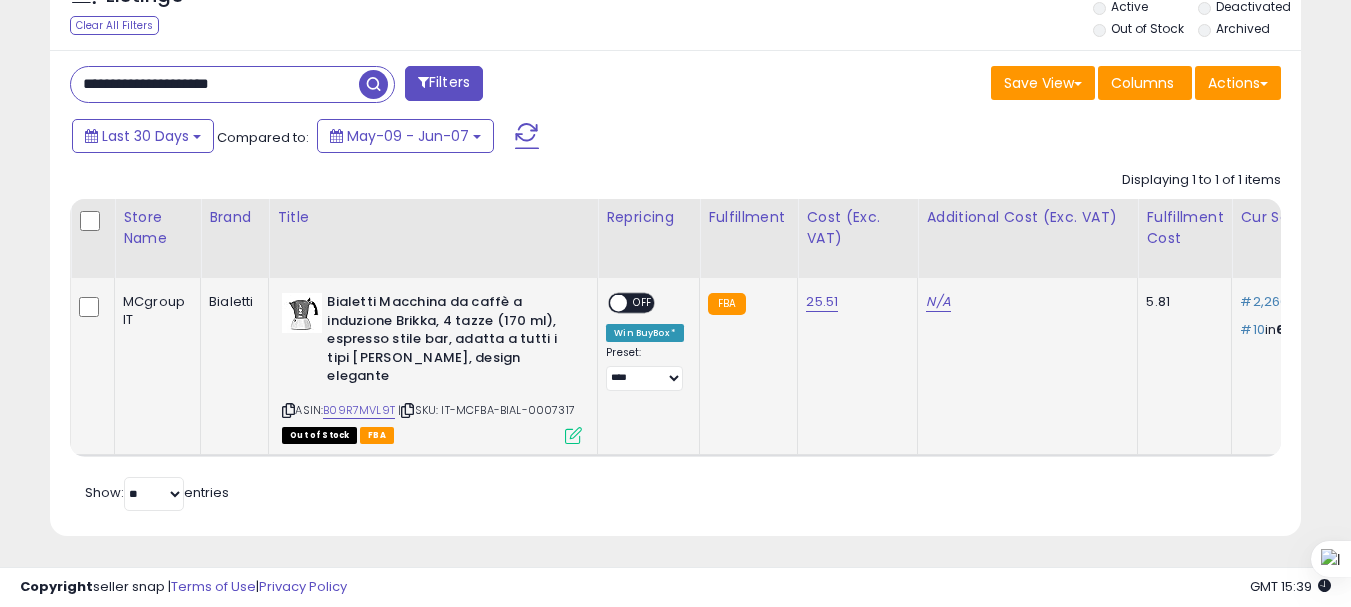 click on "N/A" 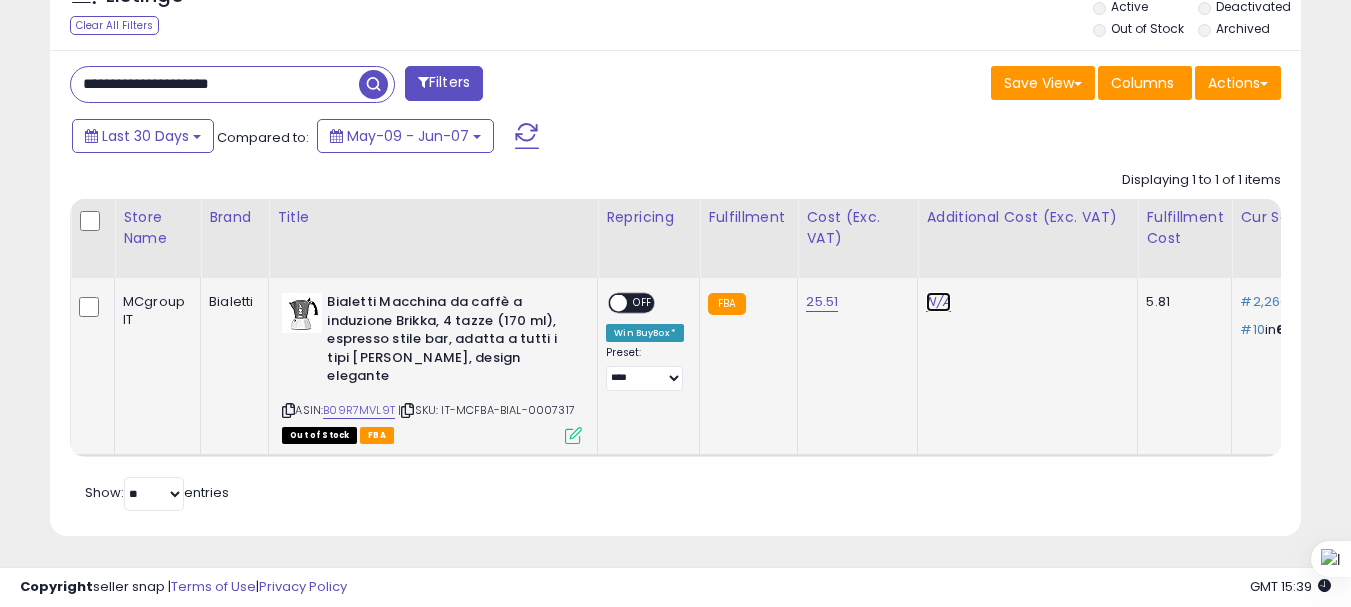 click on "N/A" at bounding box center [938, 302] 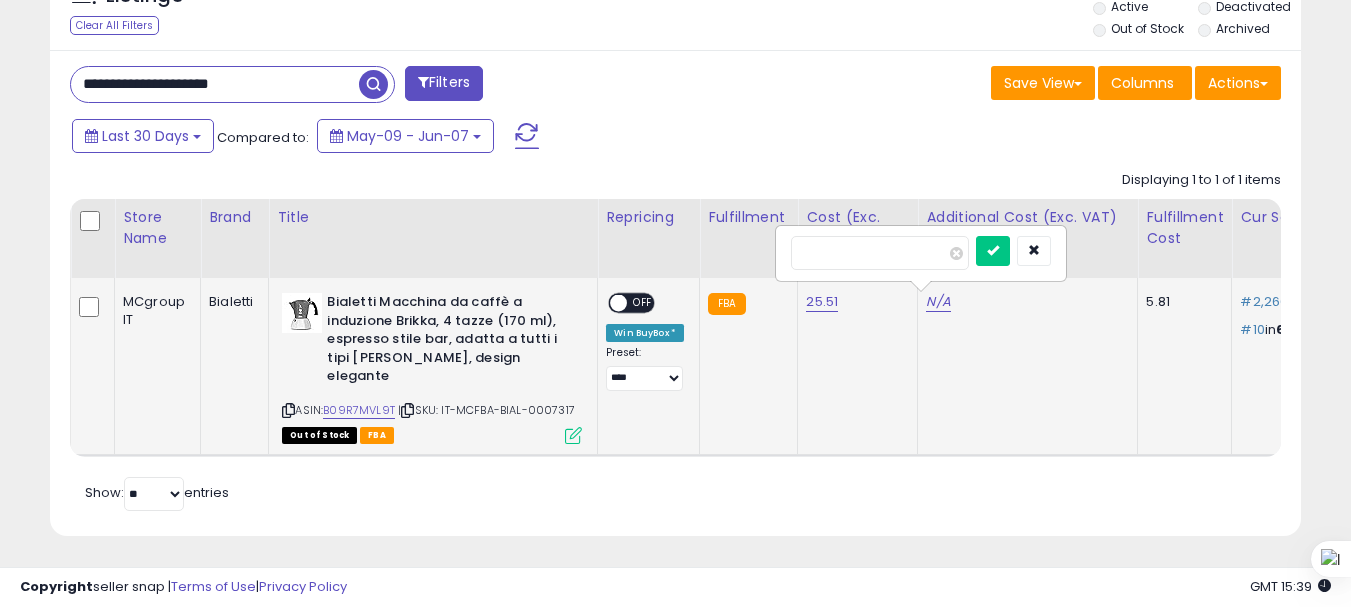 type on "*" 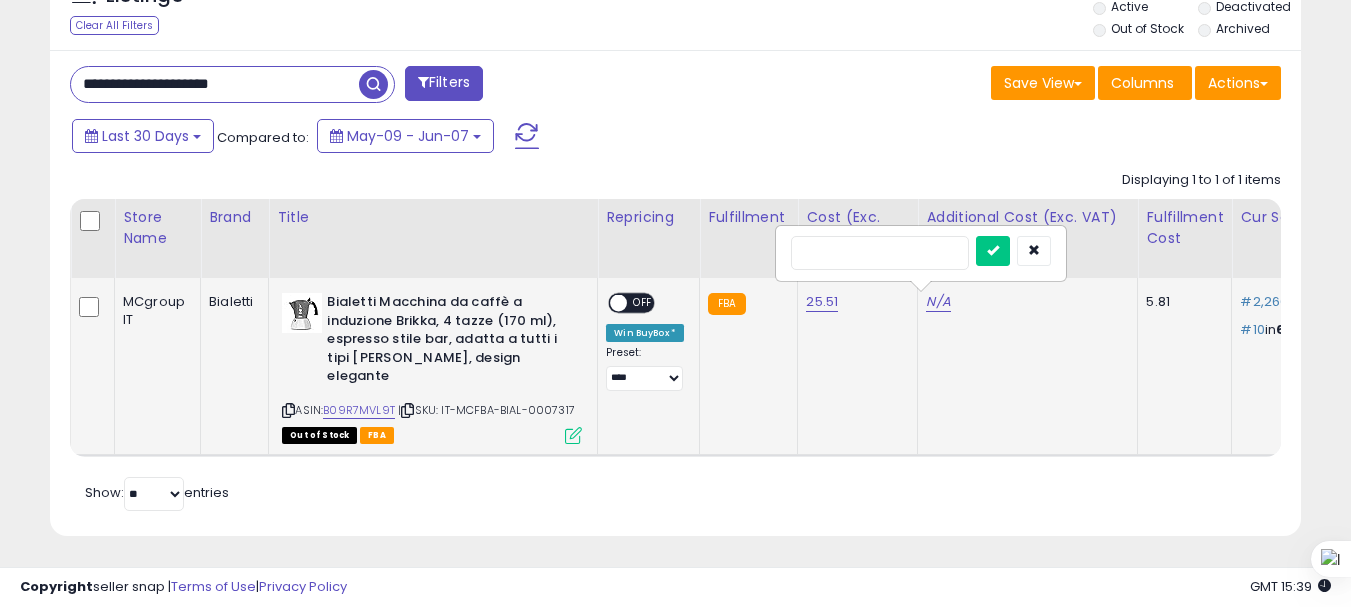 type on "***" 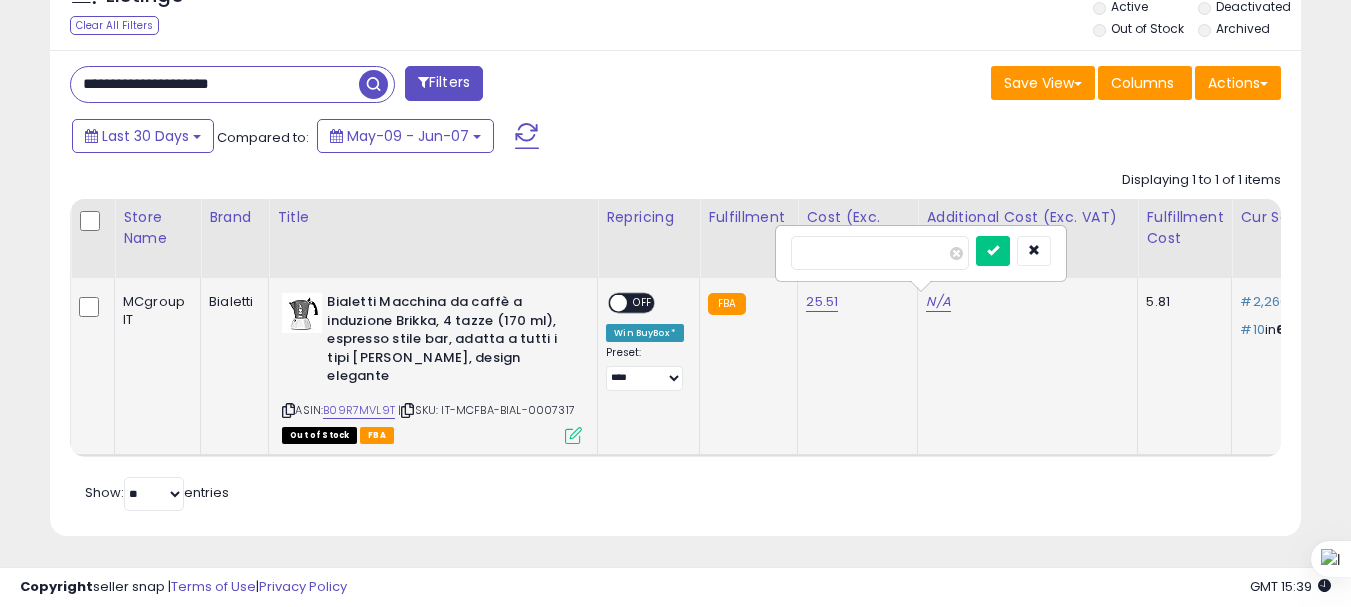 click at bounding box center (993, 251) 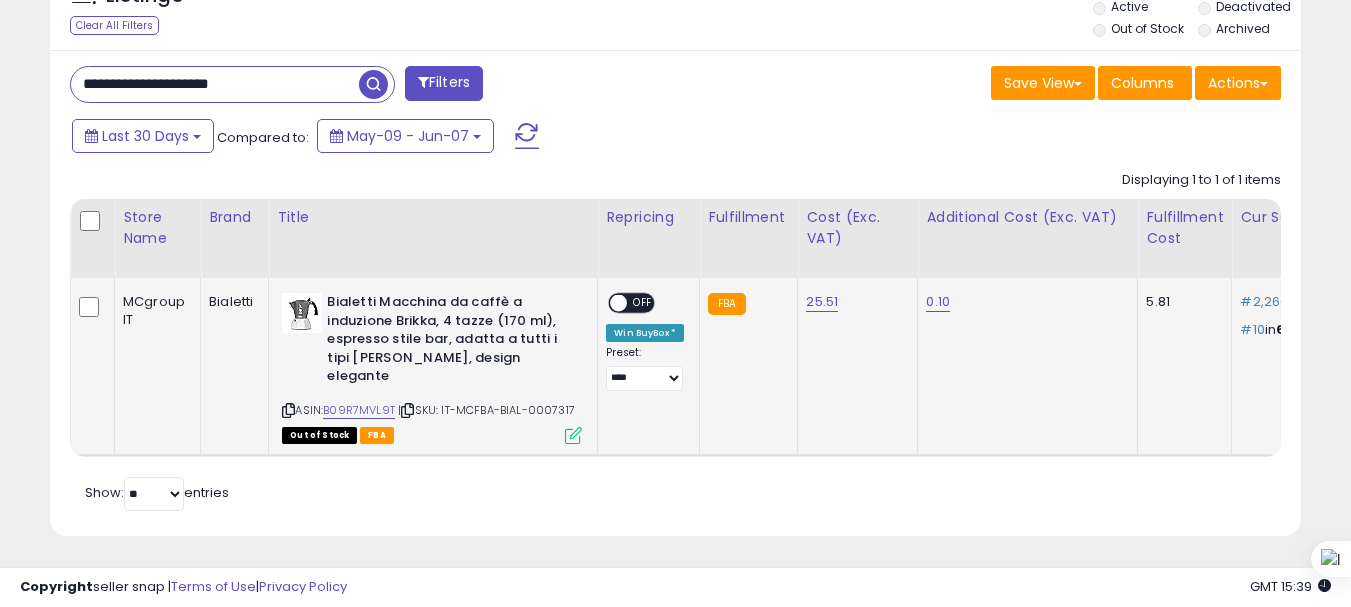 click on "ASIN:  B09R7MVL9T    |   SKU: IT-MCFBA-BIAL-0007317 Out of Stock FBA" at bounding box center [432, 367] 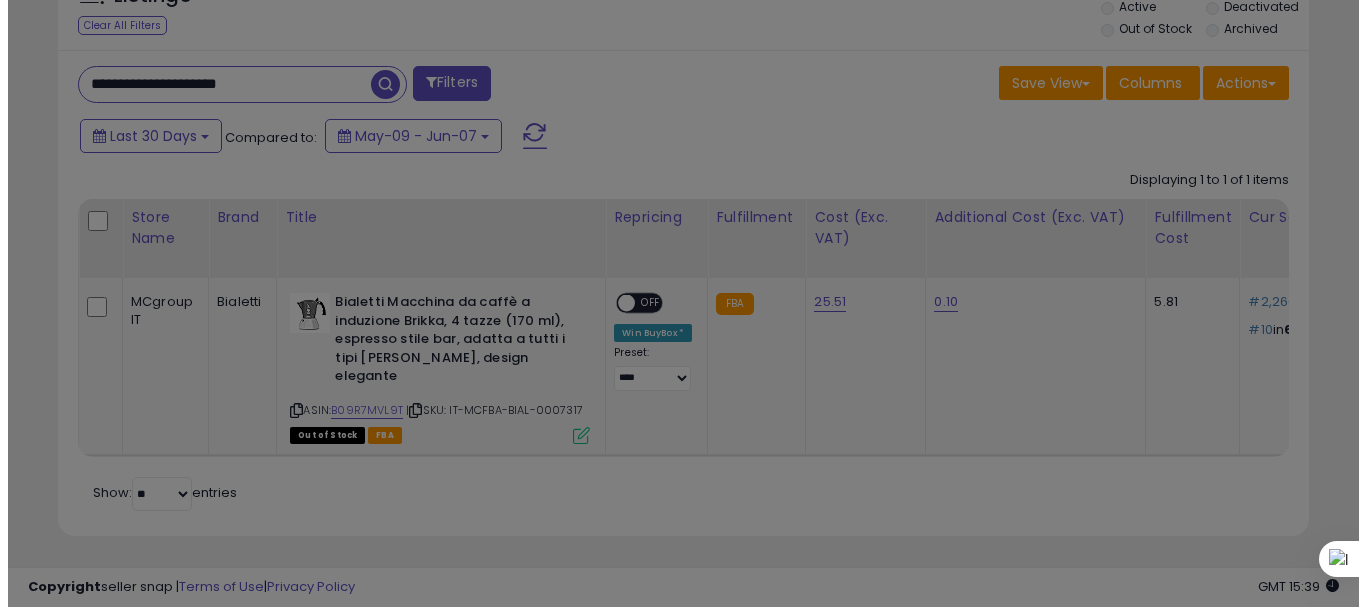 scroll, scrollTop: 999590, scrollLeft: 999267, axis: both 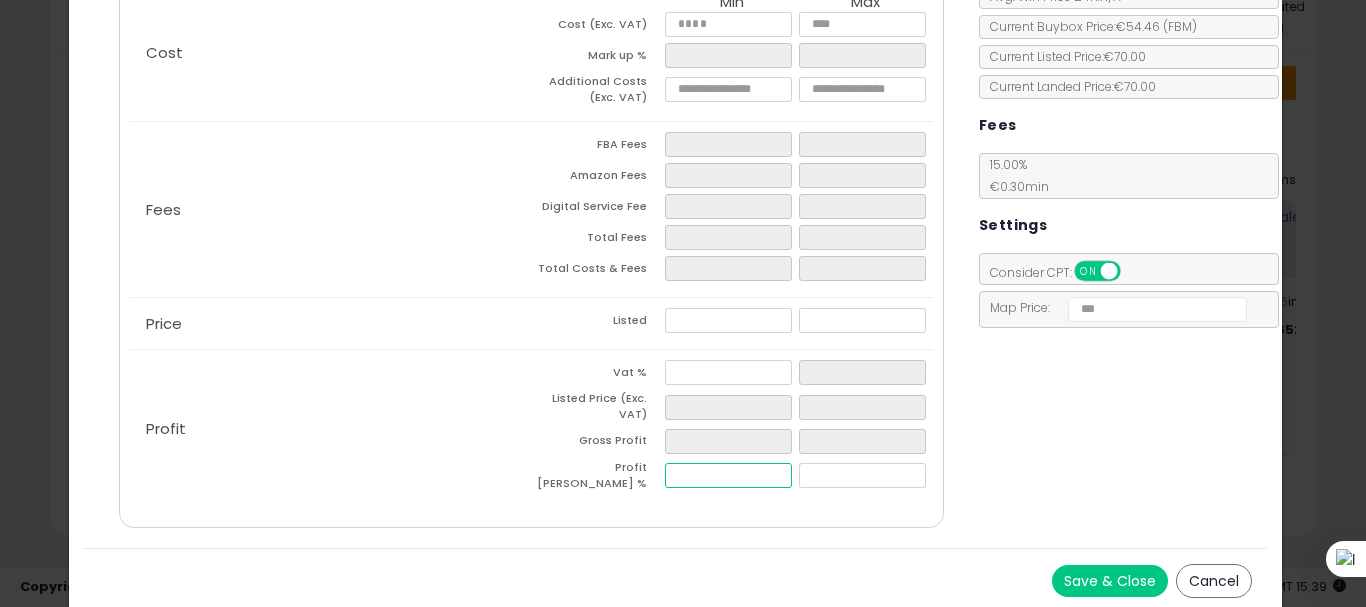 click at bounding box center (728, 475) 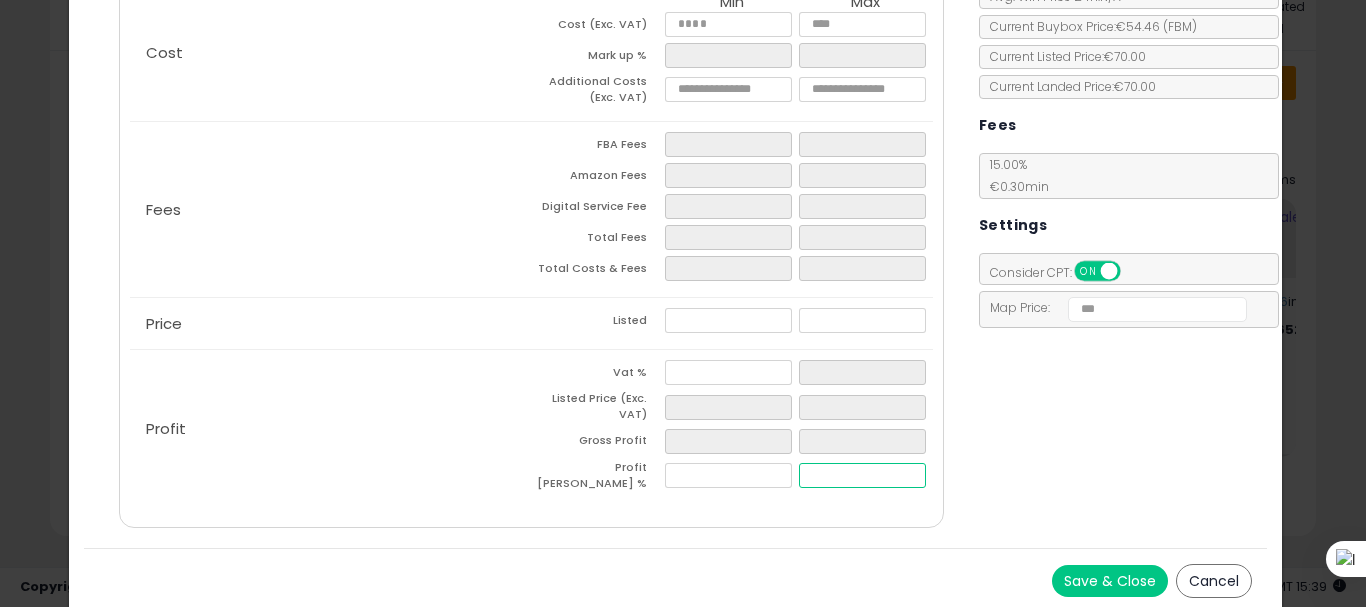type on "****" 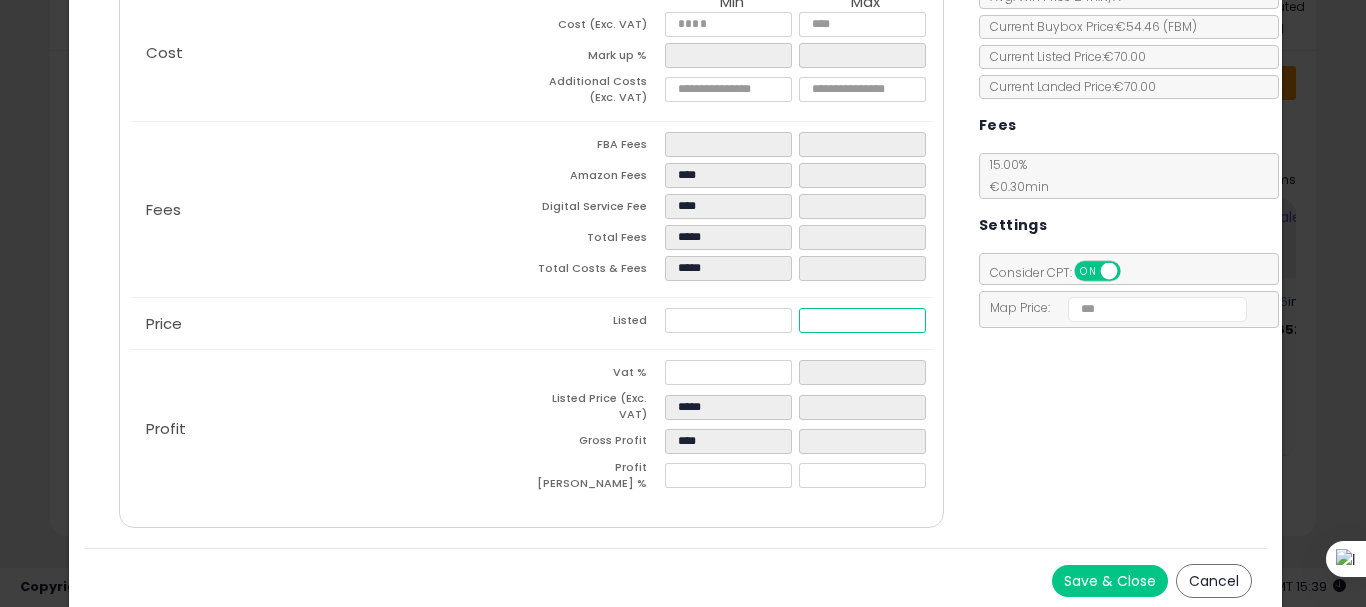 type 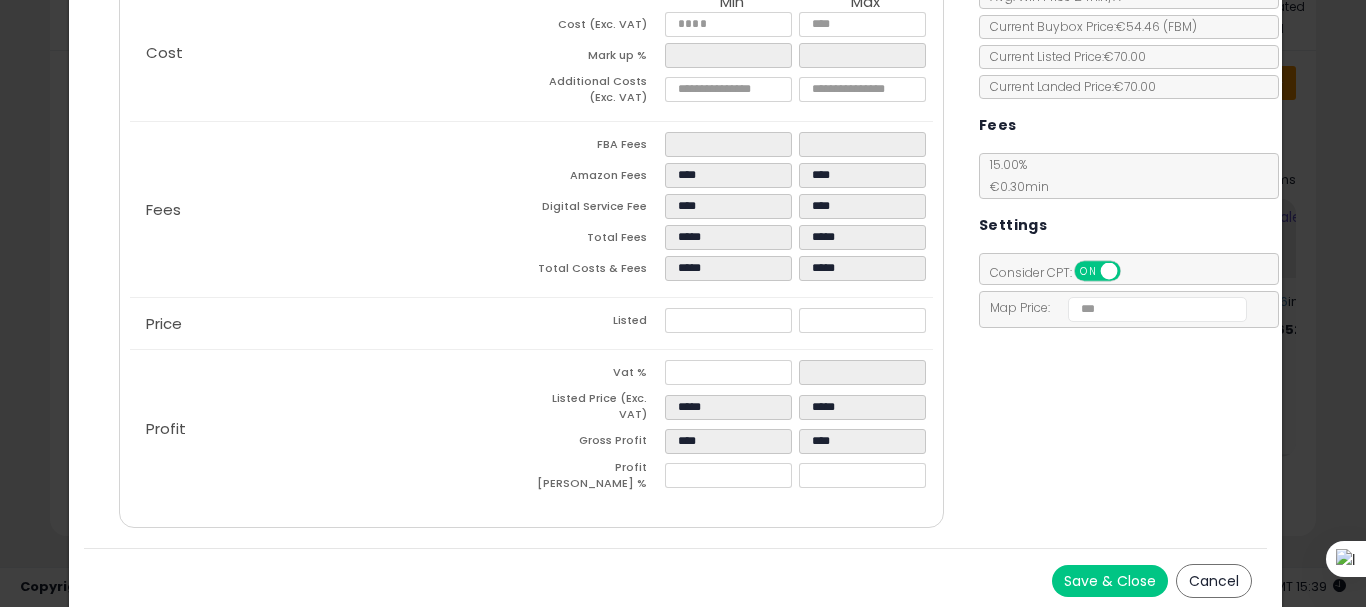 click on "Save & Close" at bounding box center [1110, 581] 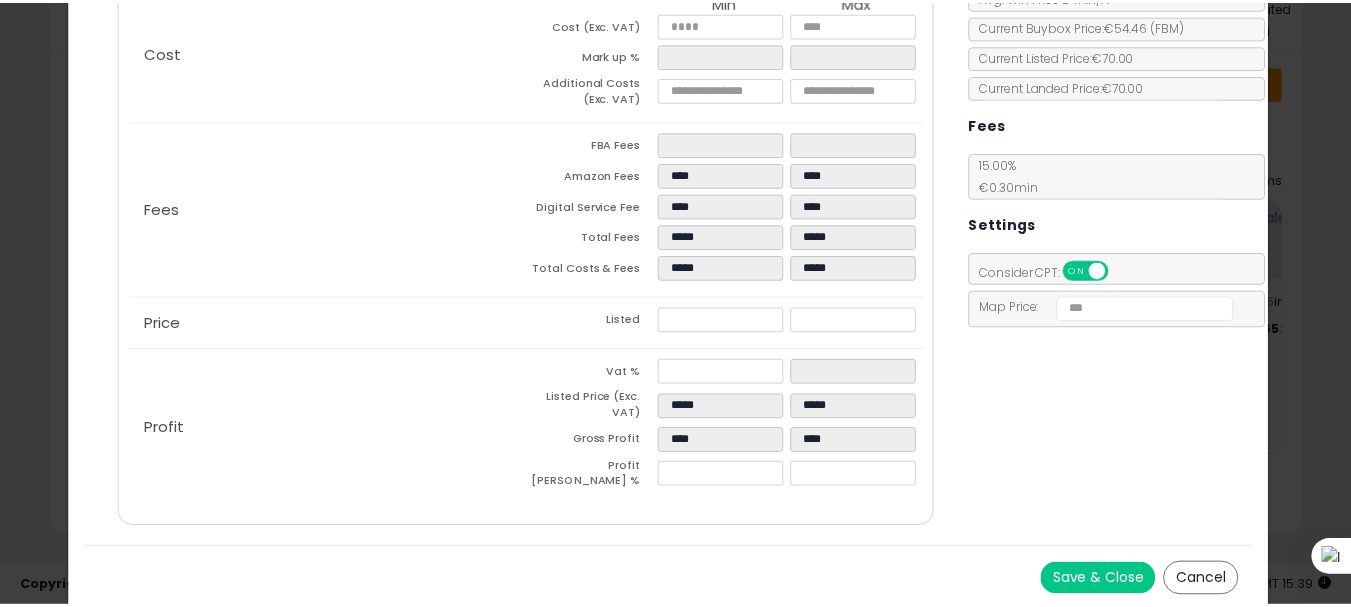 scroll, scrollTop: 0, scrollLeft: 0, axis: both 